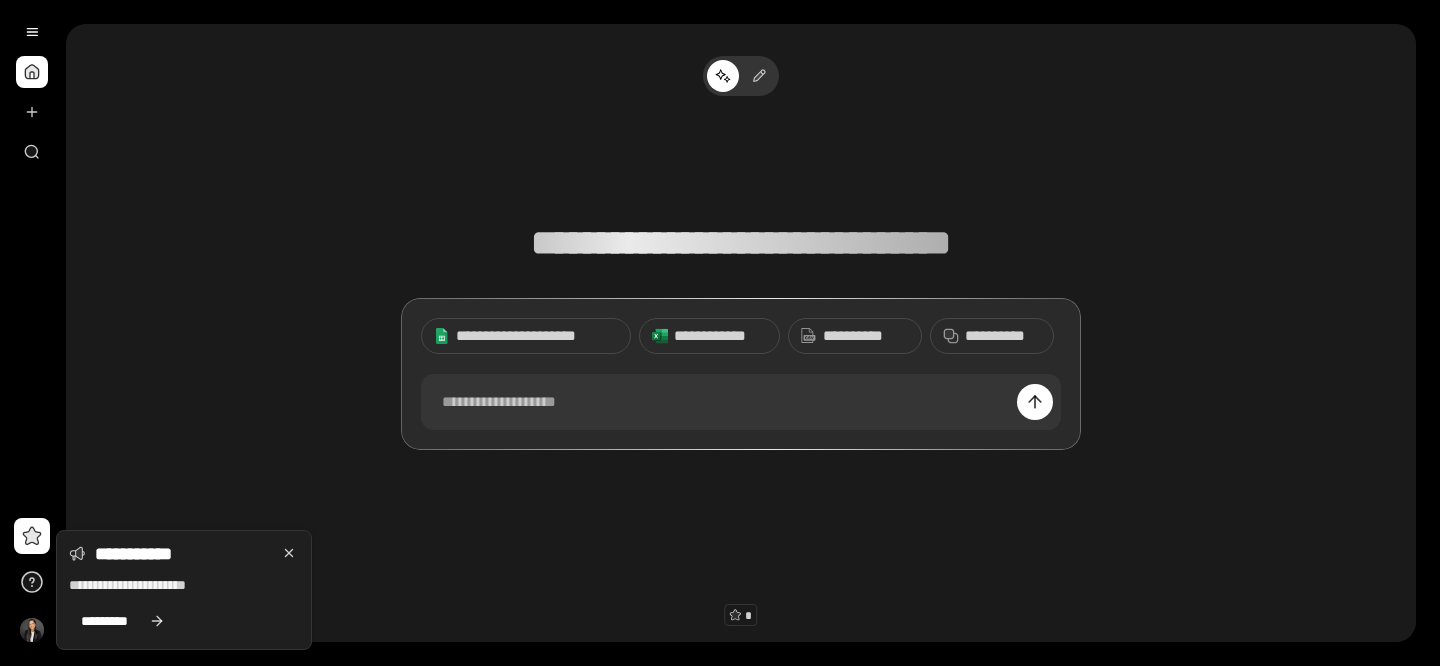 scroll, scrollTop: 0, scrollLeft: 0, axis: both 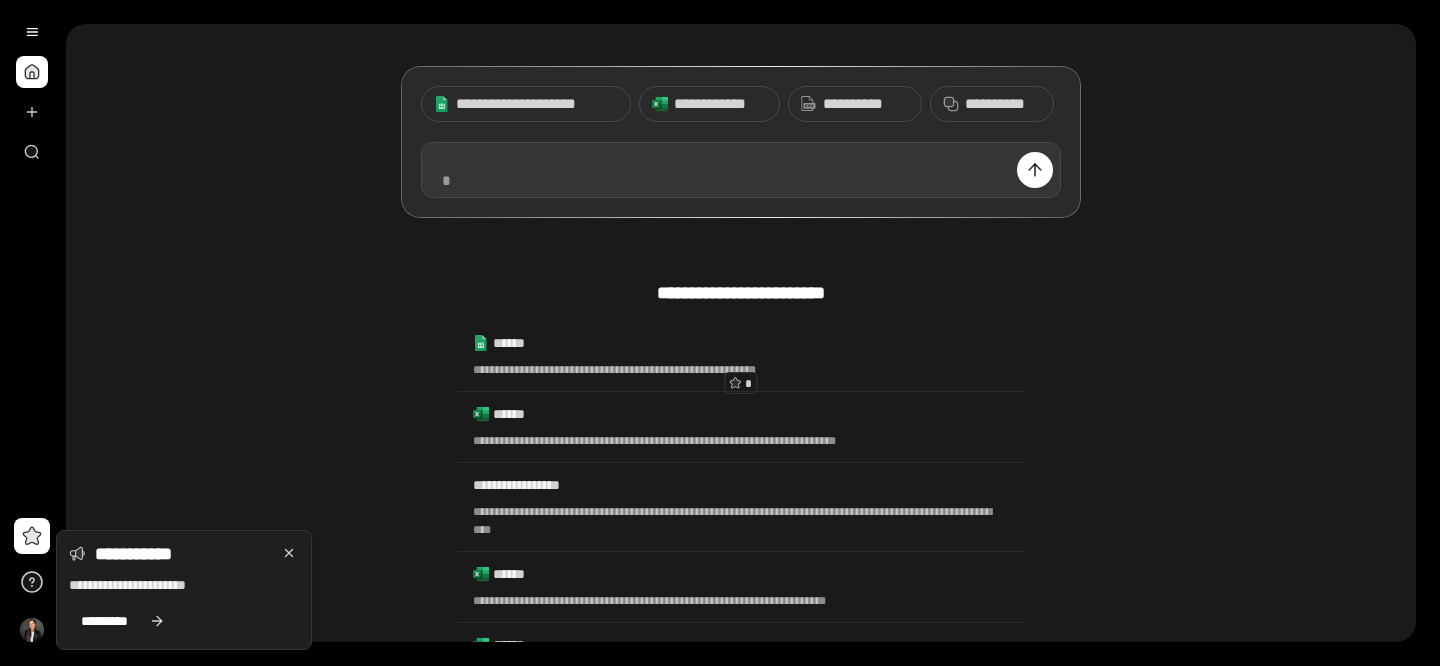 click at bounding box center (741, 170) 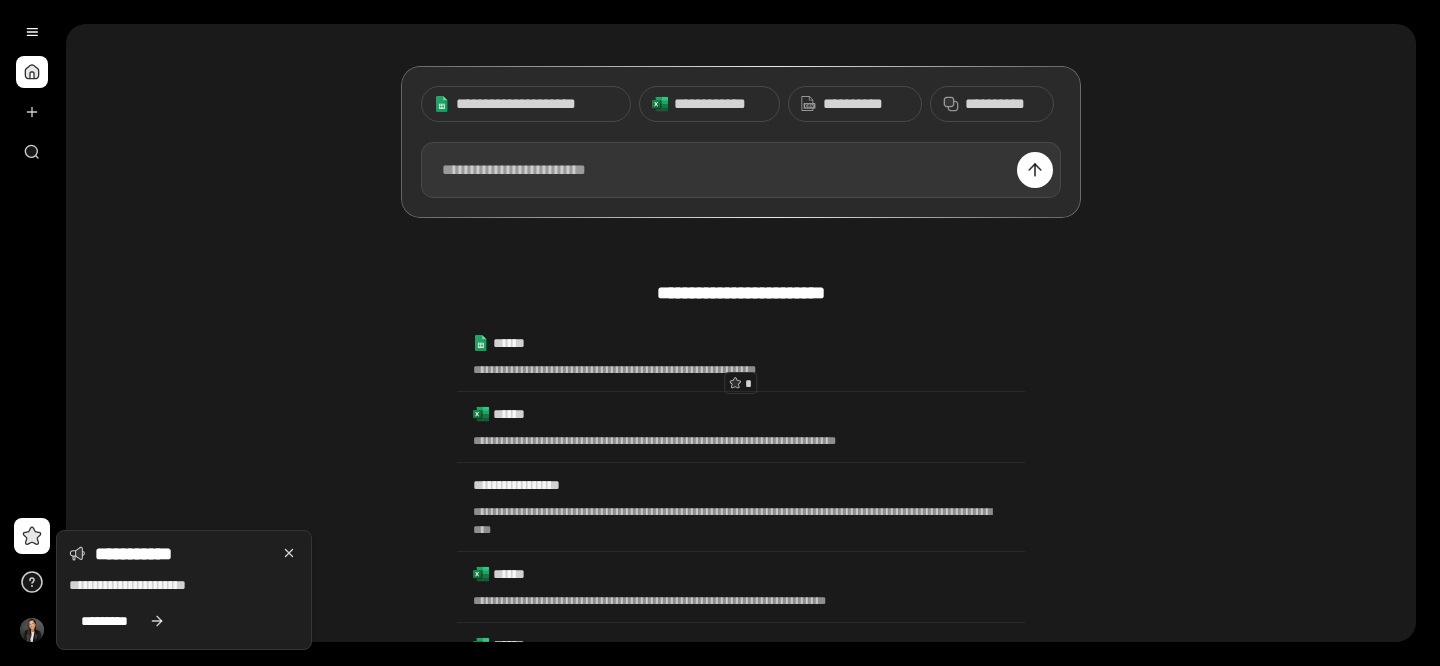 click at bounding box center [741, 170] 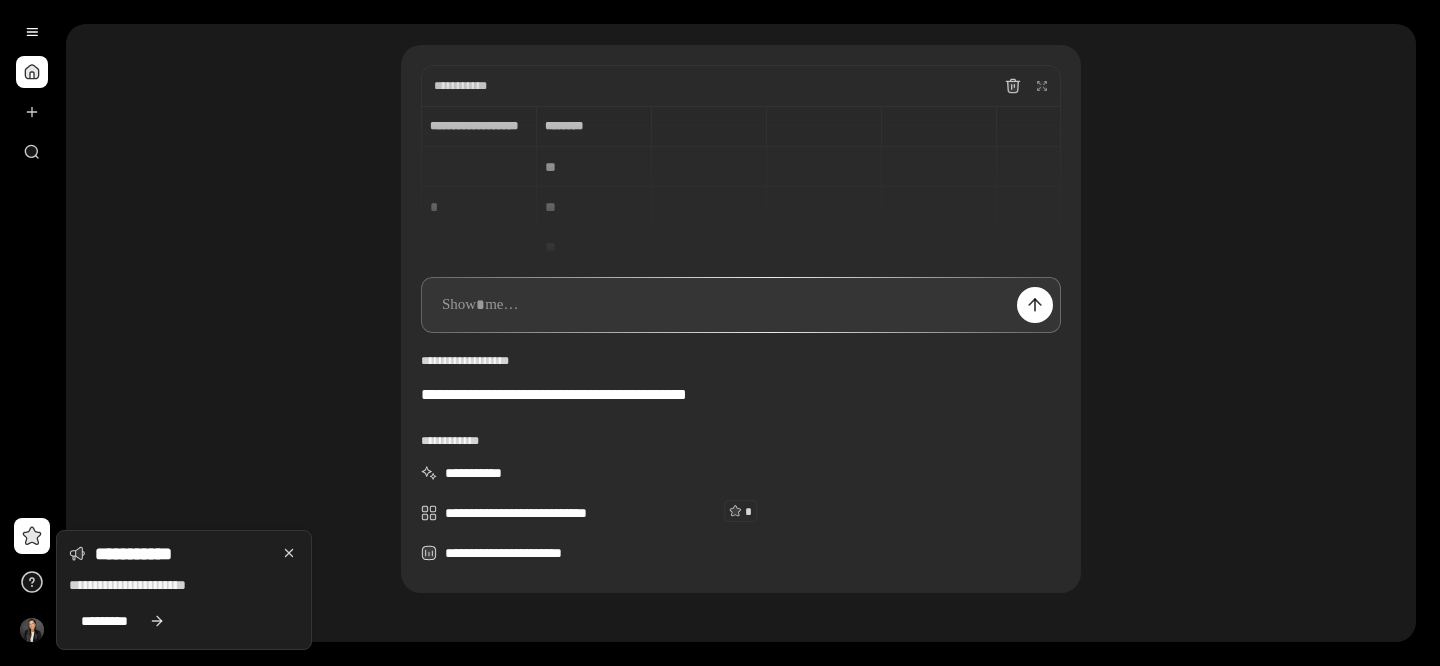 scroll, scrollTop: 11, scrollLeft: 0, axis: vertical 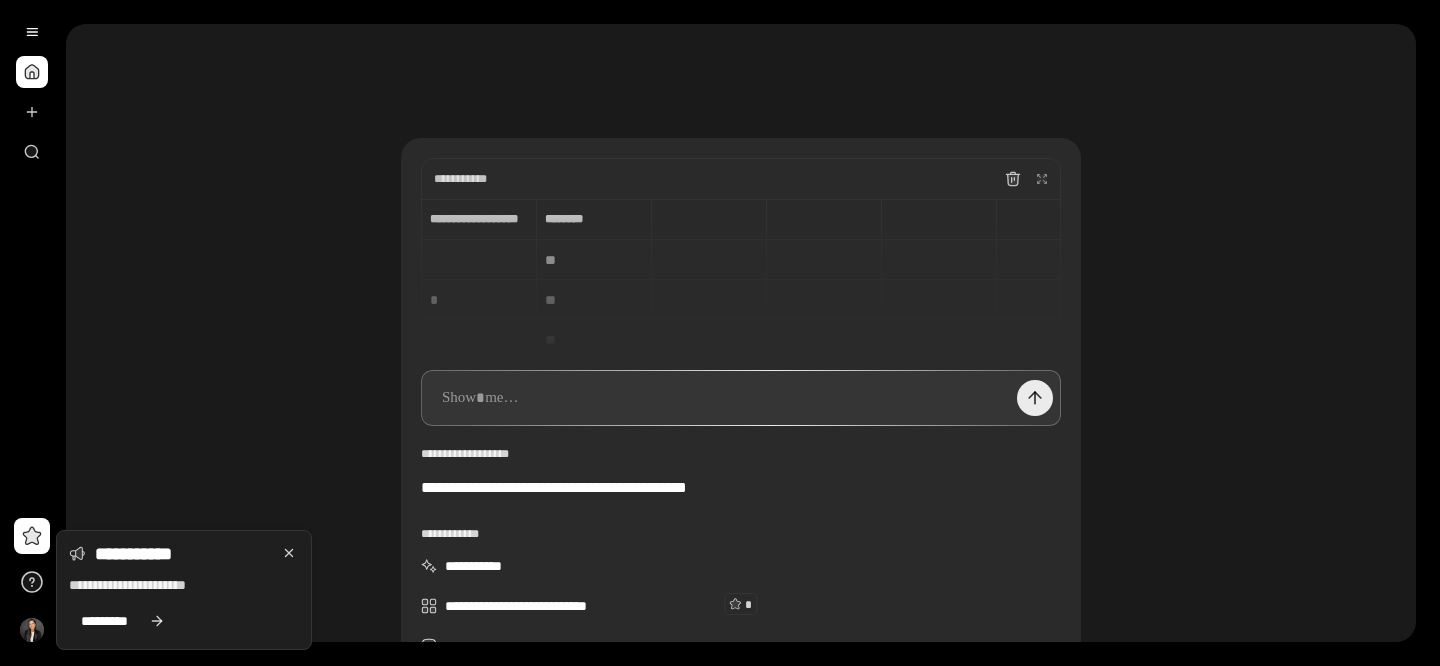 click at bounding box center [1035, 398] 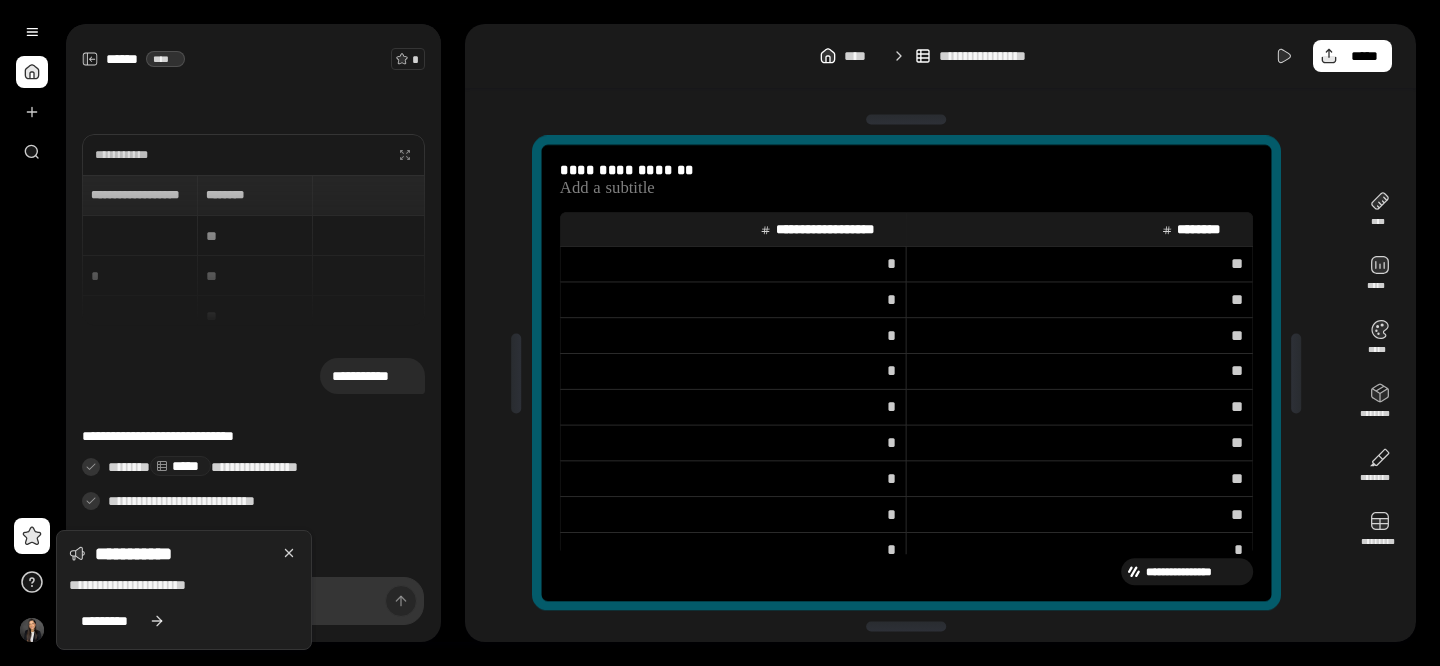 scroll, scrollTop: 63, scrollLeft: 0, axis: vertical 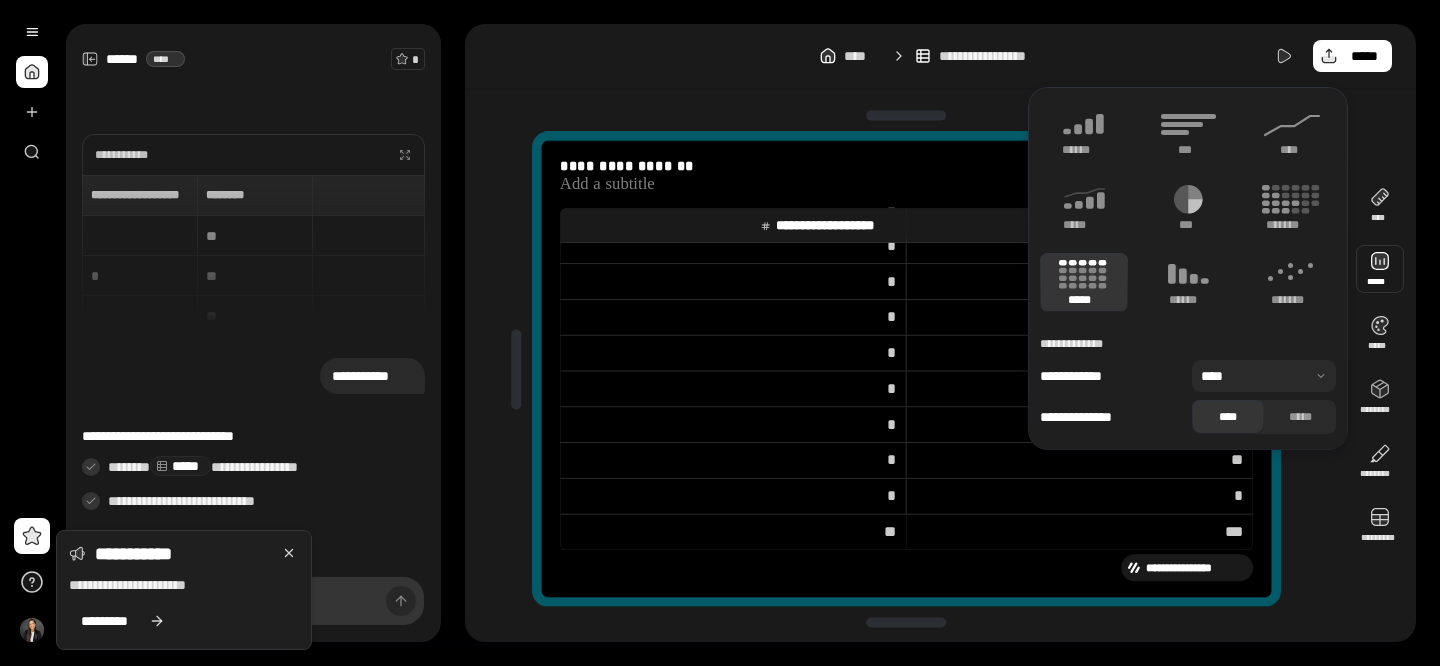 click at bounding box center [1380, 269] 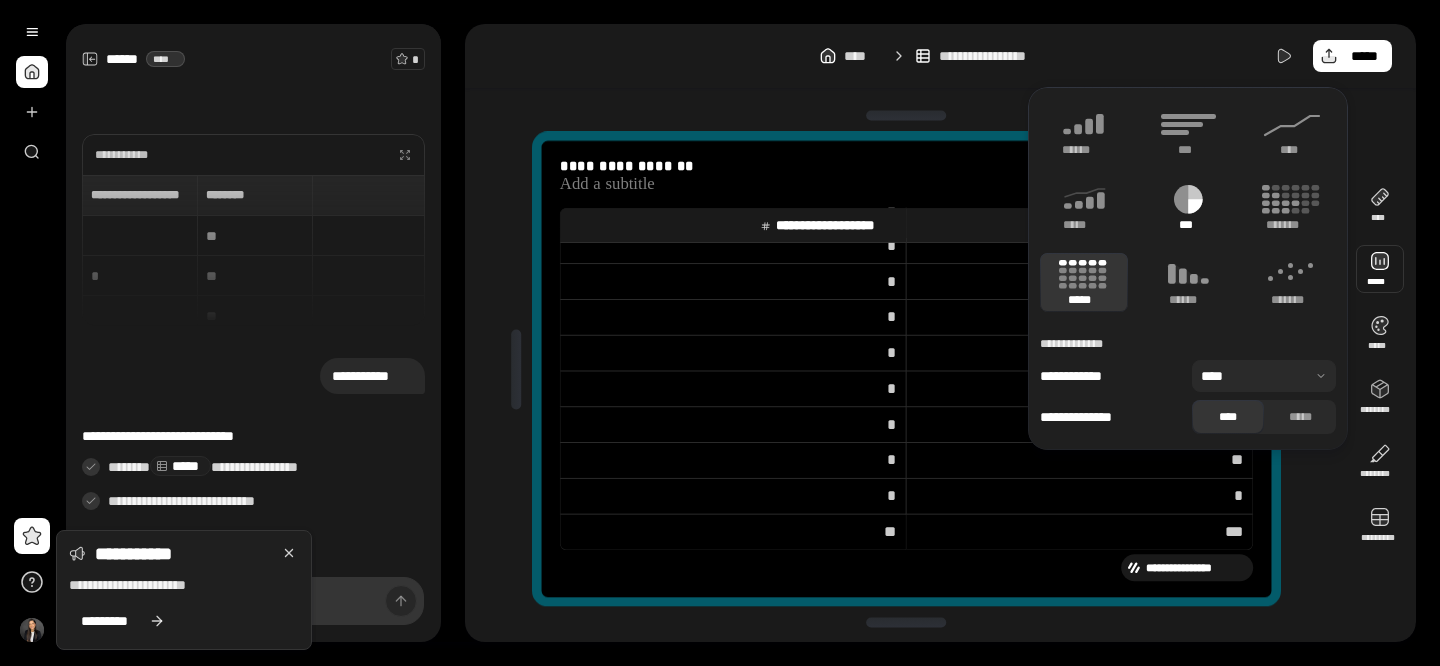 click 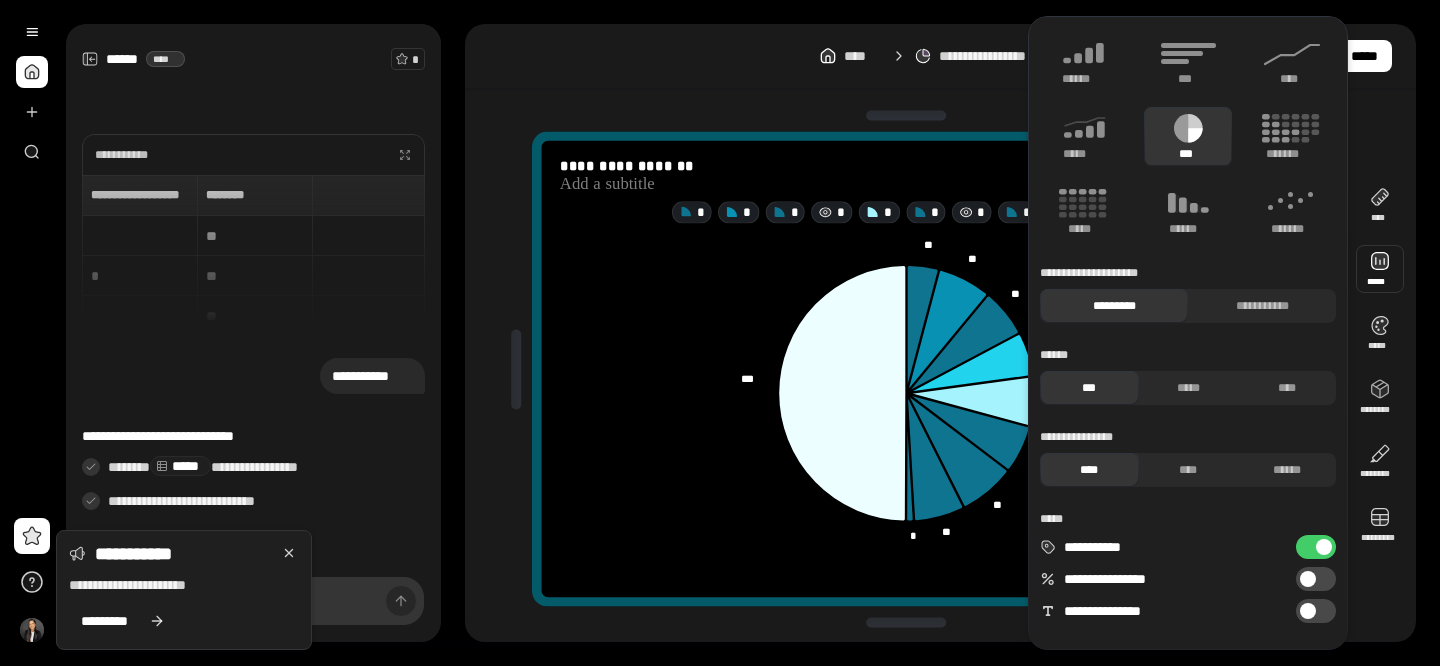 click on "**********" at bounding box center [237, 155] 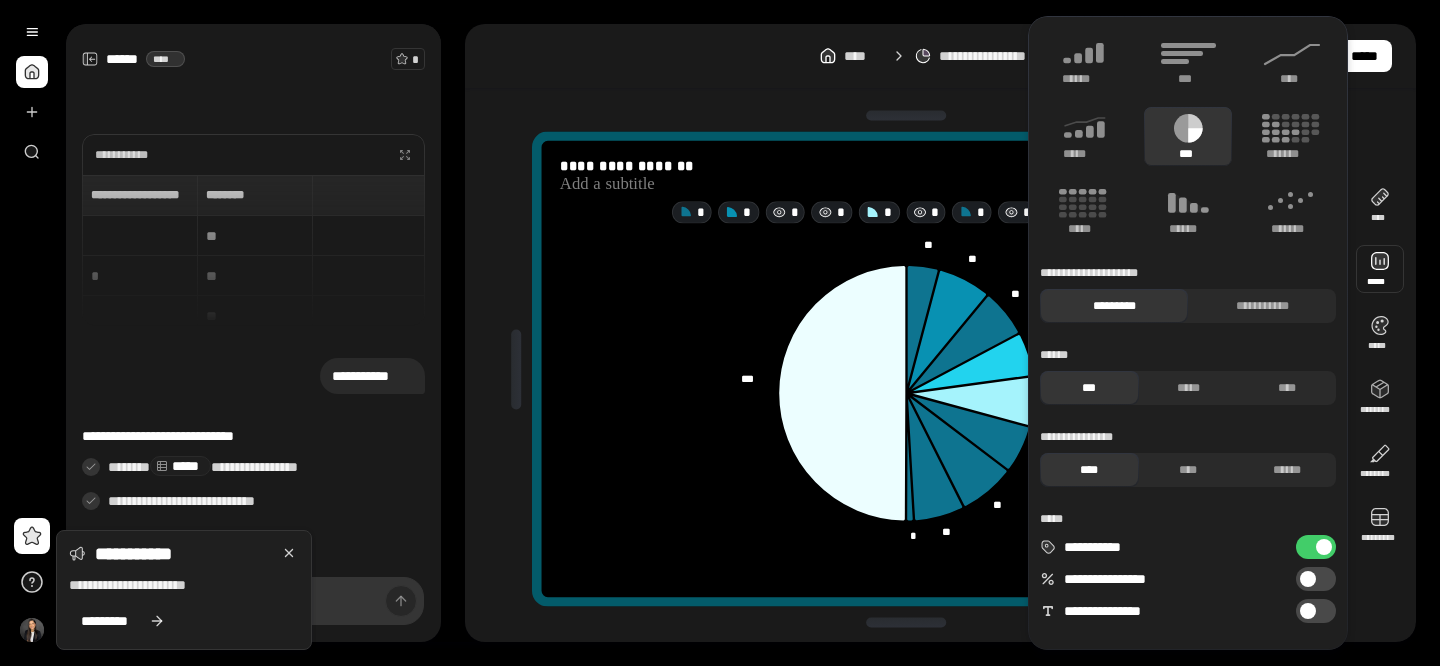 click on "**********" at bounding box center [253, 343] 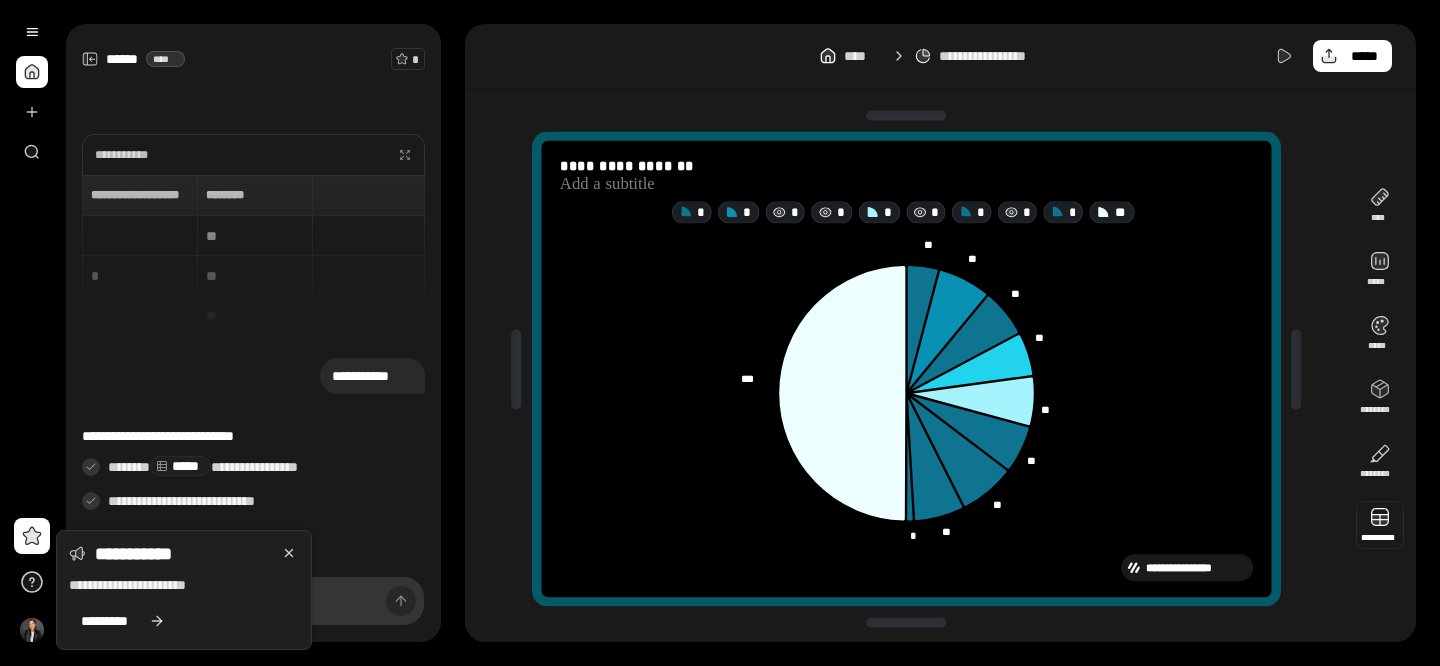 click at bounding box center [1380, 525] 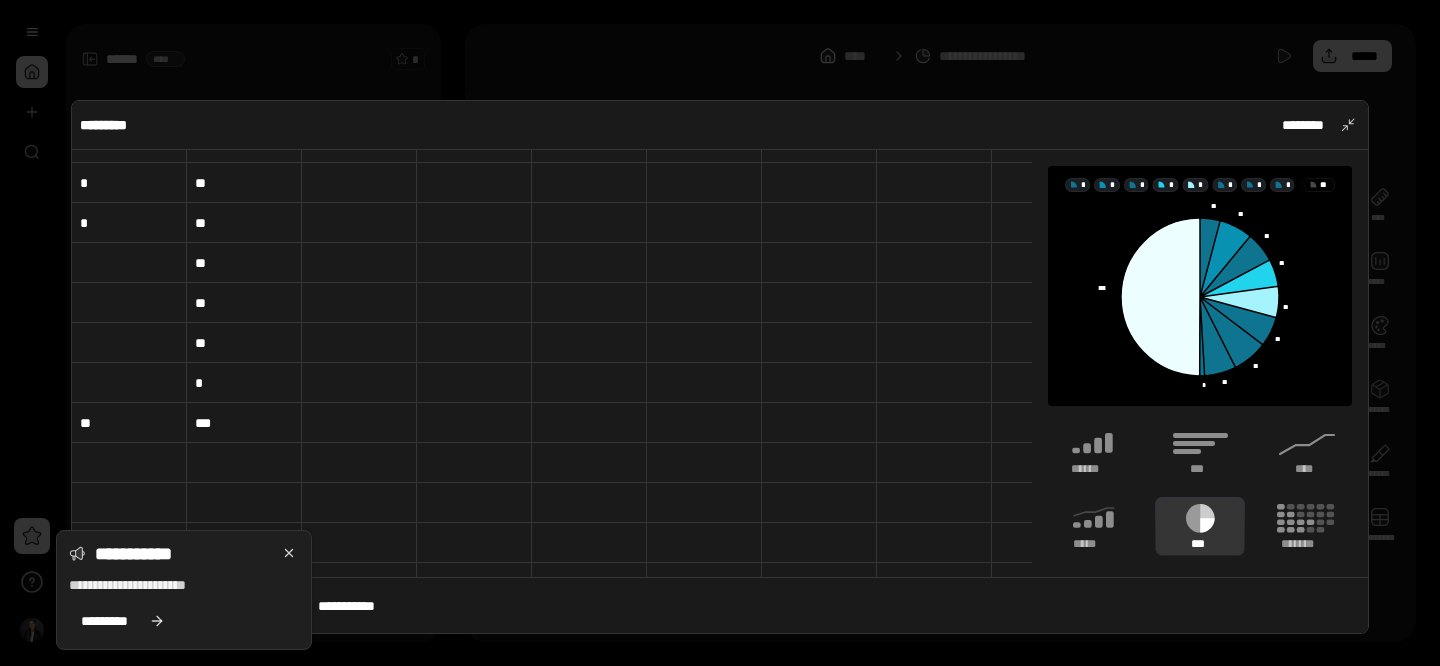 scroll, scrollTop: 149, scrollLeft: 0, axis: vertical 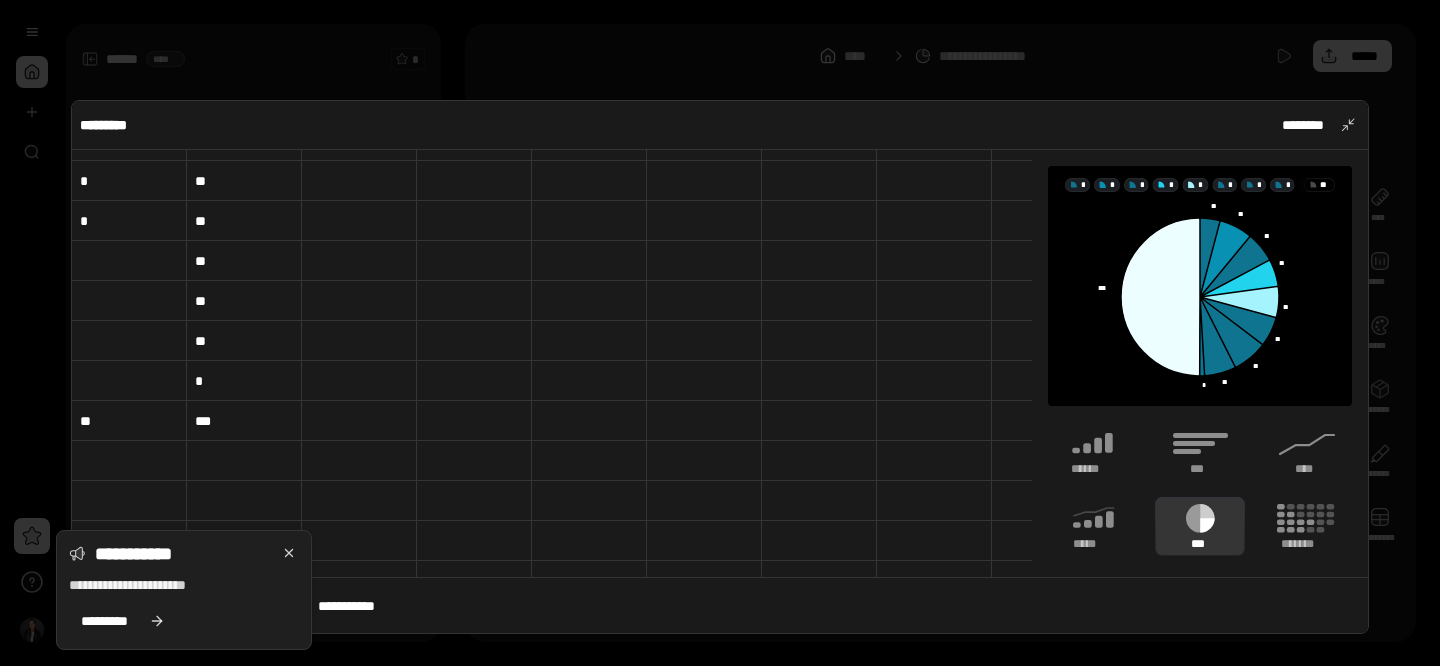 click on "*" at bounding box center [244, 381] 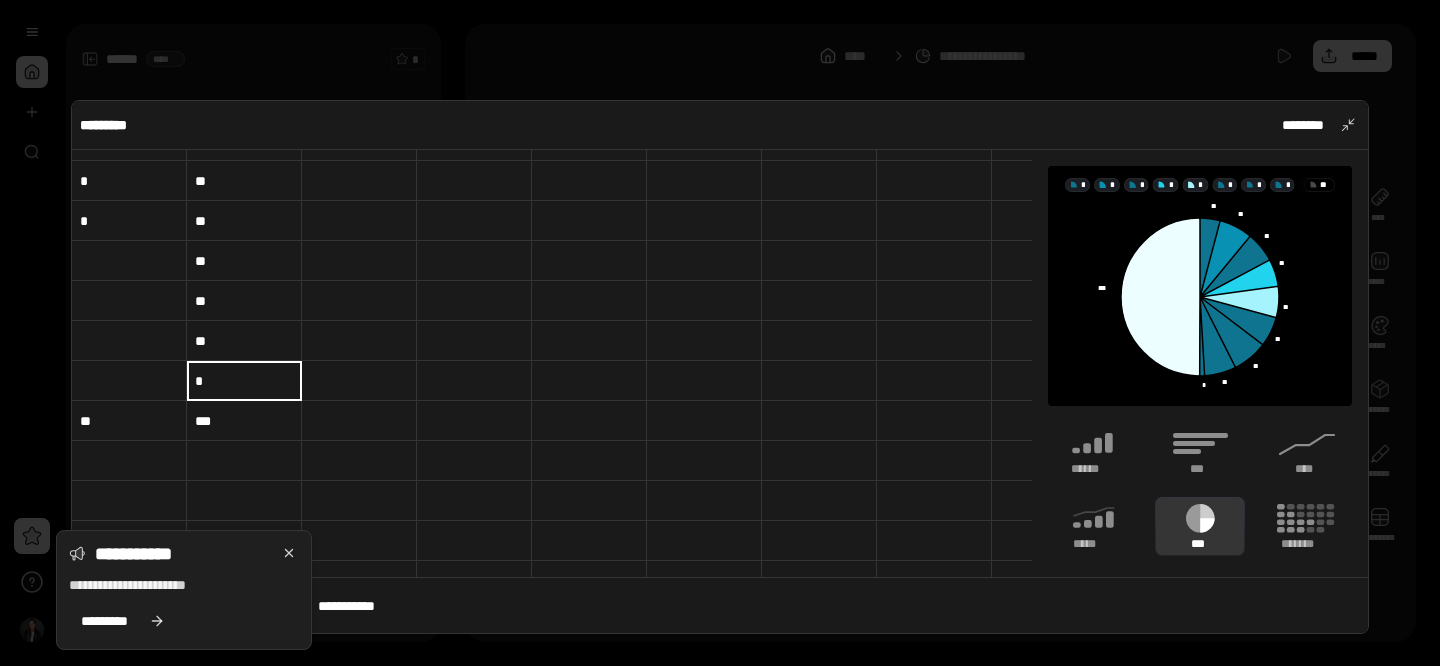 type 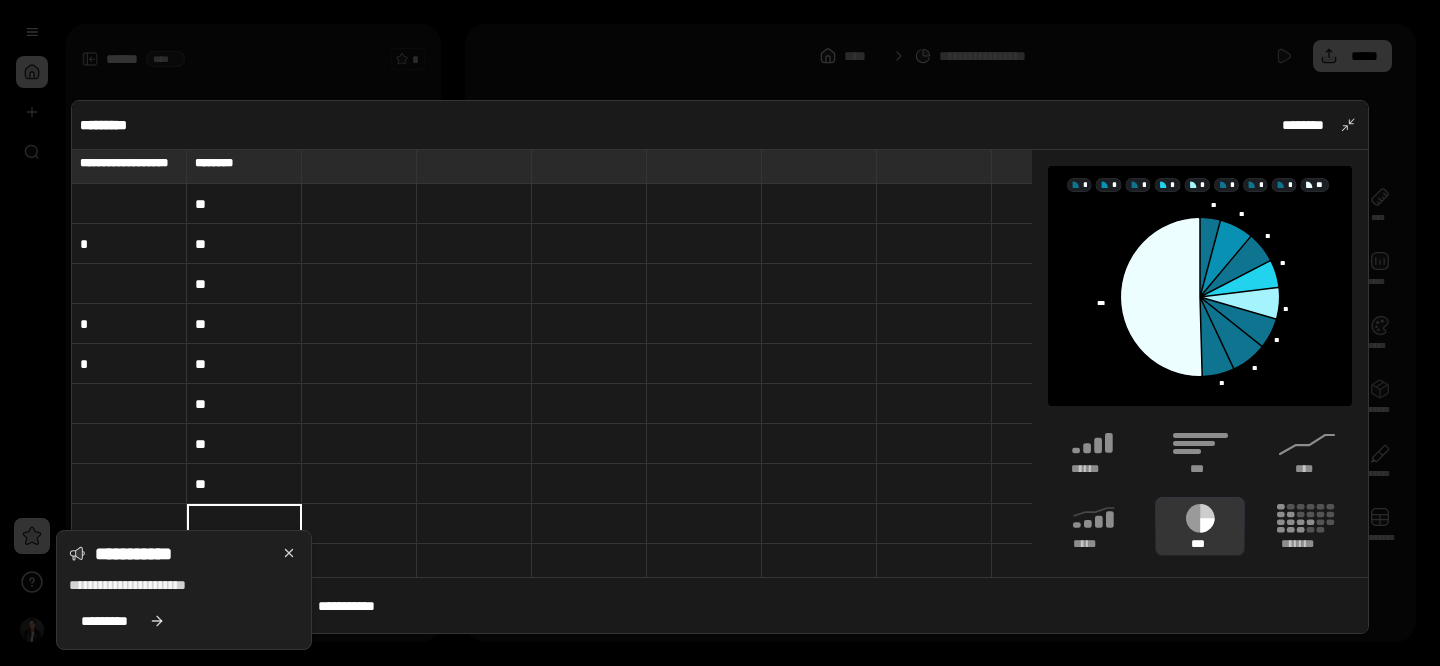 scroll, scrollTop: 0, scrollLeft: 0, axis: both 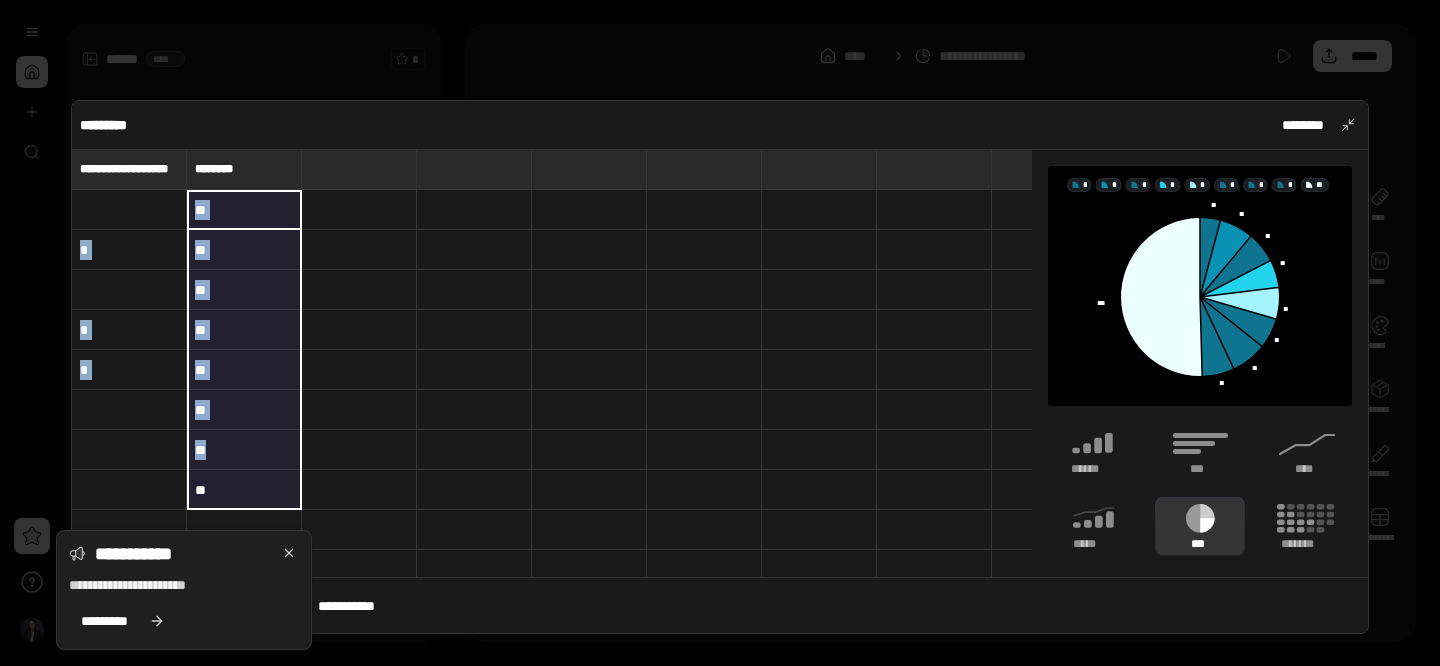 drag, startPoint x: 216, startPoint y: 211, endPoint x: 228, endPoint y: 503, distance: 292.24646 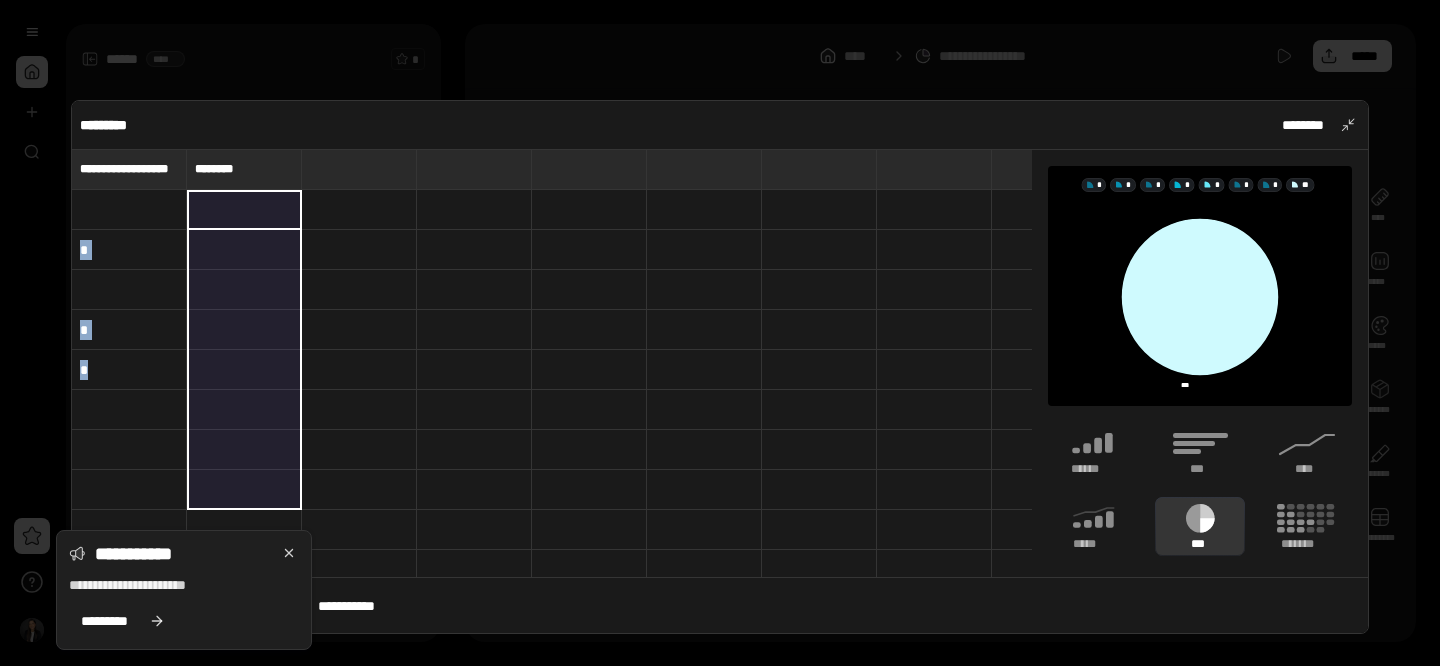 type 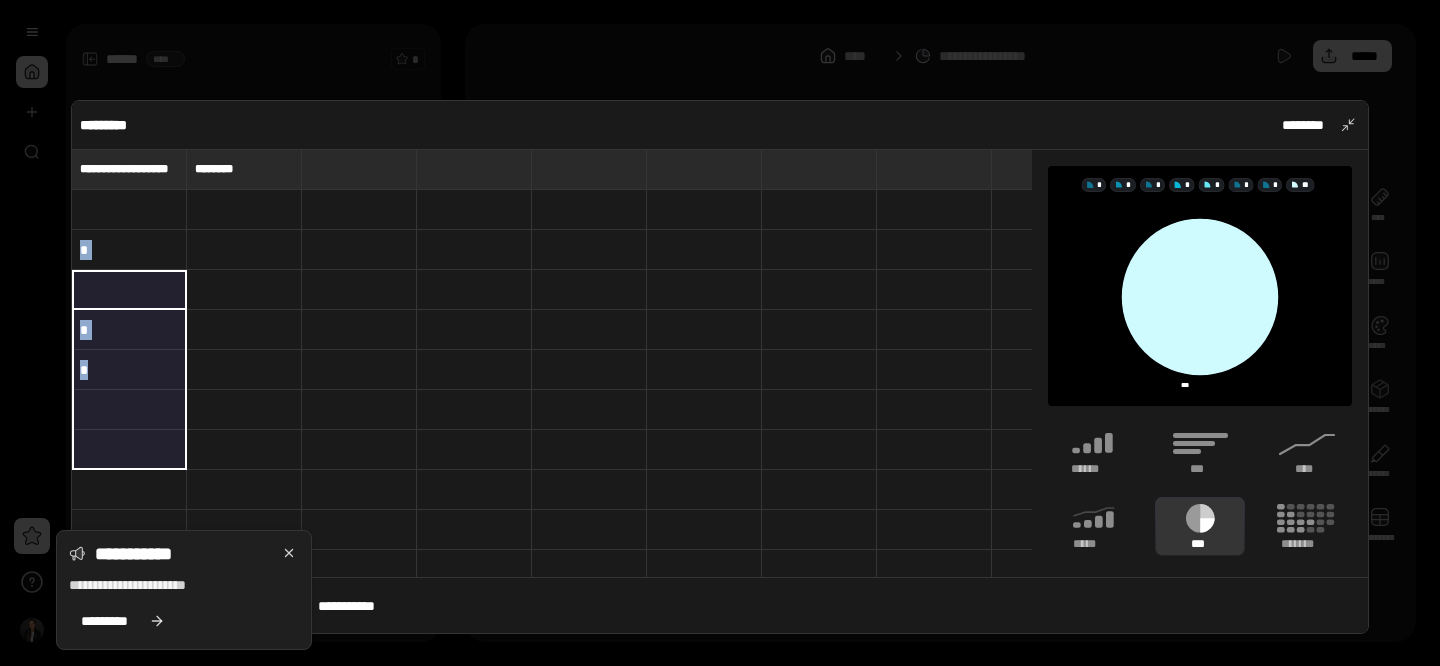 drag, startPoint x: 97, startPoint y: 241, endPoint x: 108, endPoint y: 462, distance: 221.27359 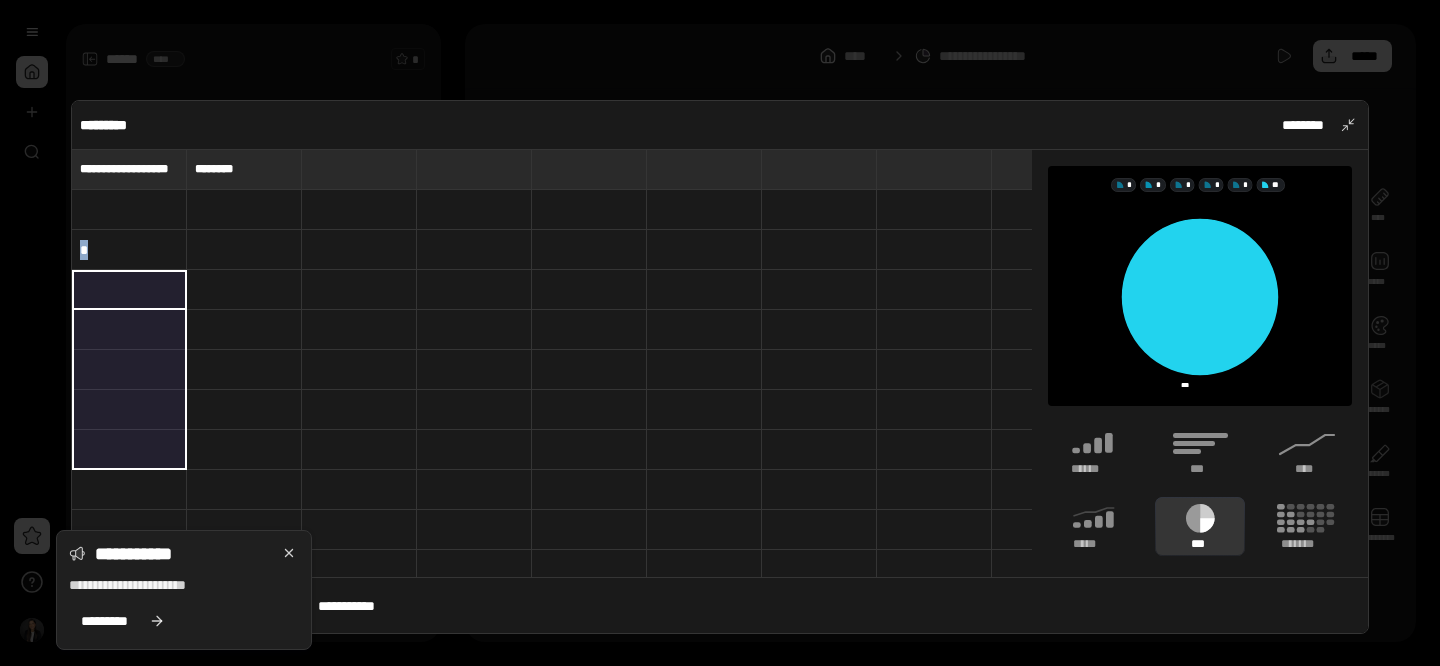 click on "*" at bounding box center (129, 250) 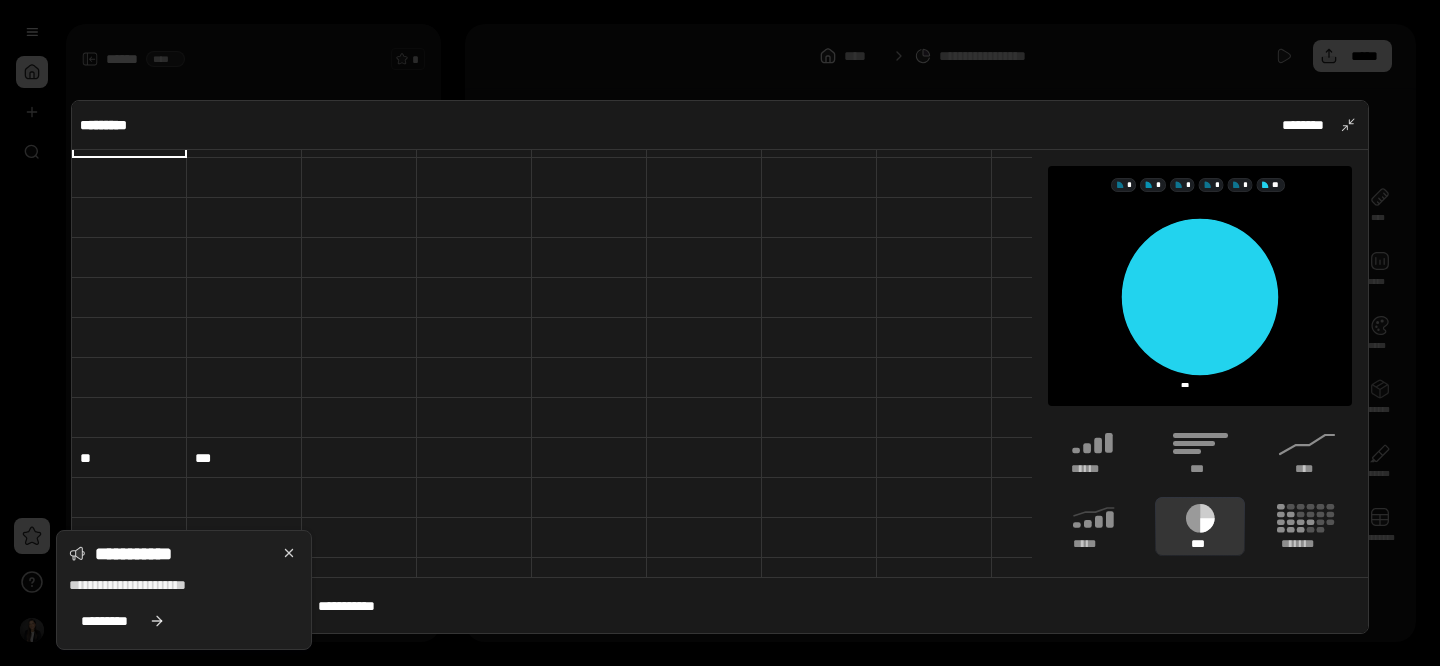 scroll, scrollTop: 111, scrollLeft: 0, axis: vertical 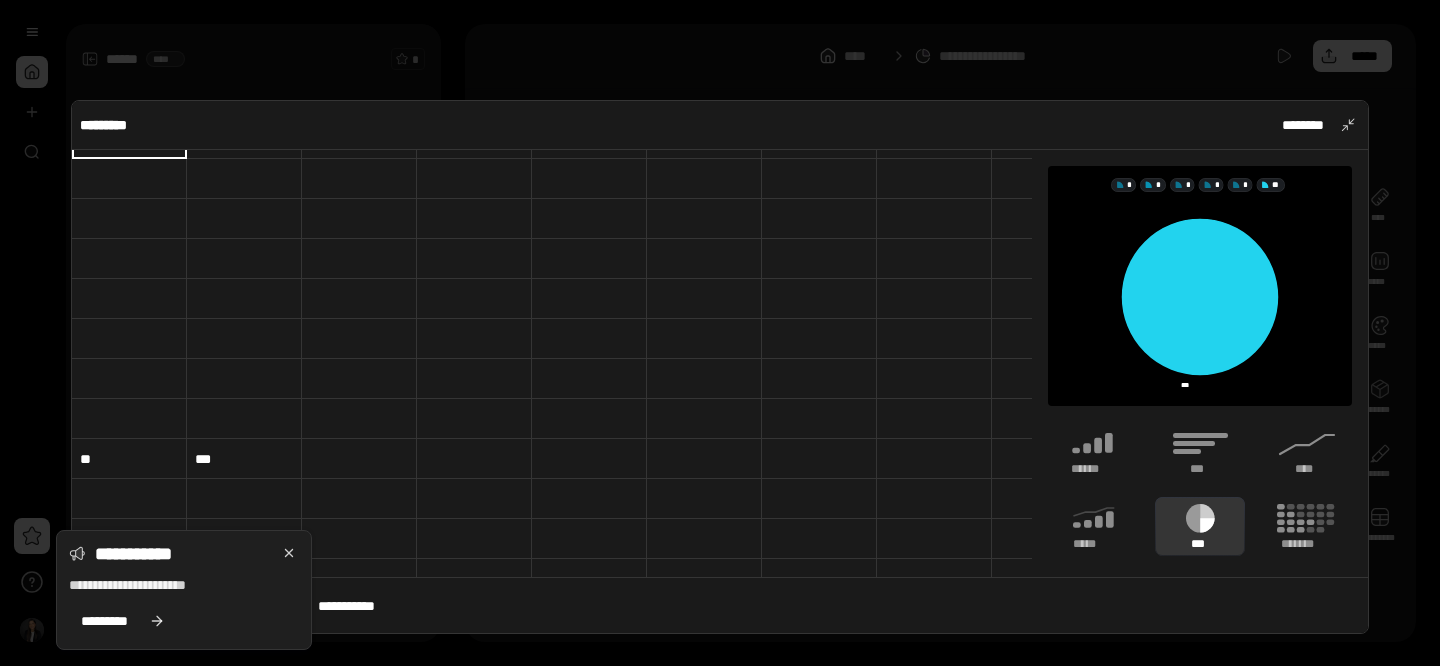 type 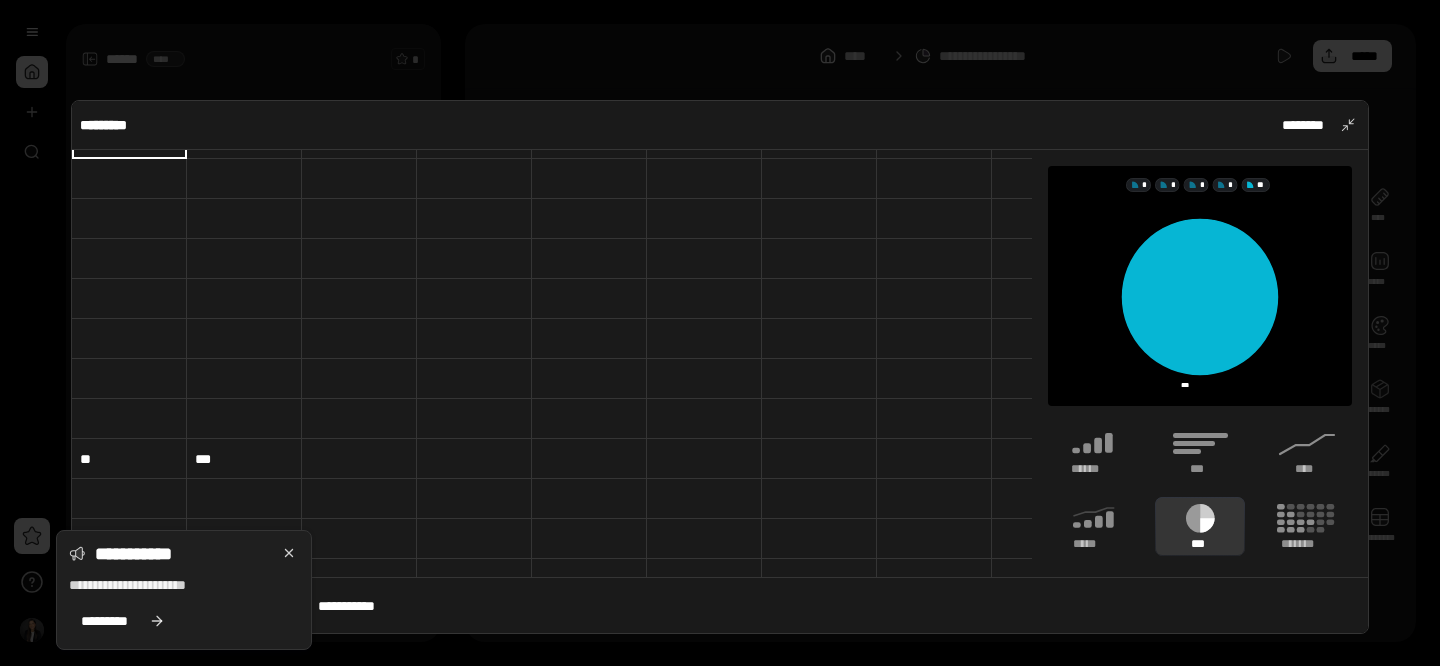 click on "**" at bounding box center (129, 459) 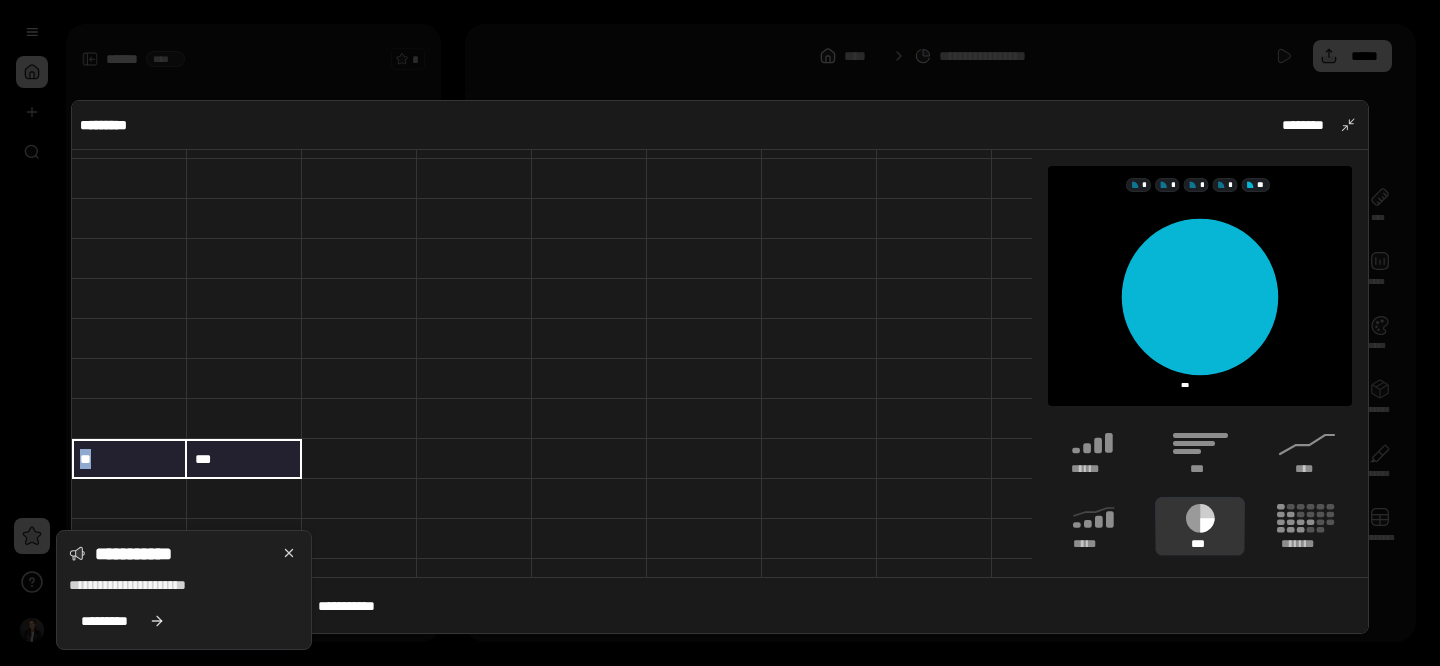 drag, startPoint x: 114, startPoint y: 461, endPoint x: 252, endPoint y: 461, distance: 138 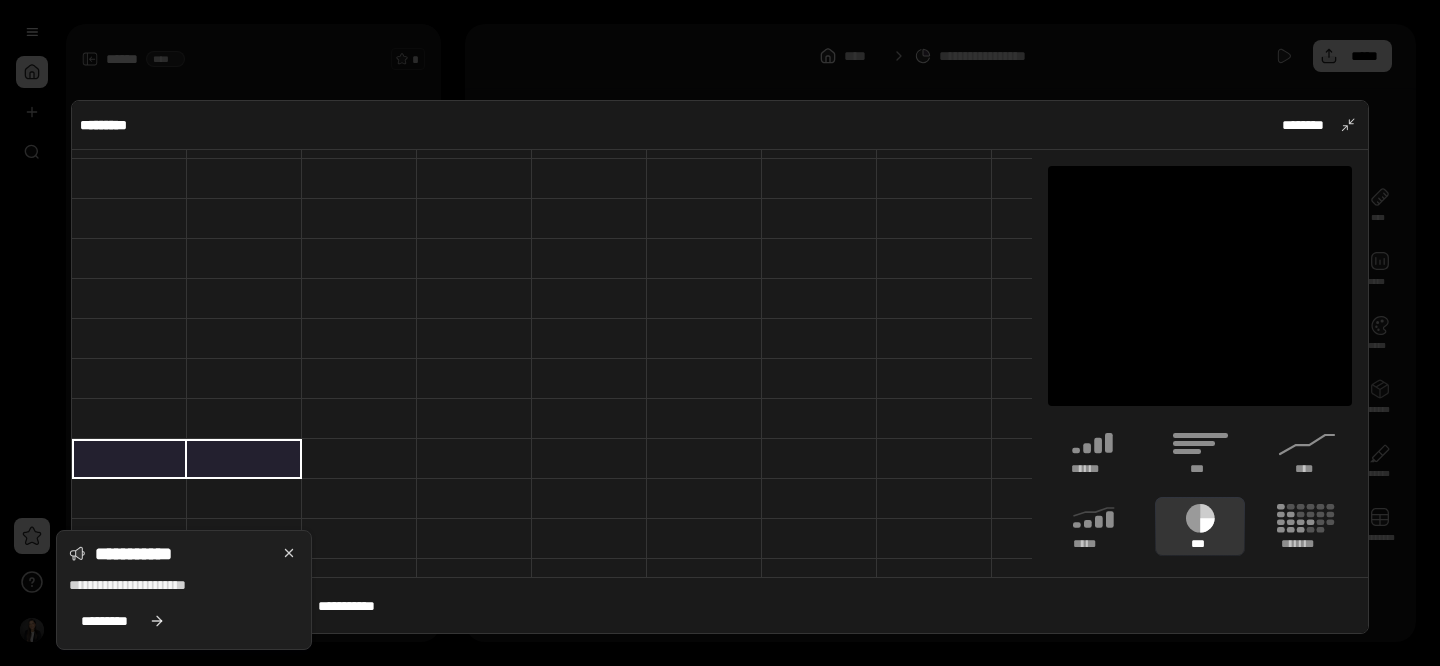 scroll, scrollTop: 0, scrollLeft: 0, axis: both 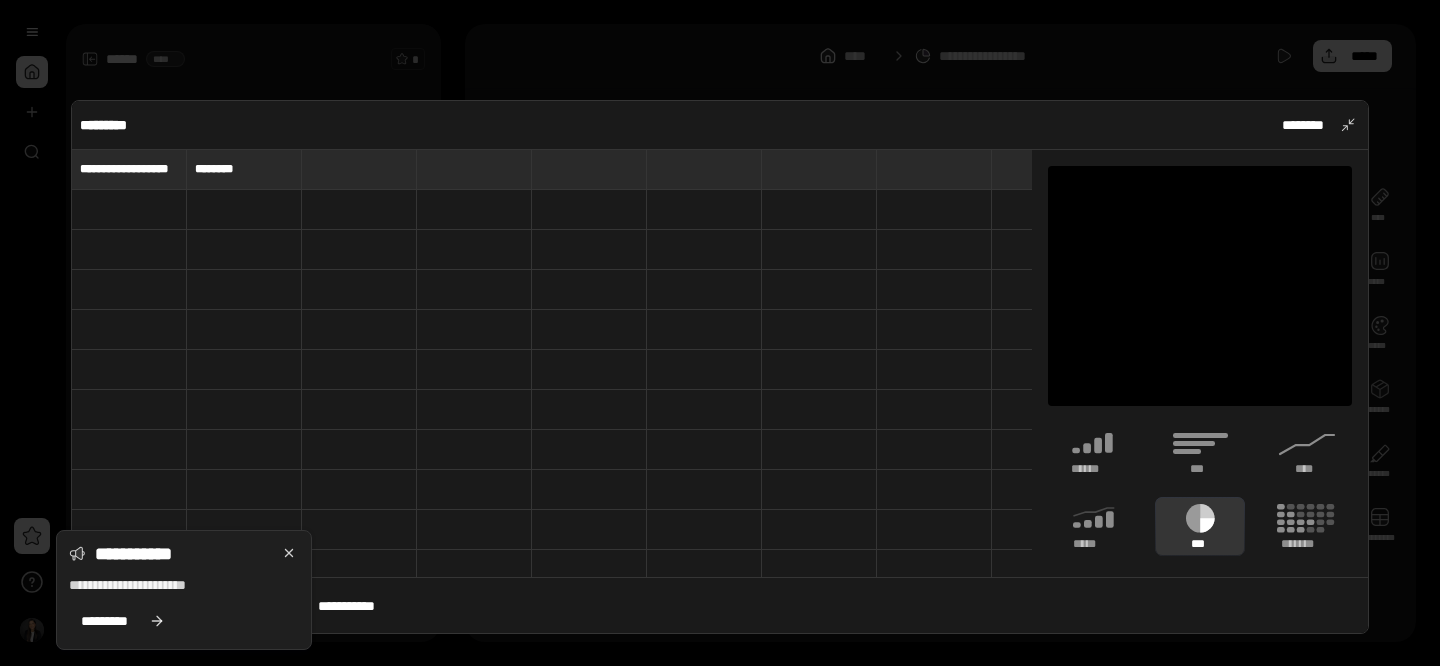 click at bounding box center [129, 210] 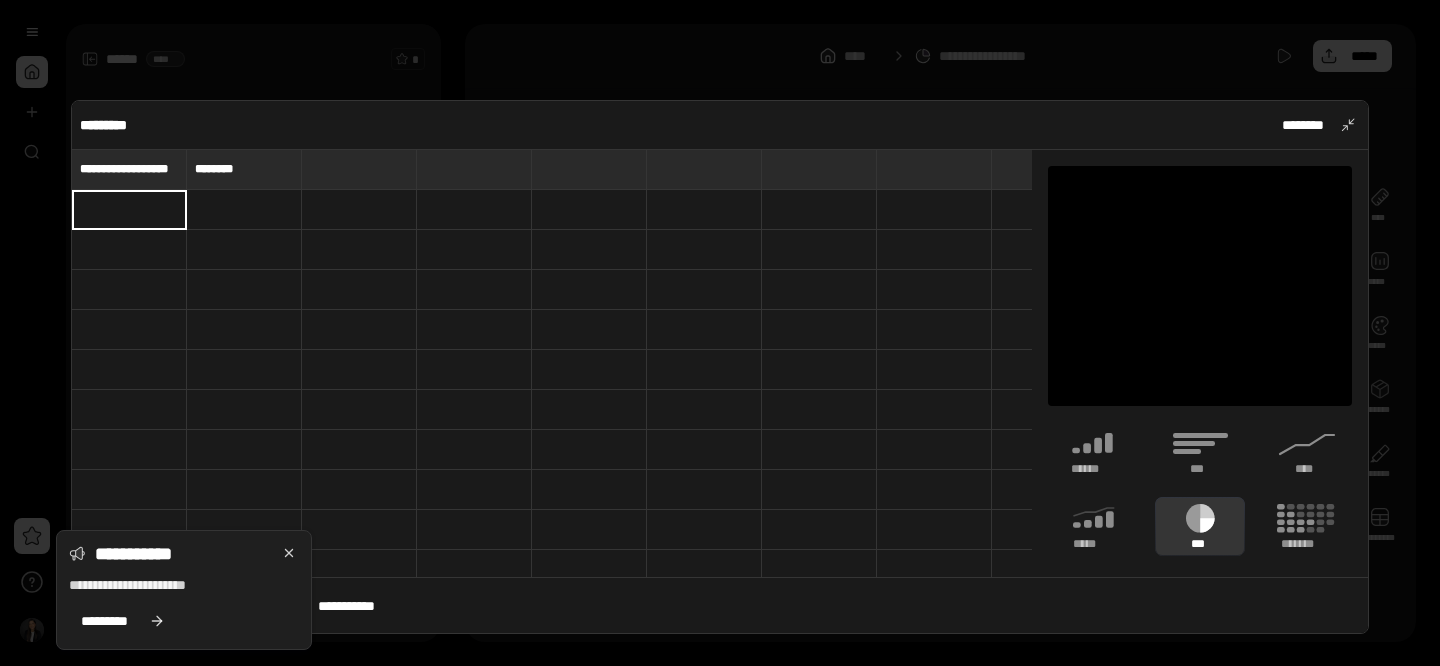 type on "**" 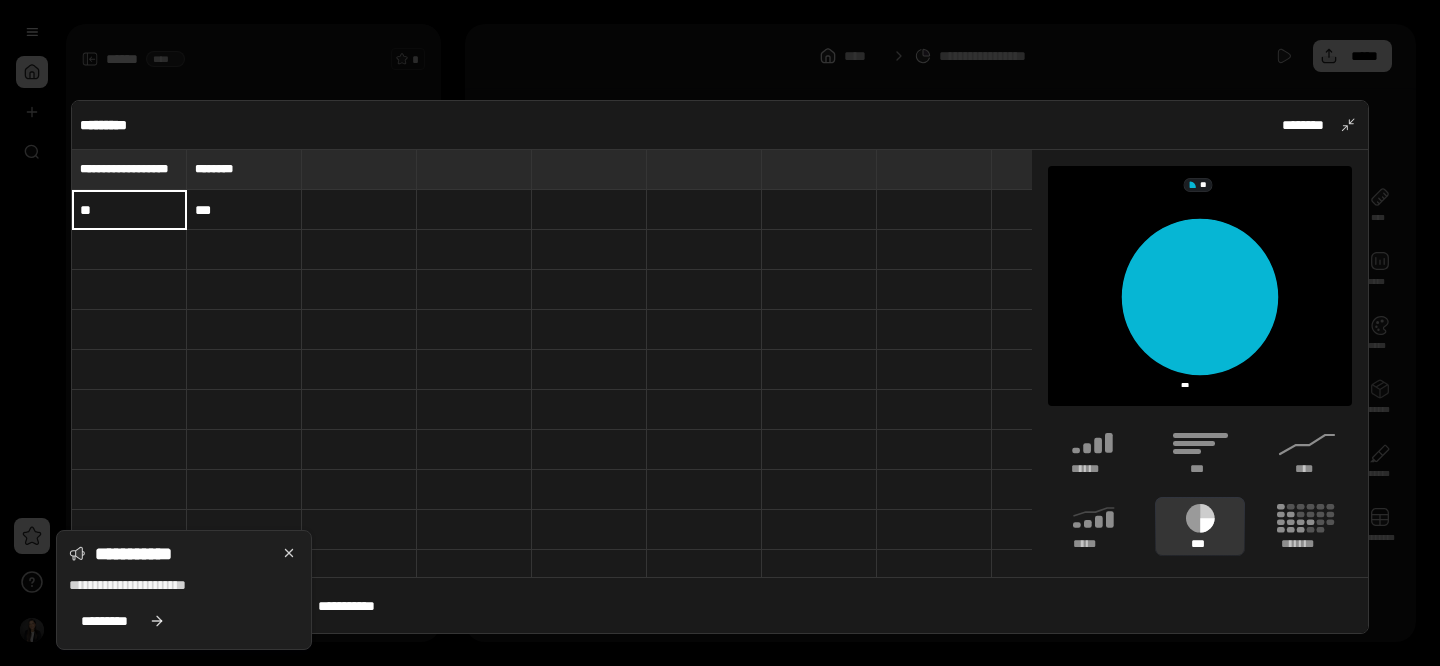 click on "***" at bounding box center (244, 210) 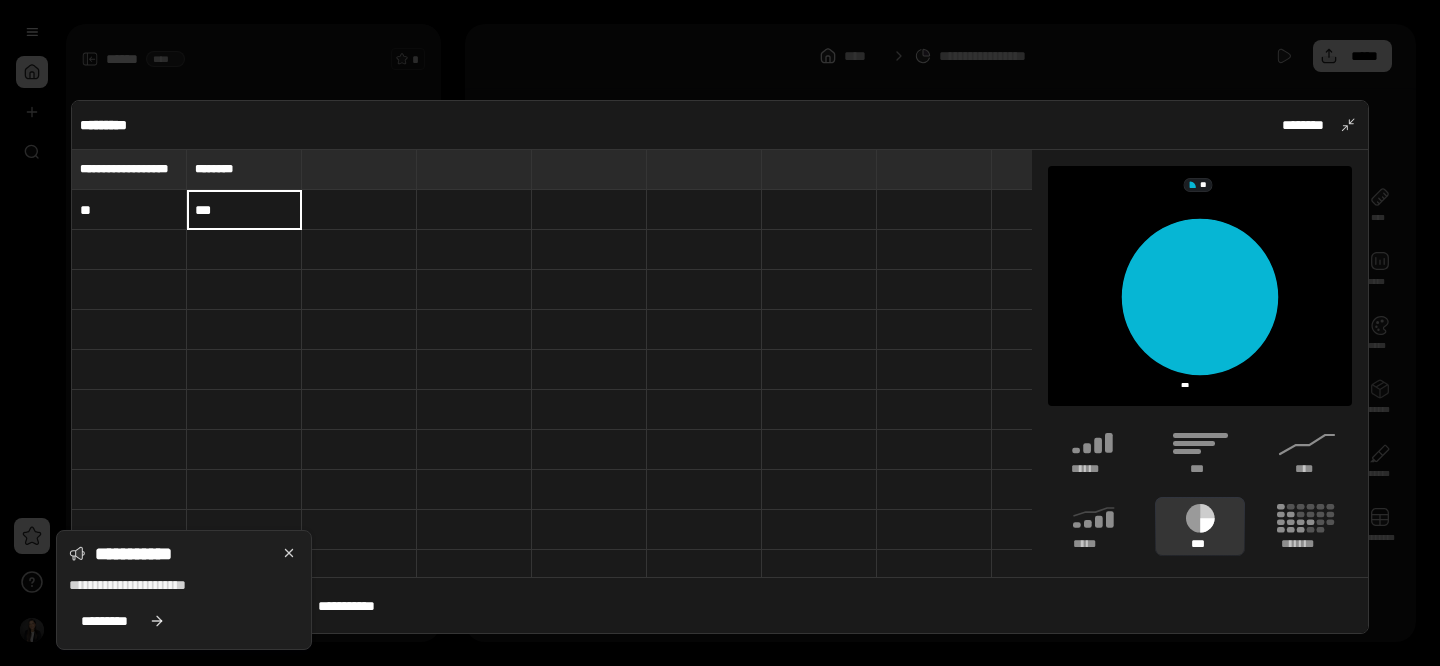 click at bounding box center [129, 250] 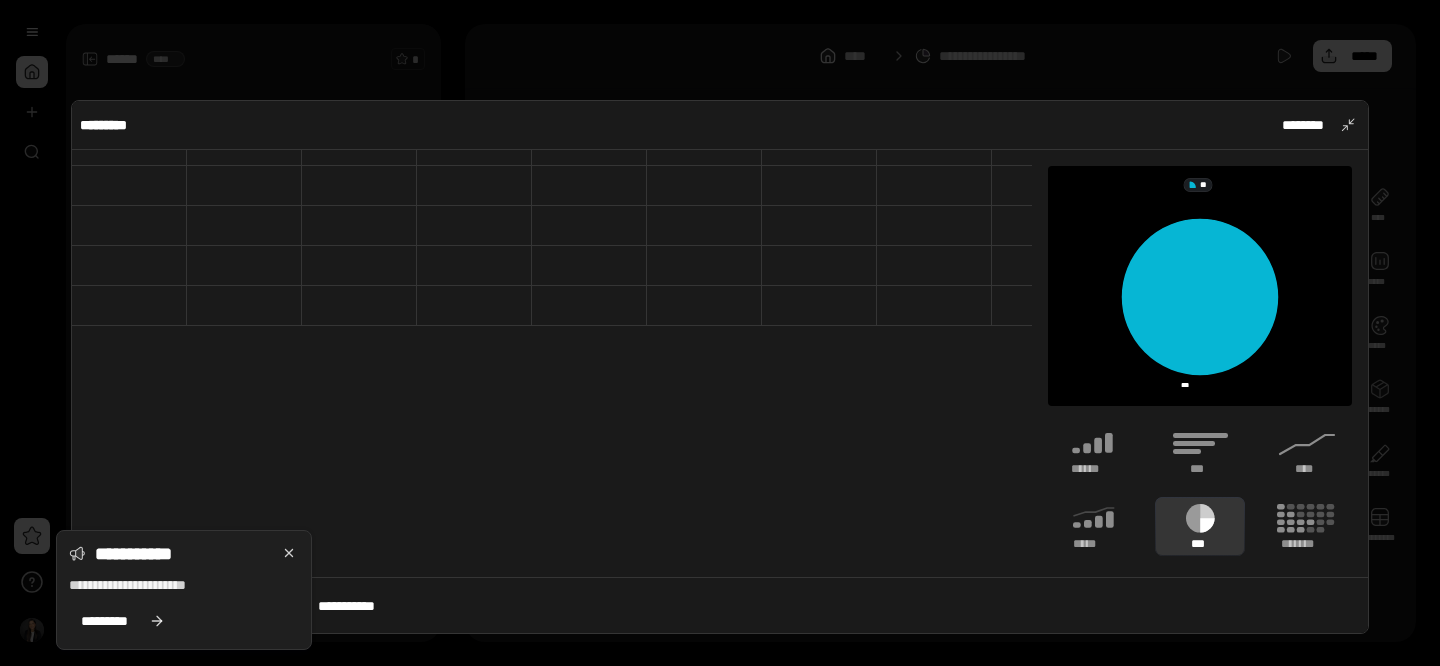 scroll, scrollTop: 640, scrollLeft: 0, axis: vertical 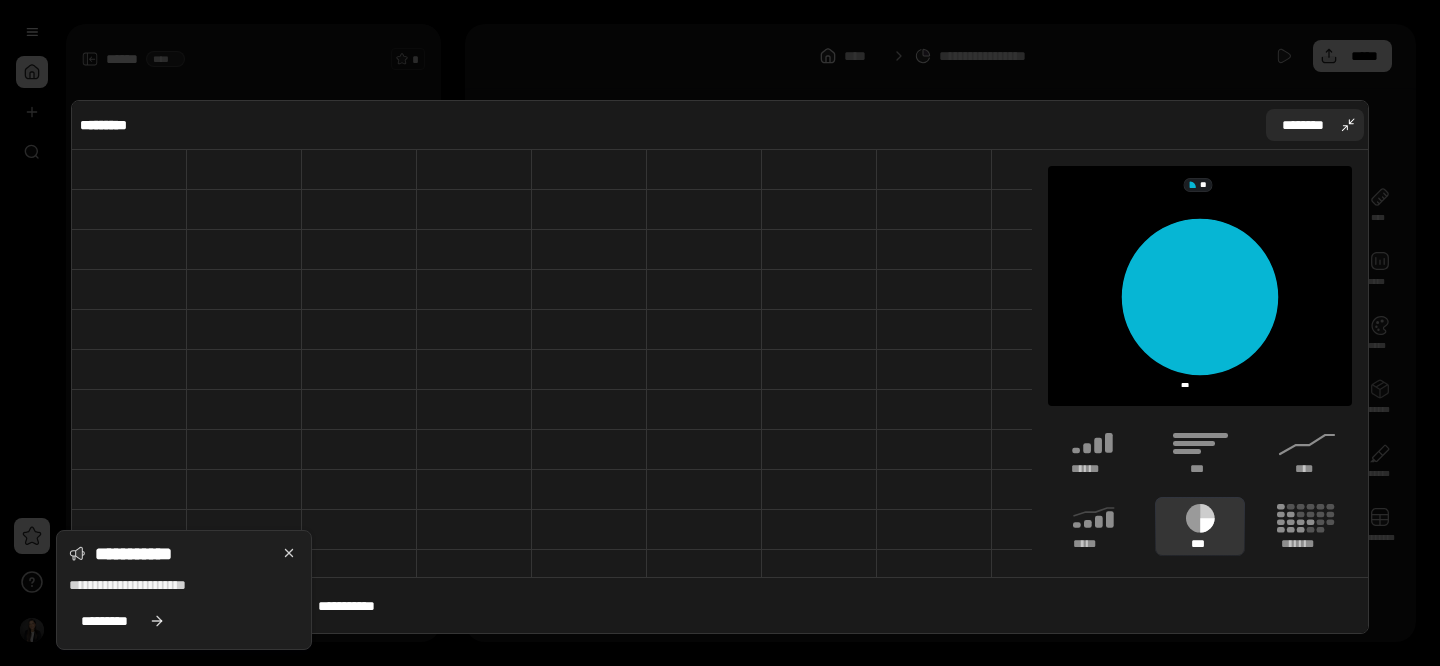 click on "********" at bounding box center (1315, 125) 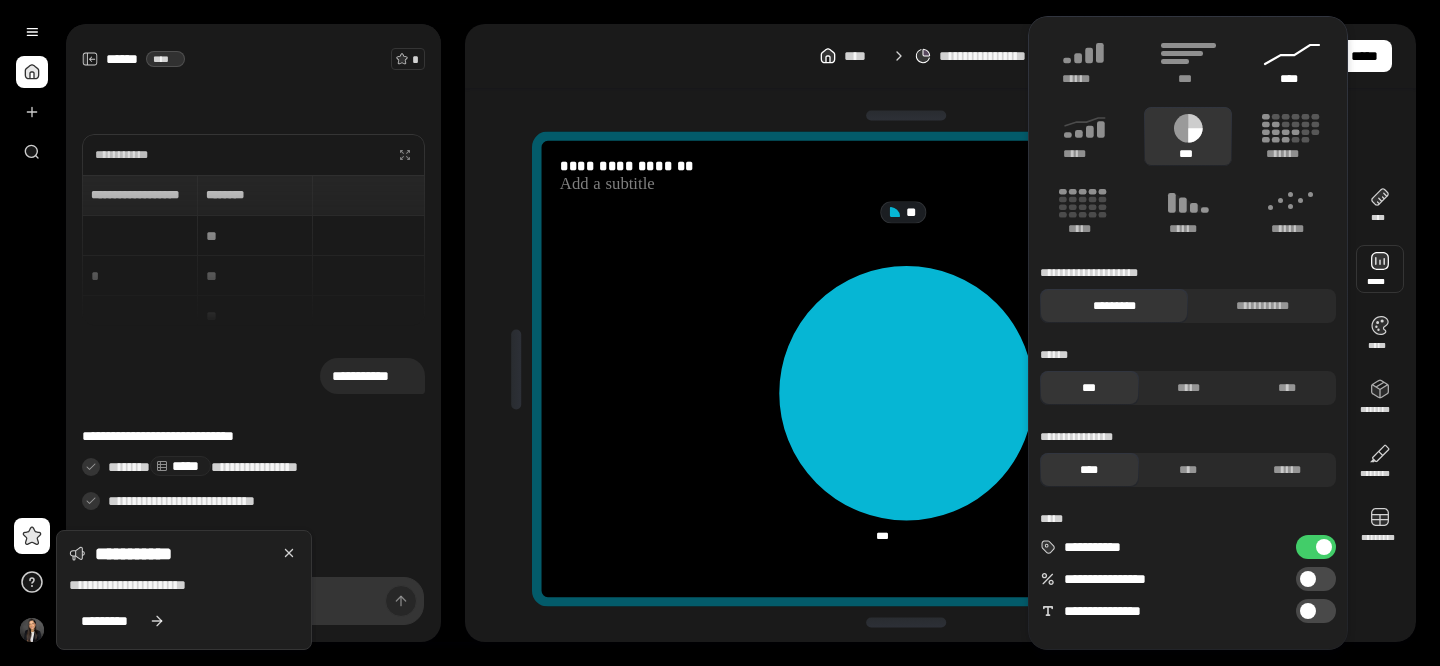 click 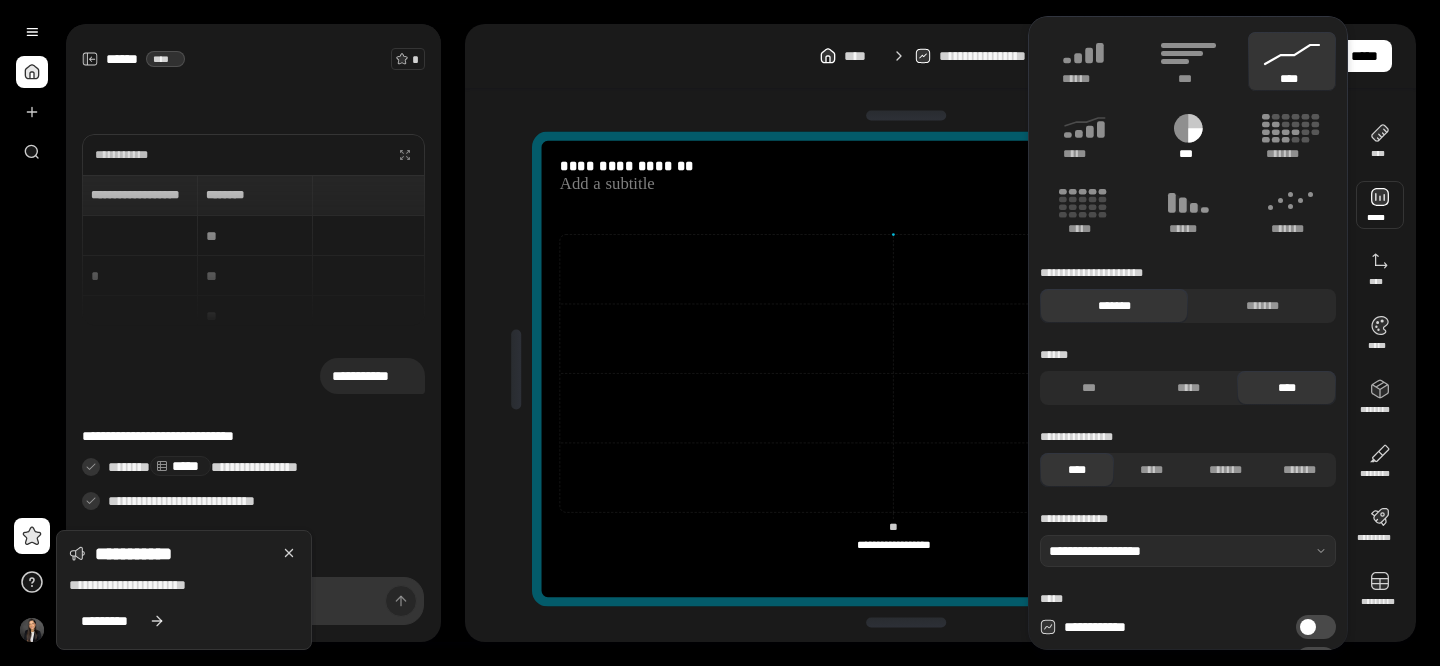 click 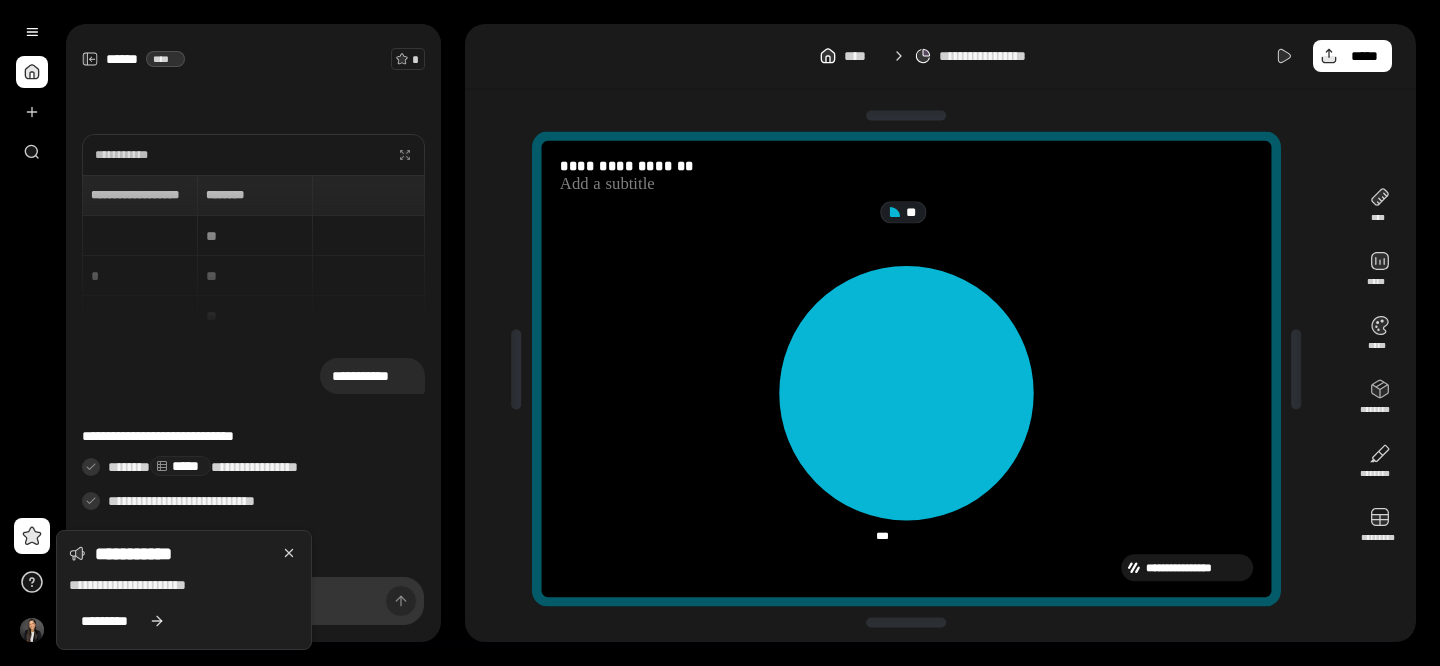 click on "**" at bounding box center (912, 212) 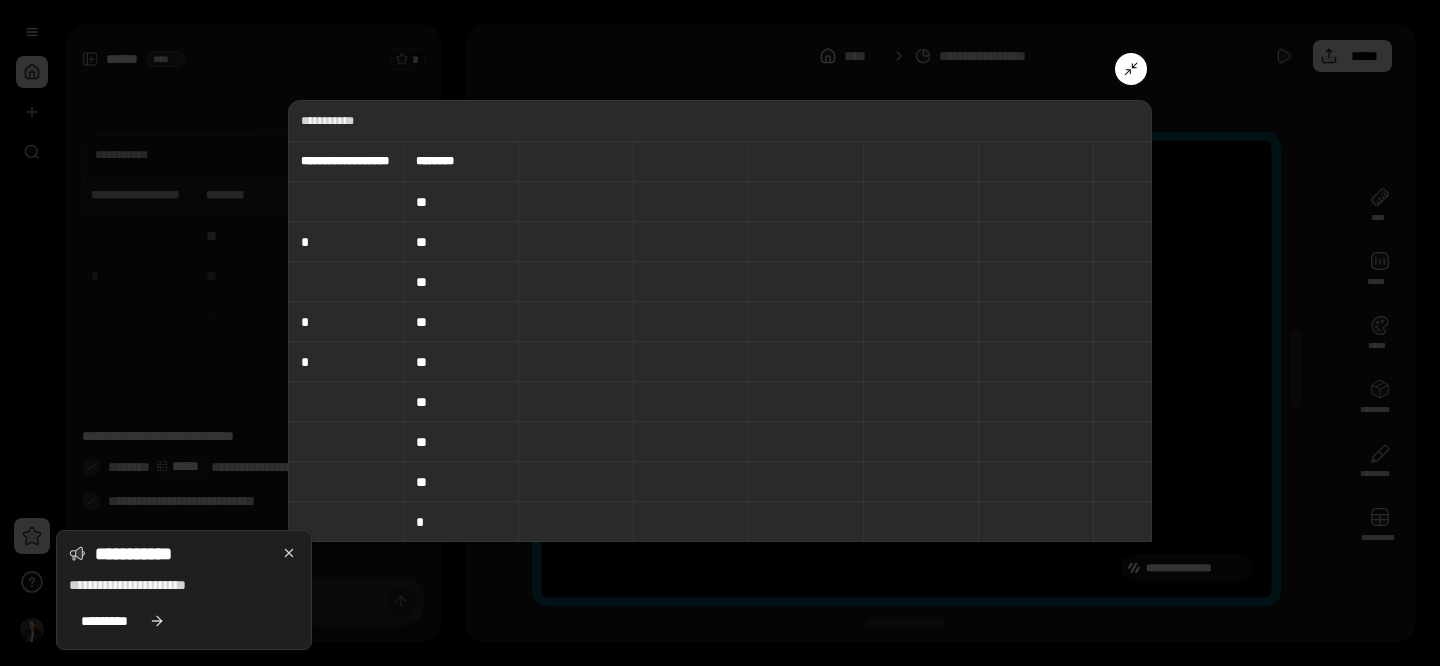 scroll, scrollTop: 90, scrollLeft: 0, axis: vertical 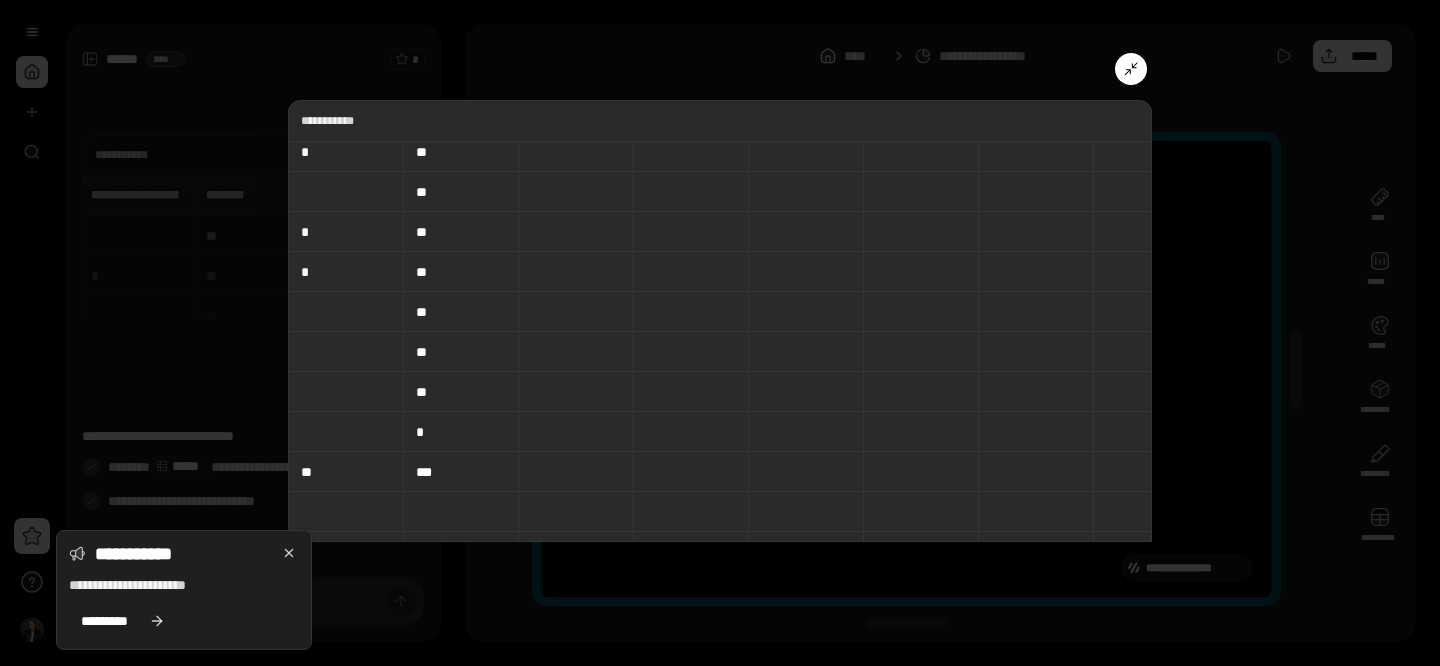 click on "*" at bounding box center [461, 432] 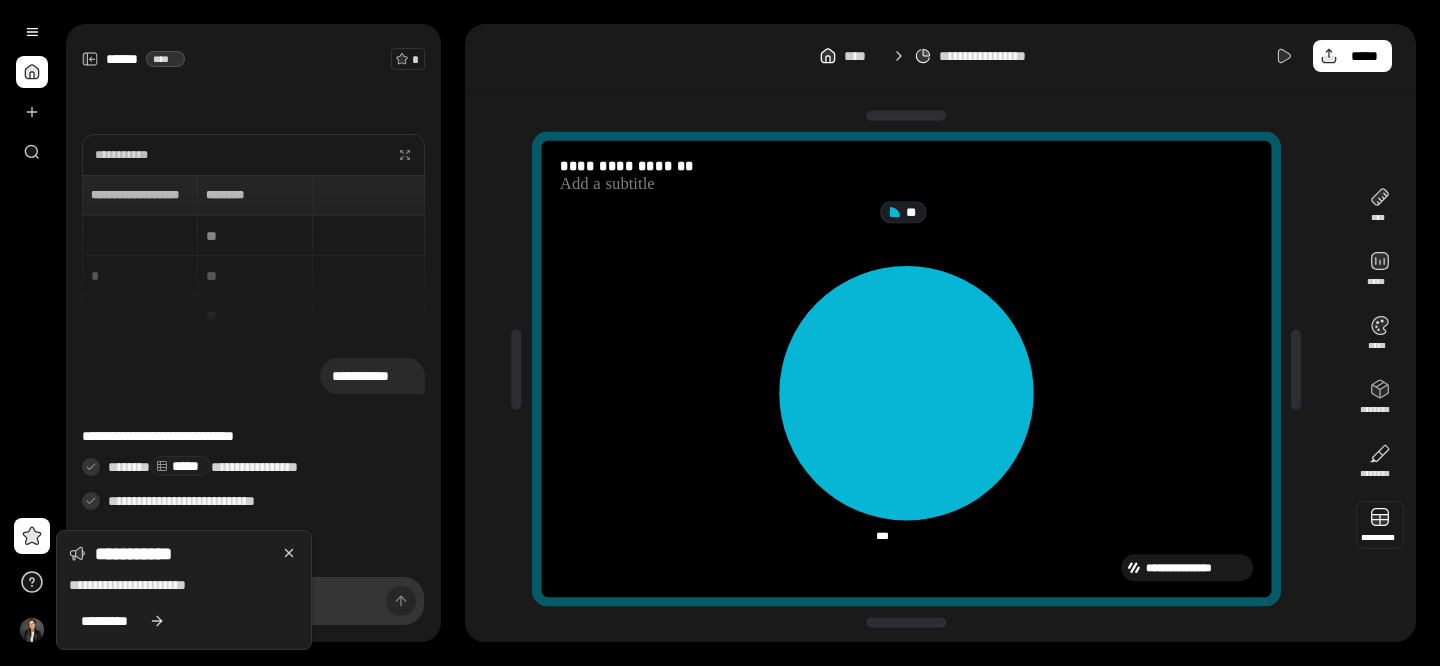 click at bounding box center (1380, 525) 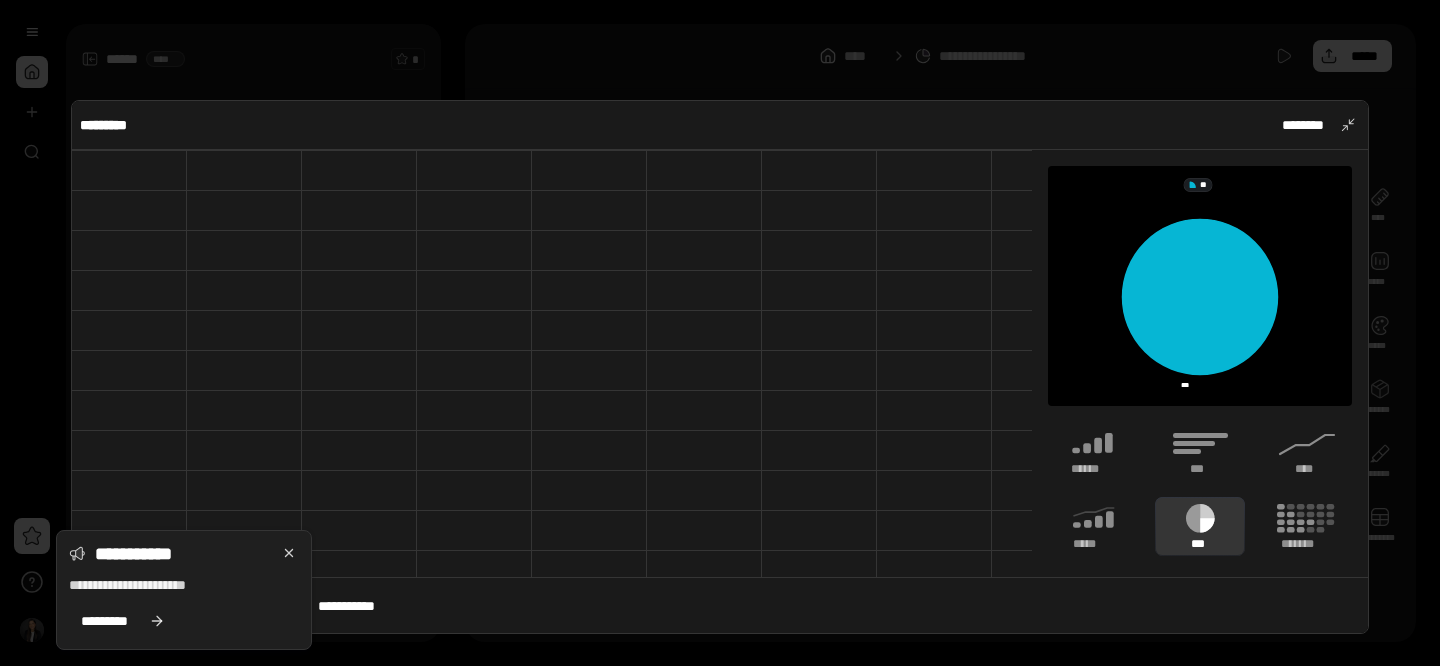 scroll, scrollTop: 208, scrollLeft: 0, axis: vertical 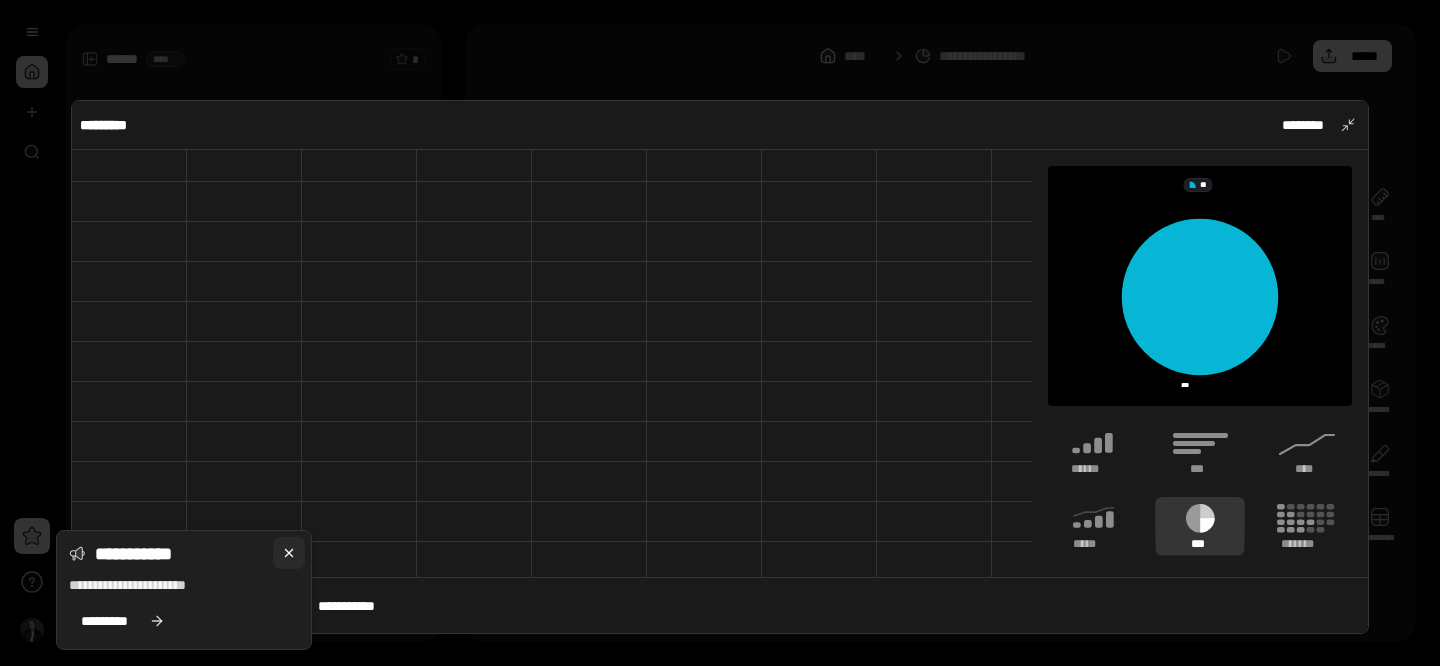 click at bounding box center [289, 553] 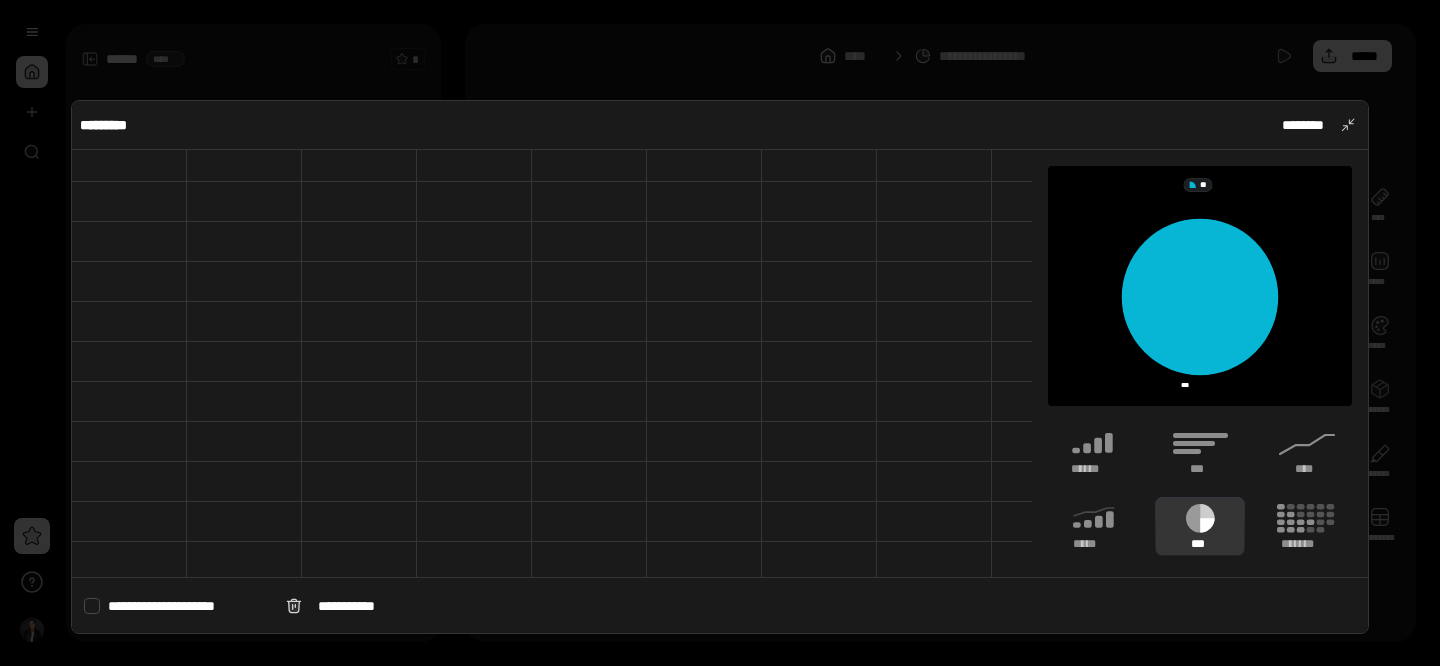 click at bounding box center [92, 606] 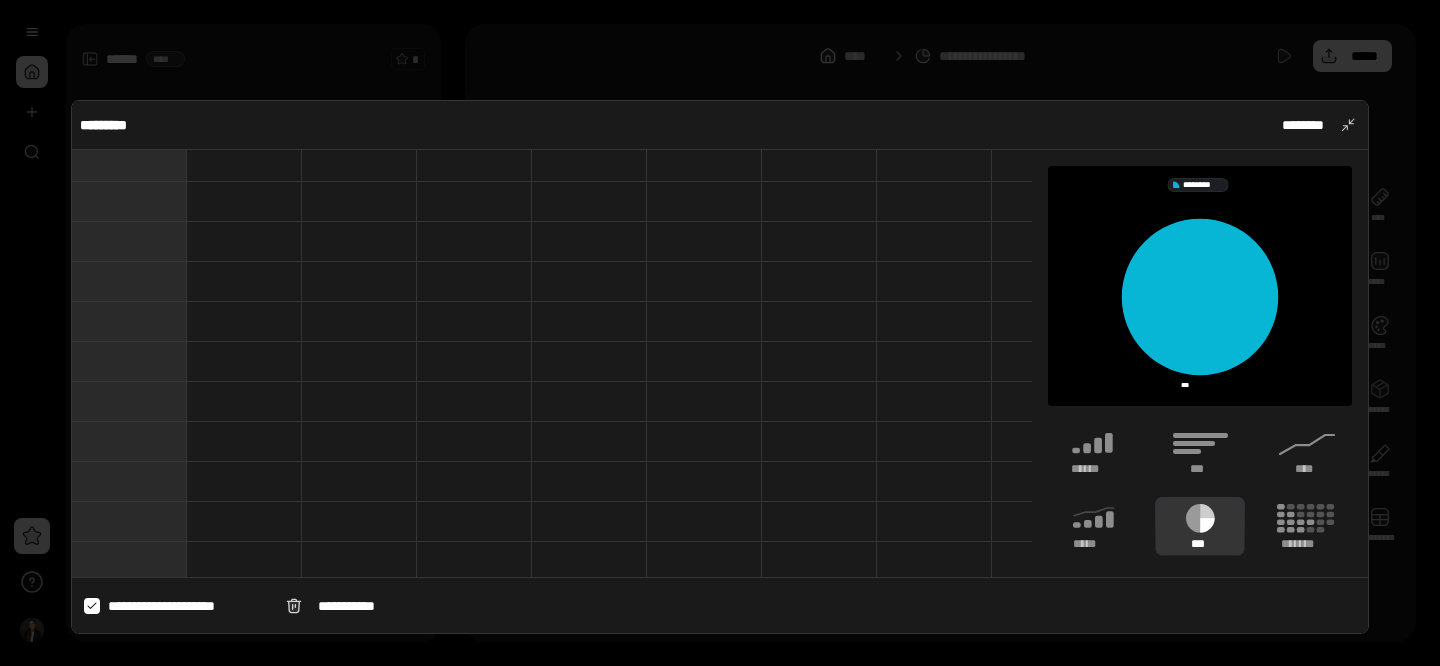 click 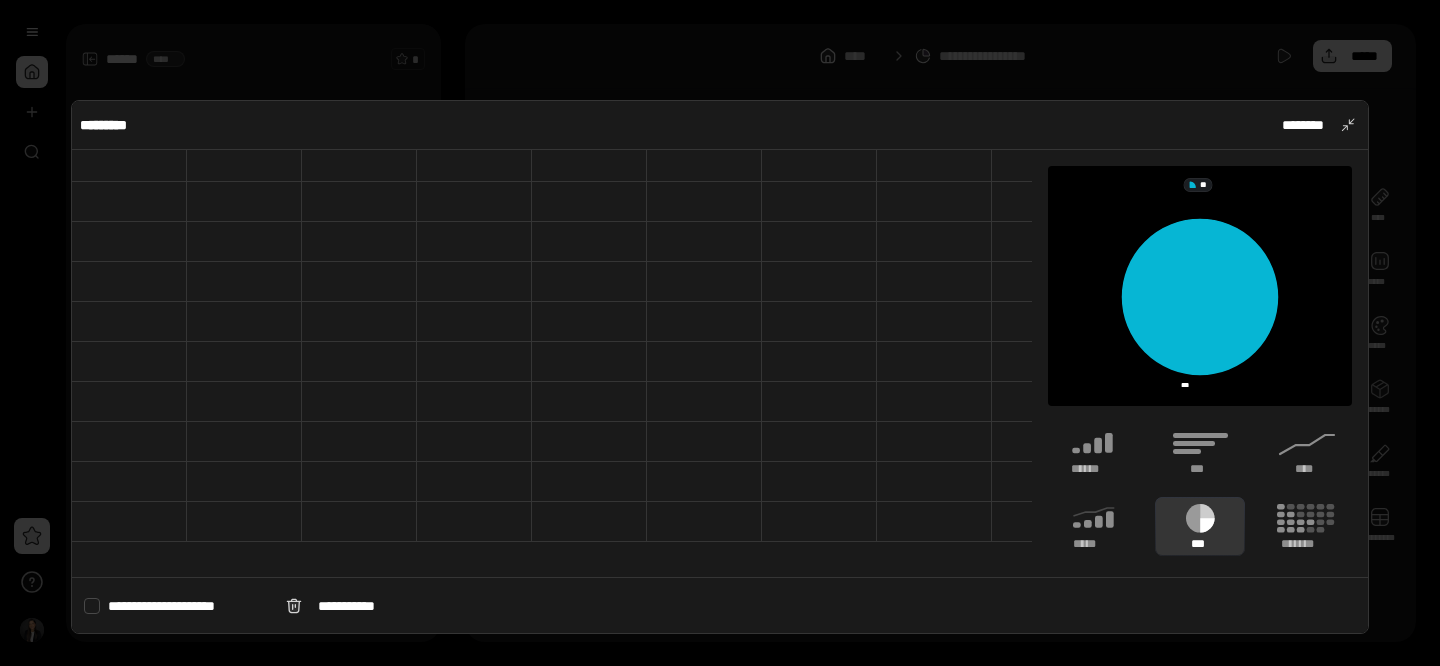 scroll, scrollTop: 0, scrollLeft: 0, axis: both 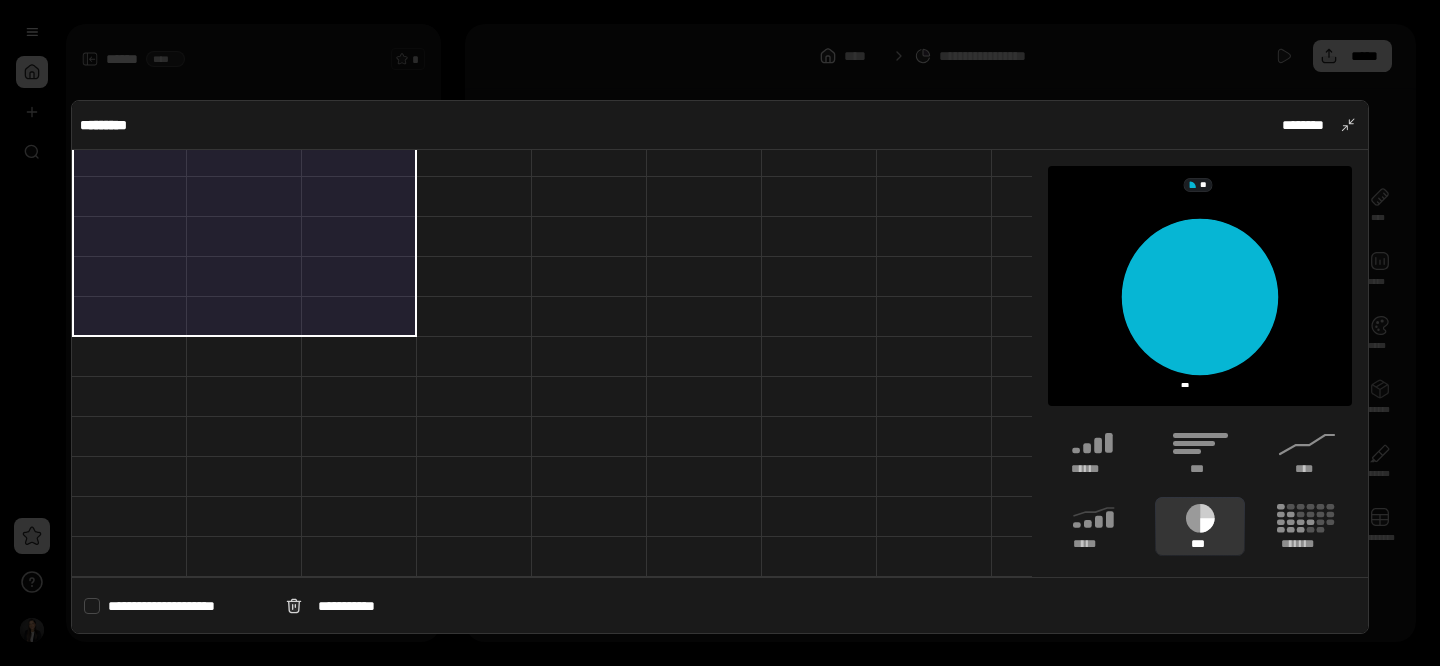 drag, startPoint x: 113, startPoint y: 239, endPoint x: 337, endPoint y: 327, distance: 240.66574 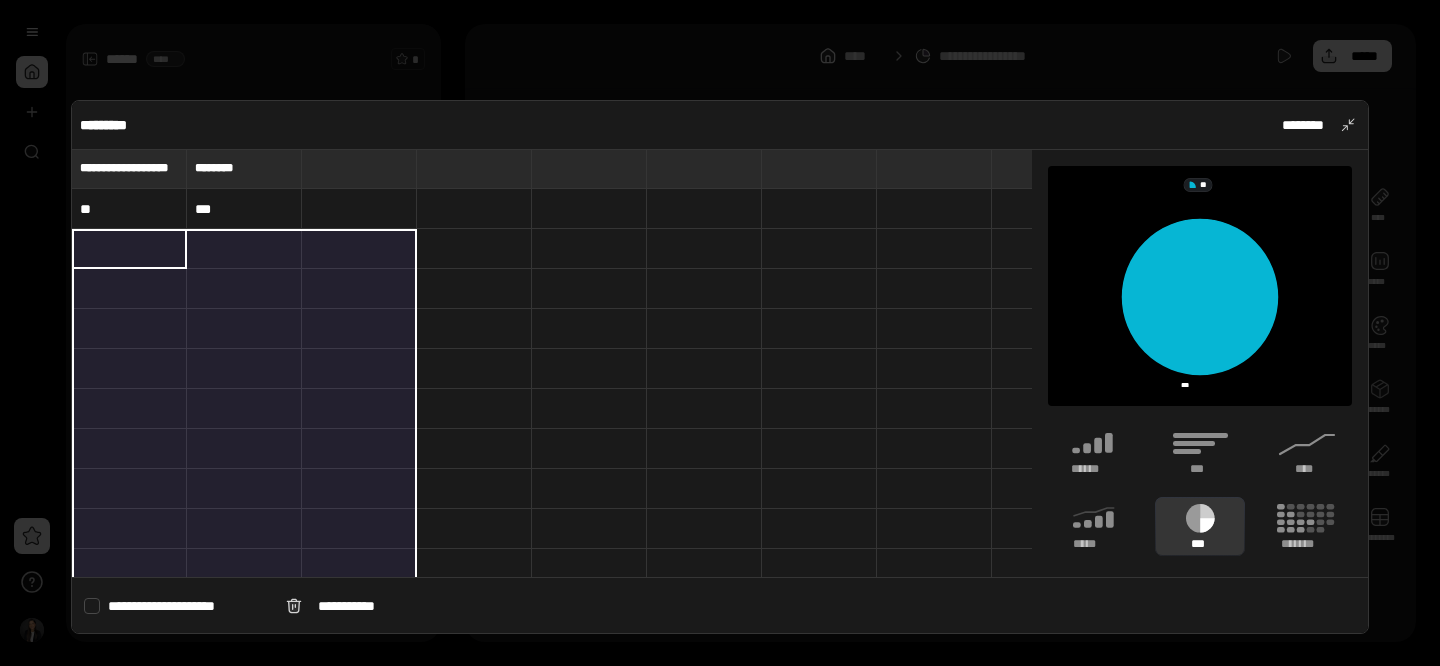 scroll, scrollTop: 0, scrollLeft: 0, axis: both 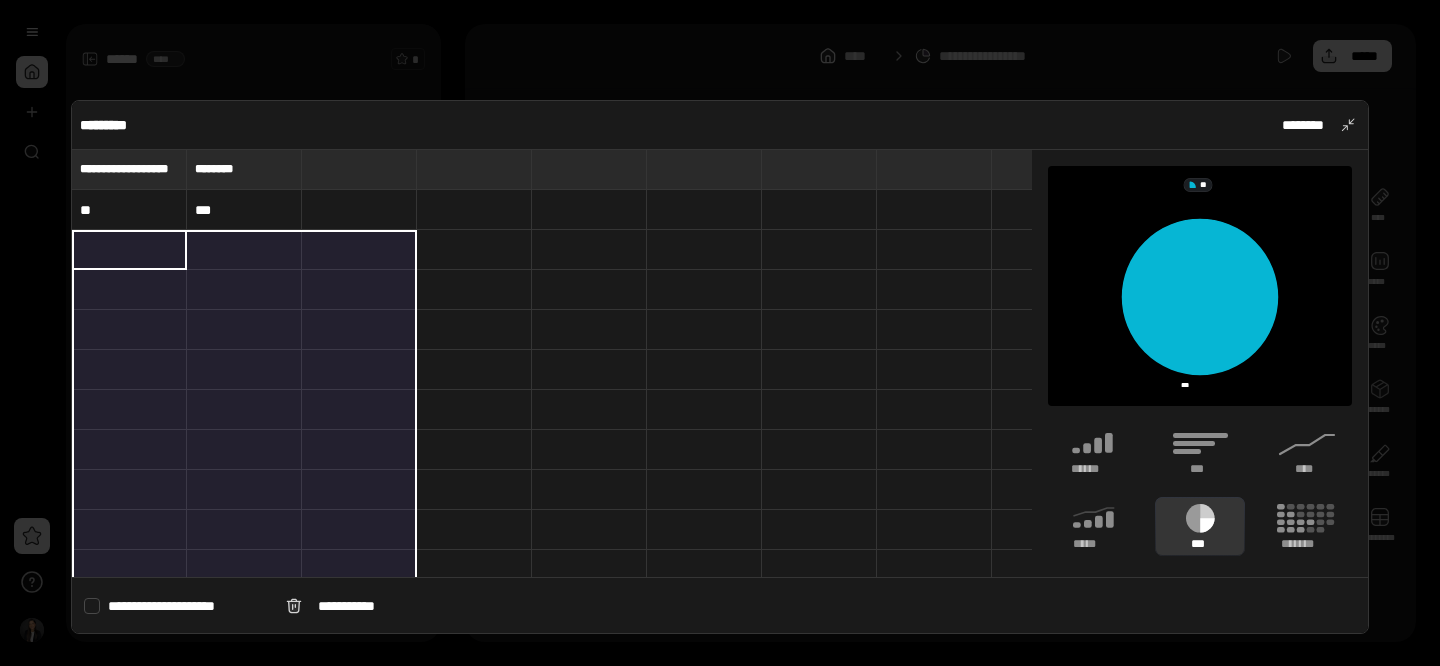 click on "***" at bounding box center [244, 210] 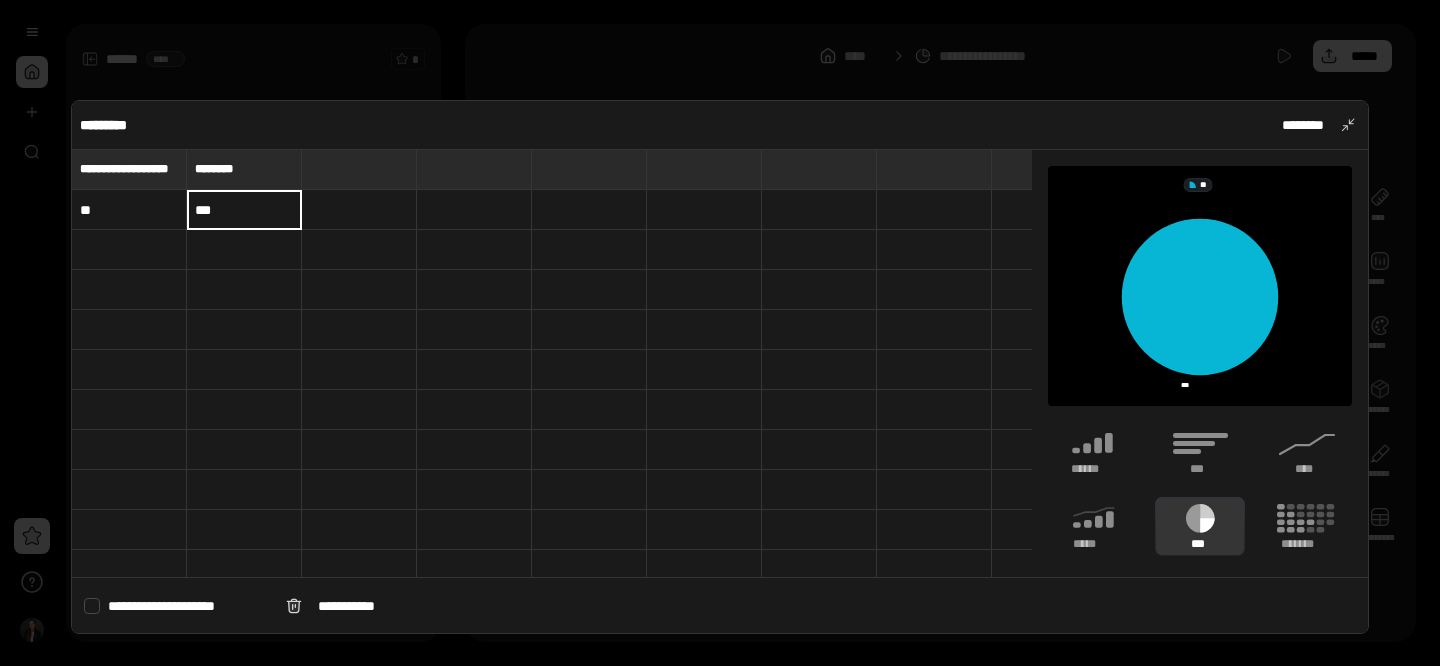 click on "**" at bounding box center [129, 210] 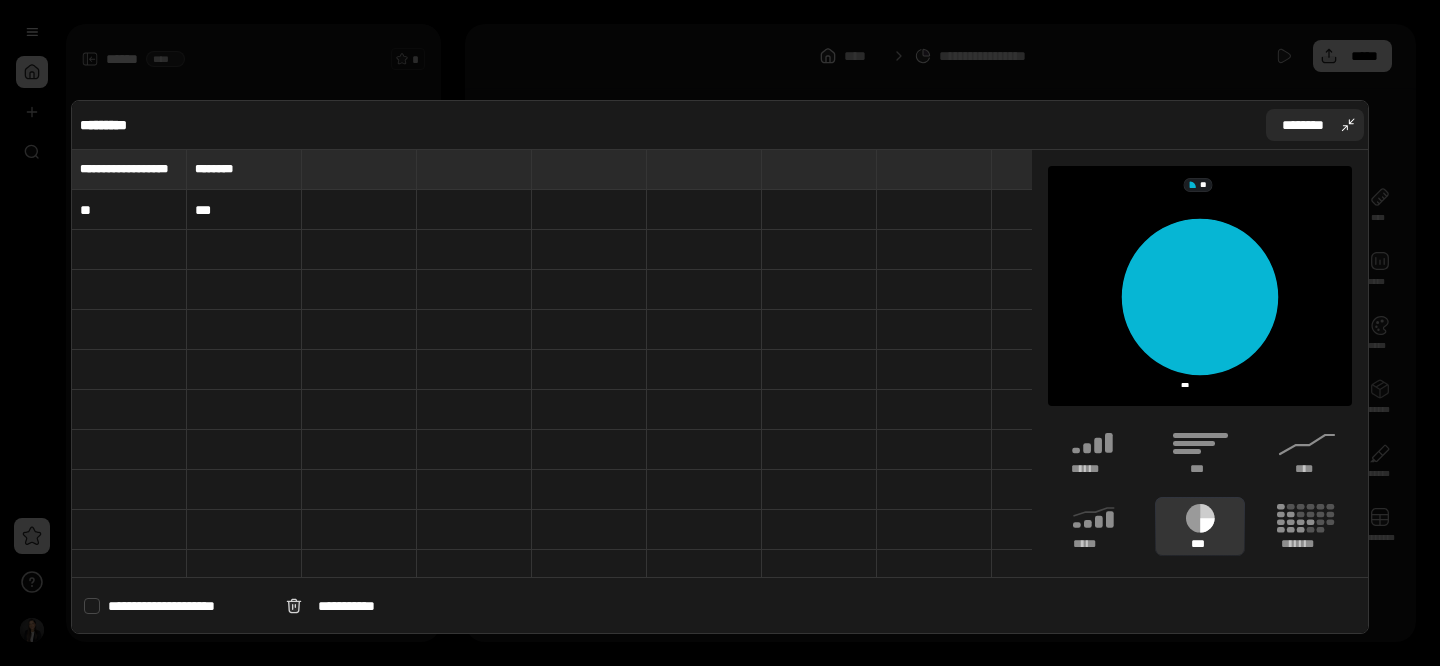 click on "********" at bounding box center [1303, 125] 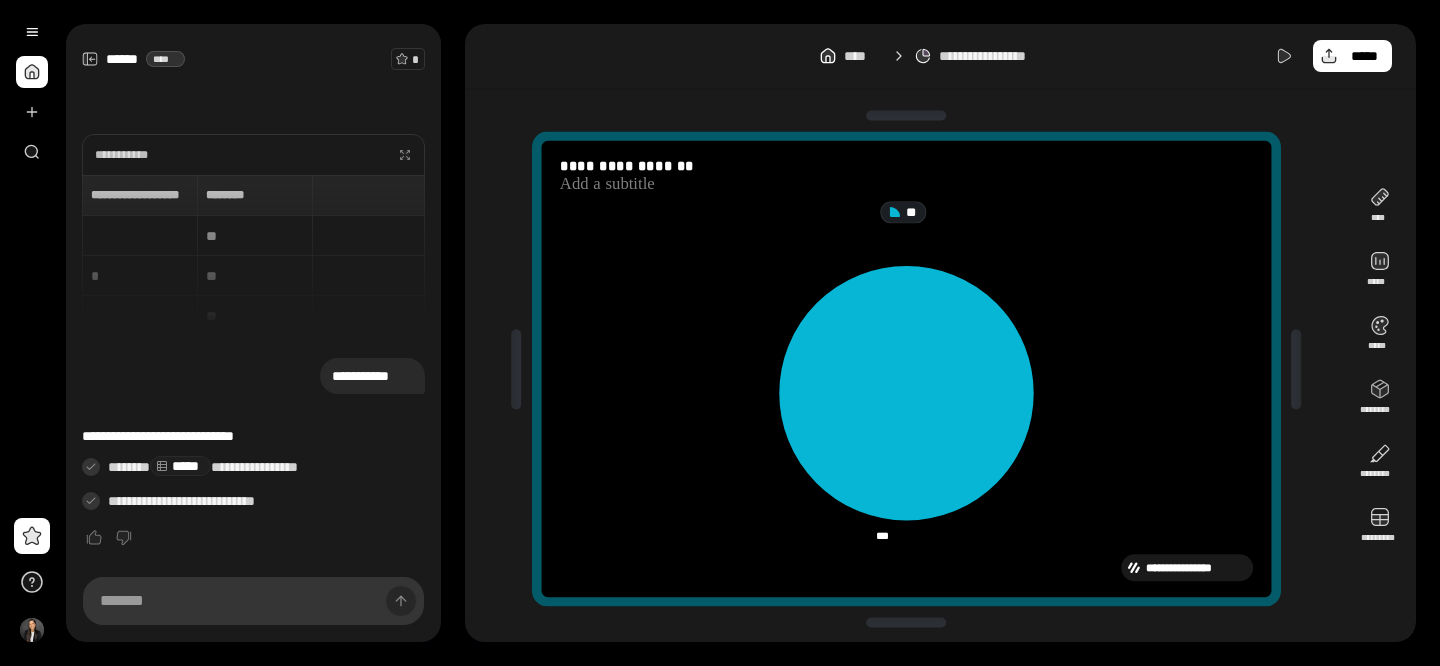 click on "**********" at bounding box center [253, 250] 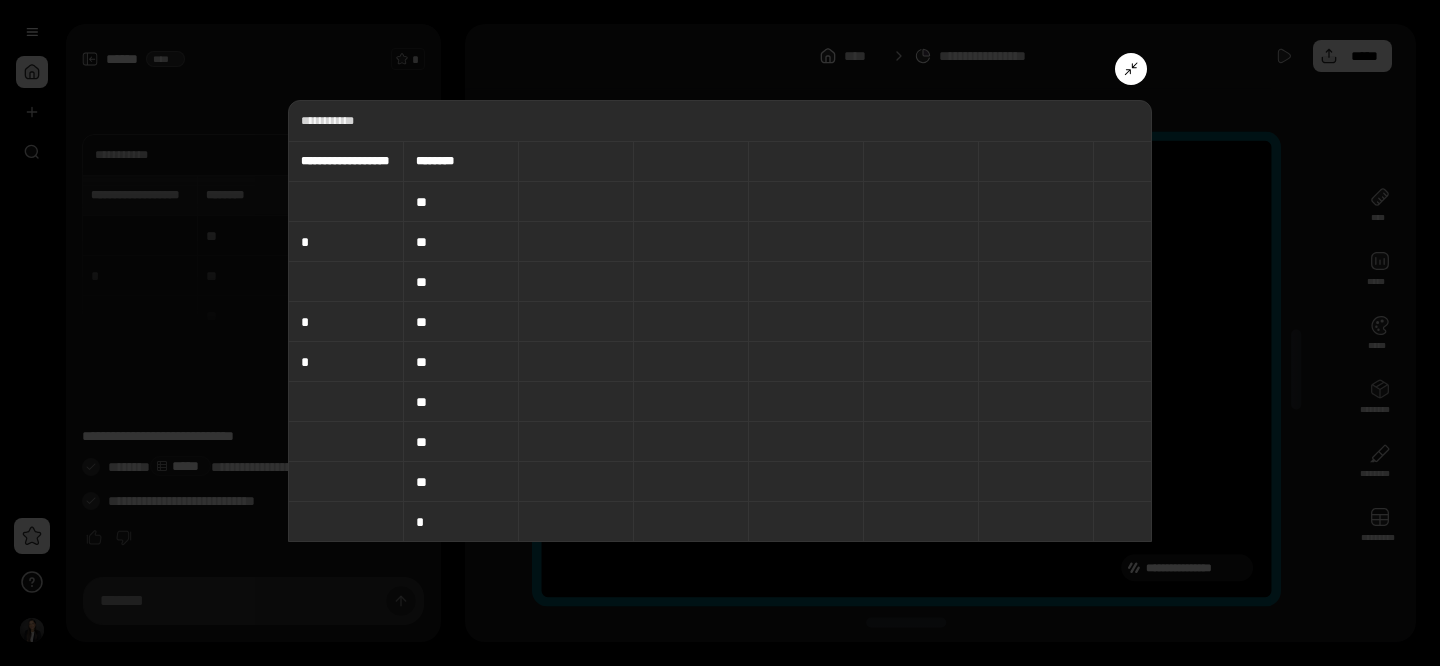click on "**" at bounding box center [461, 202] 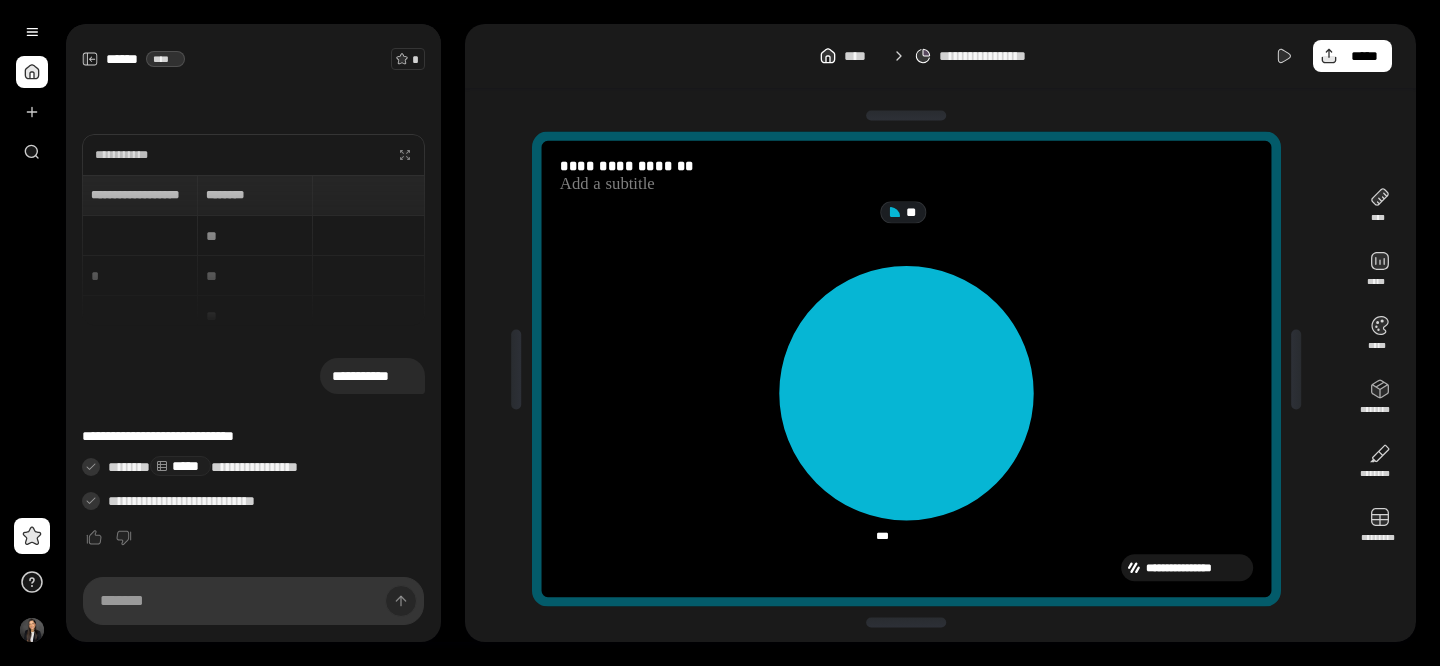click at bounding box center [32, 72] 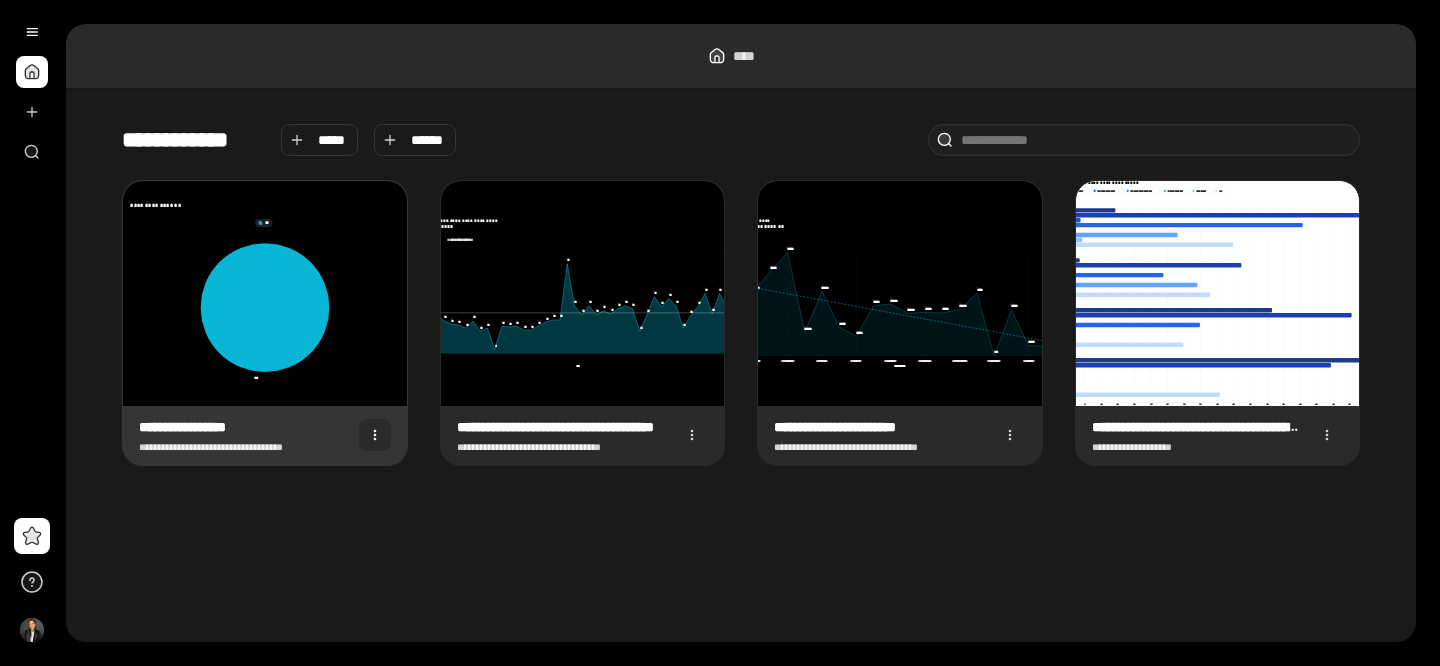 click at bounding box center (375, 435) 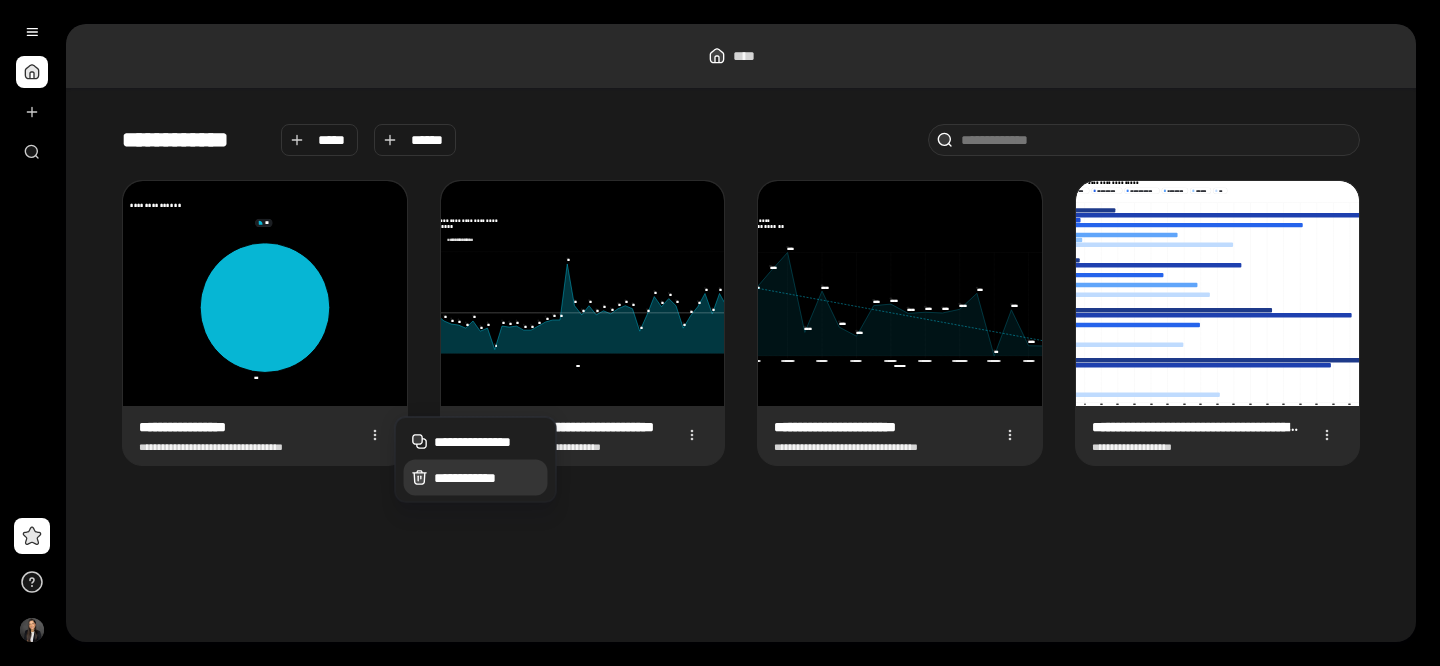 click on "**********" at bounding box center (476, 478) 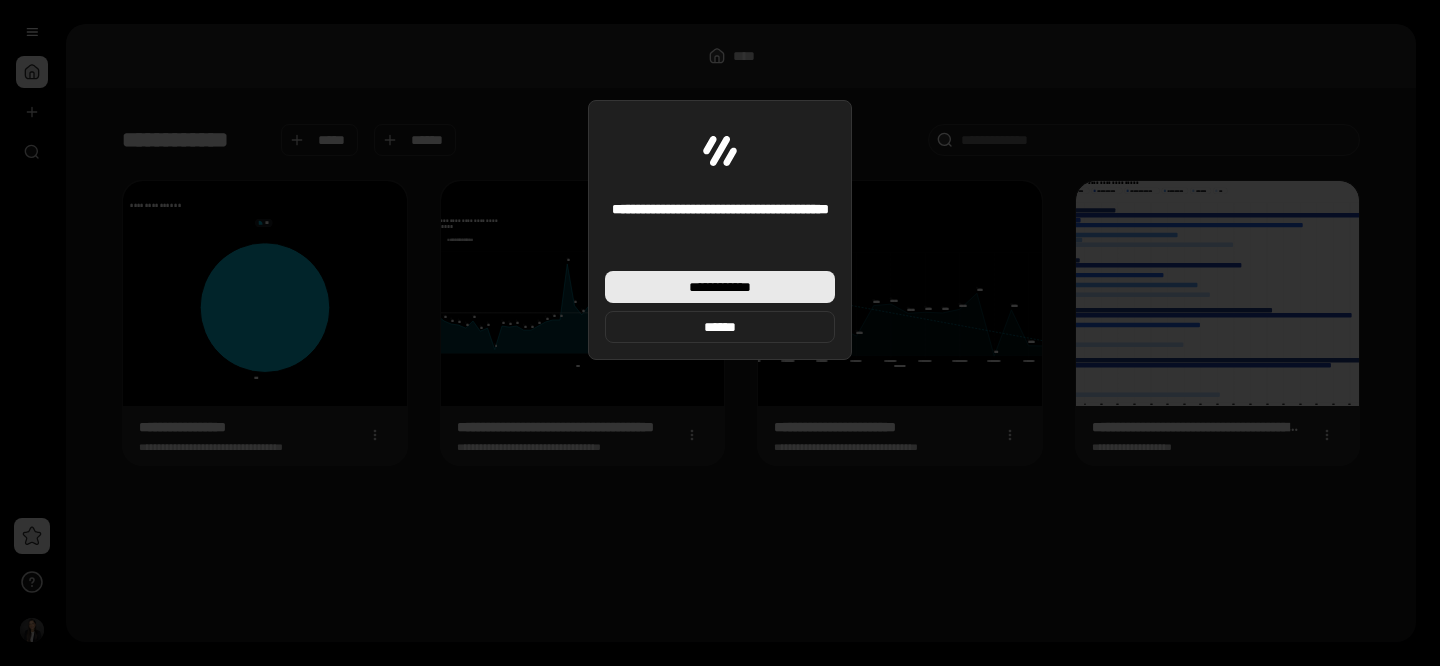 click on "**********" at bounding box center [720, 287] 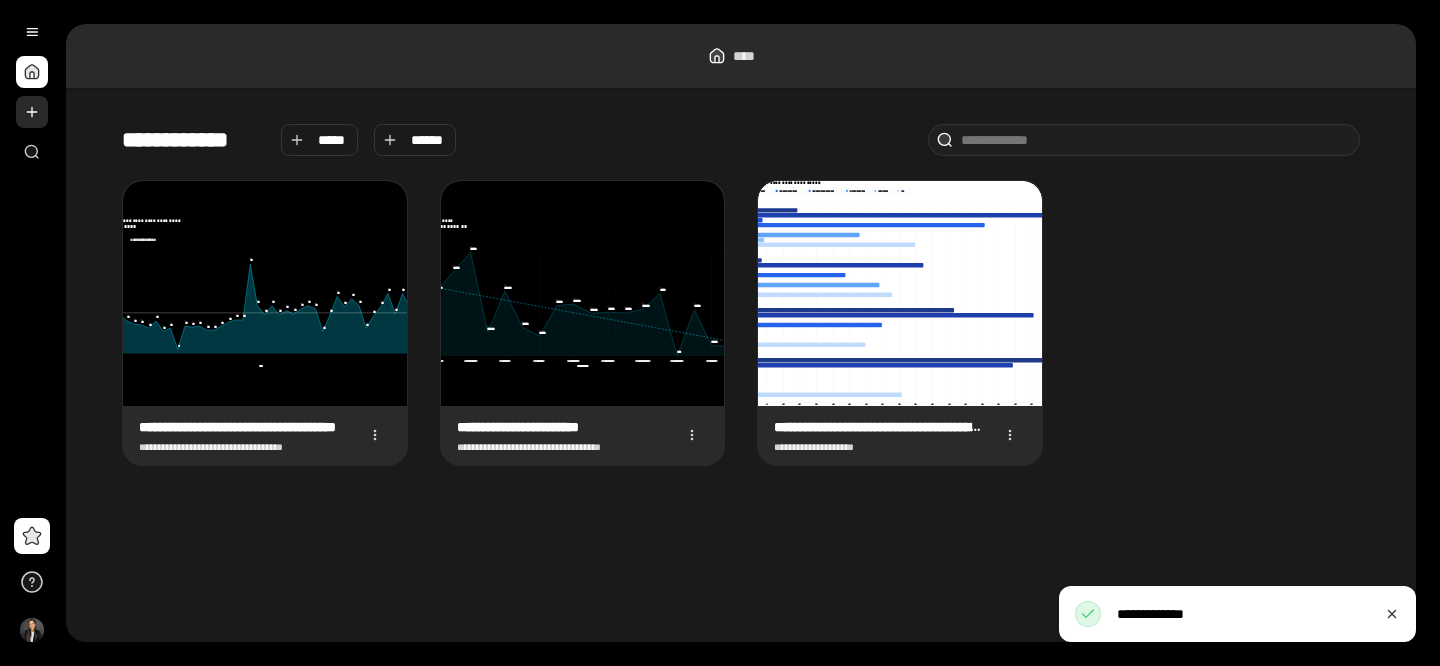 click at bounding box center [32, 112] 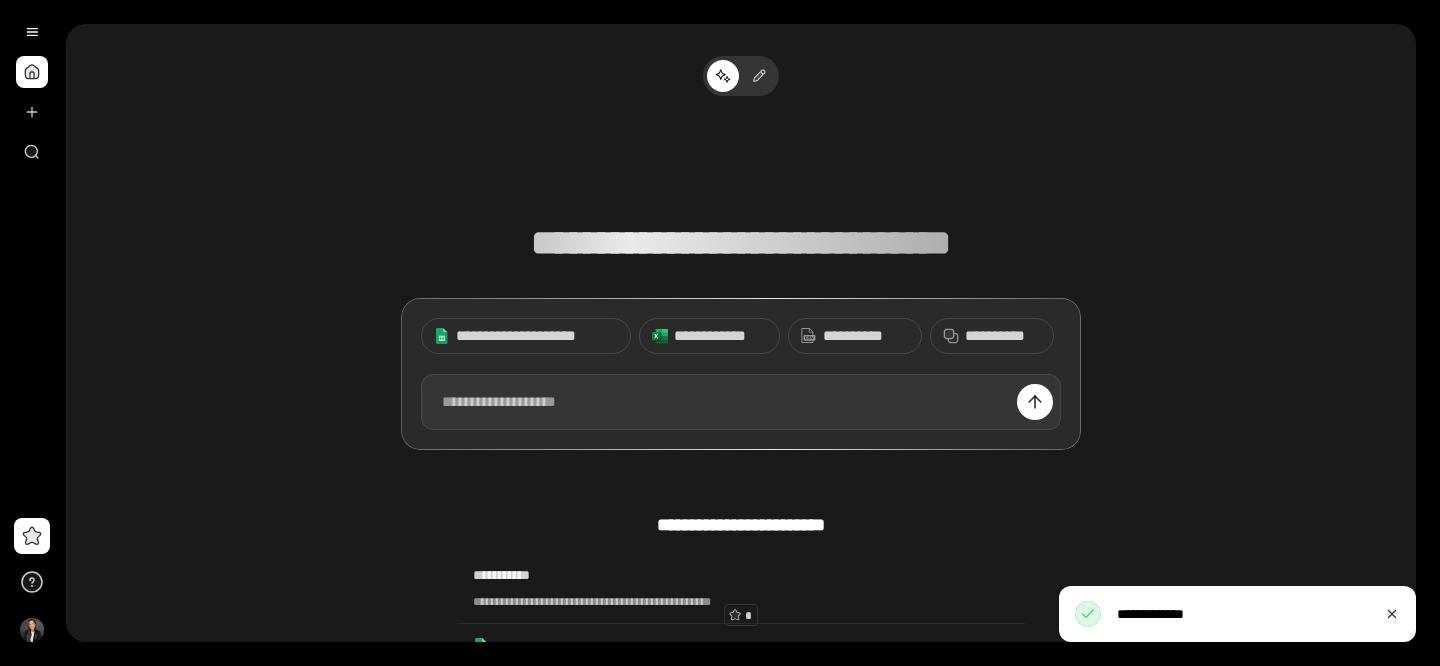 type 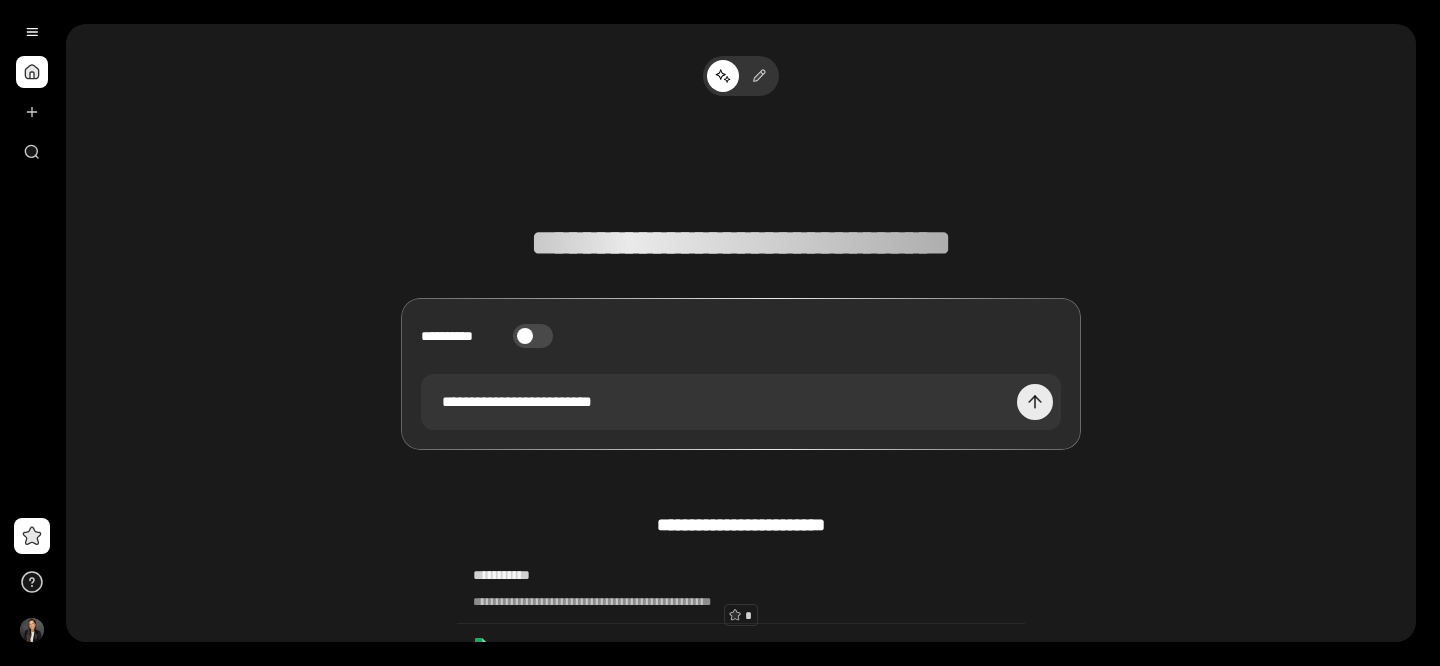 click at bounding box center (1035, 402) 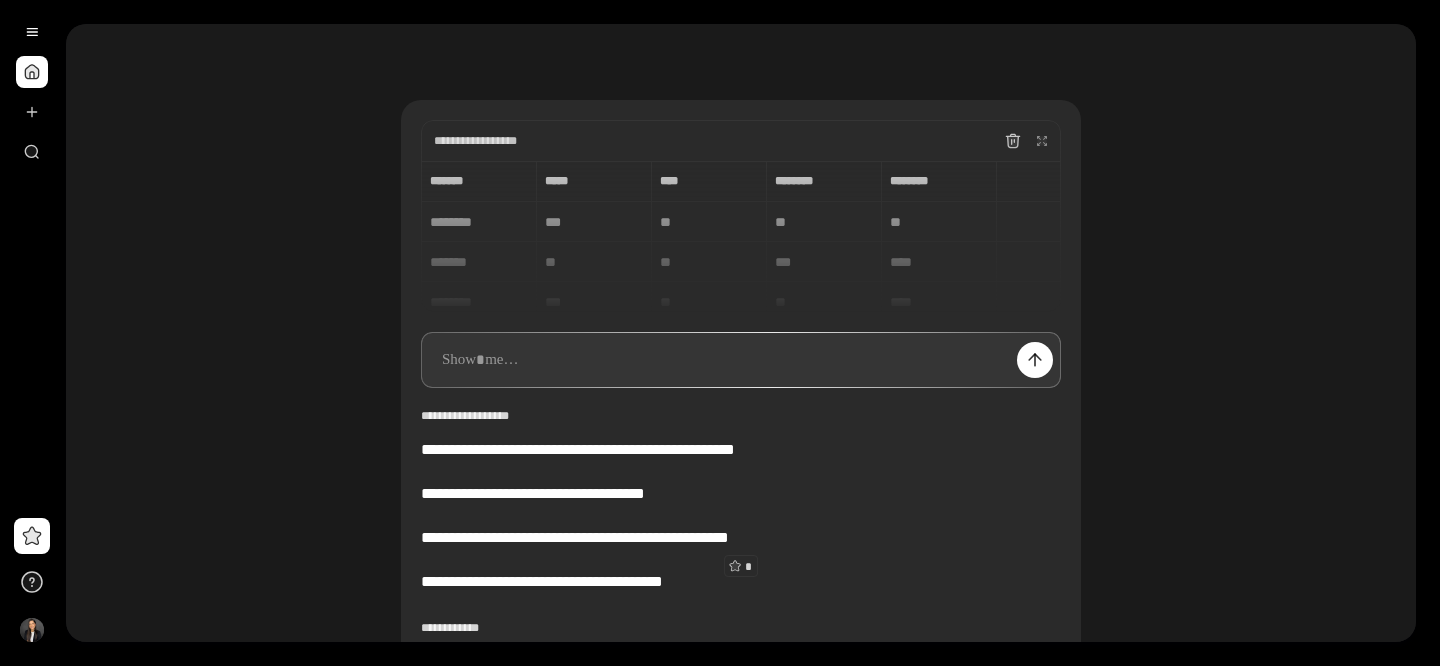 scroll, scrollTop: 48, scrollLeft: 0, axis: vertical 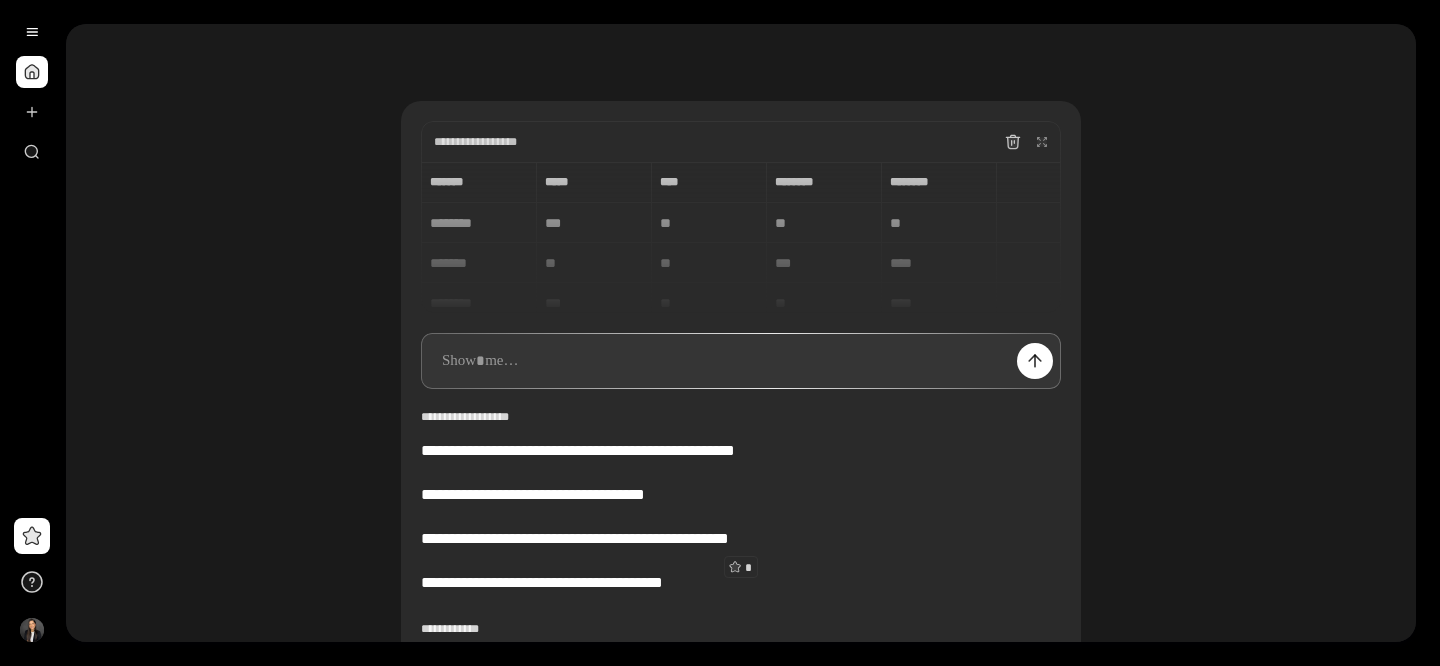 click on "******* ******* ***** ***** **** **** ******** ******** ******** ******** ******** *** ** ** ** ******* ** ** *** **** ******** *** ** ** **** ******* ** ** *** **" at bounding box center (741, 237) 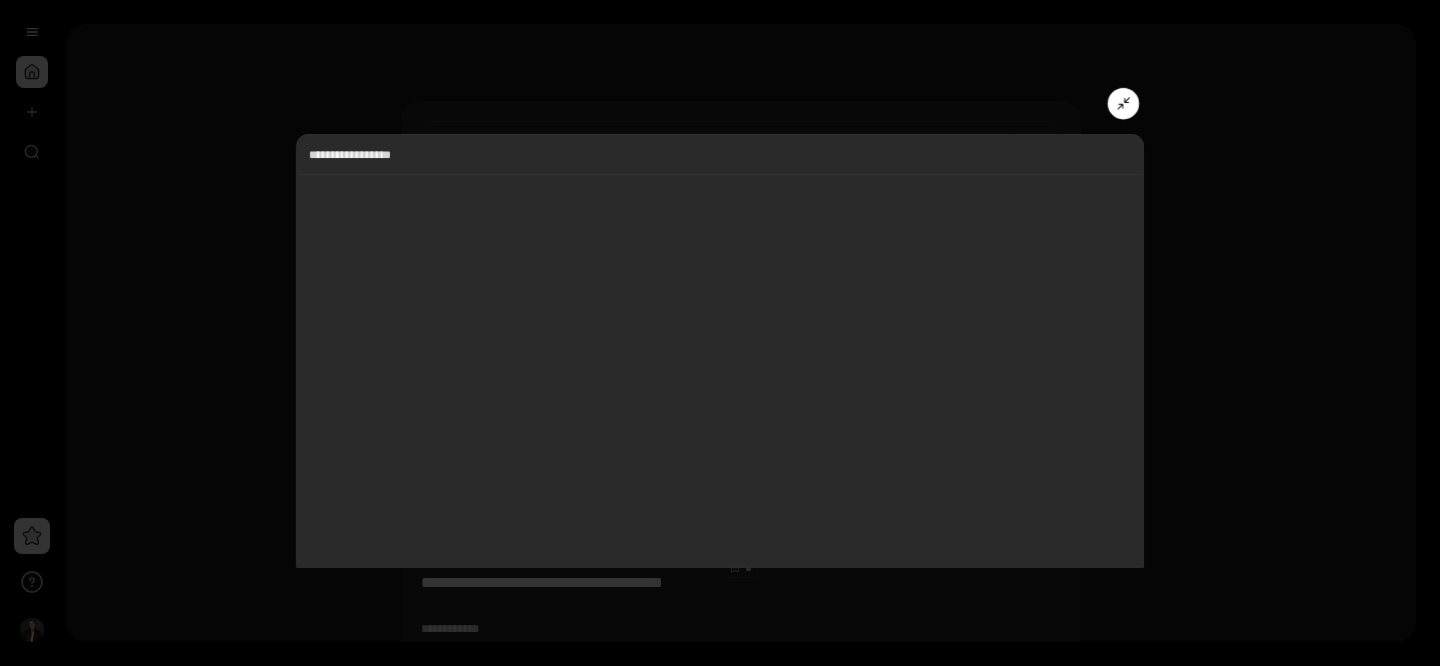 scroll, scrollTop: 15, scrollLeft: 0, axis: vertical 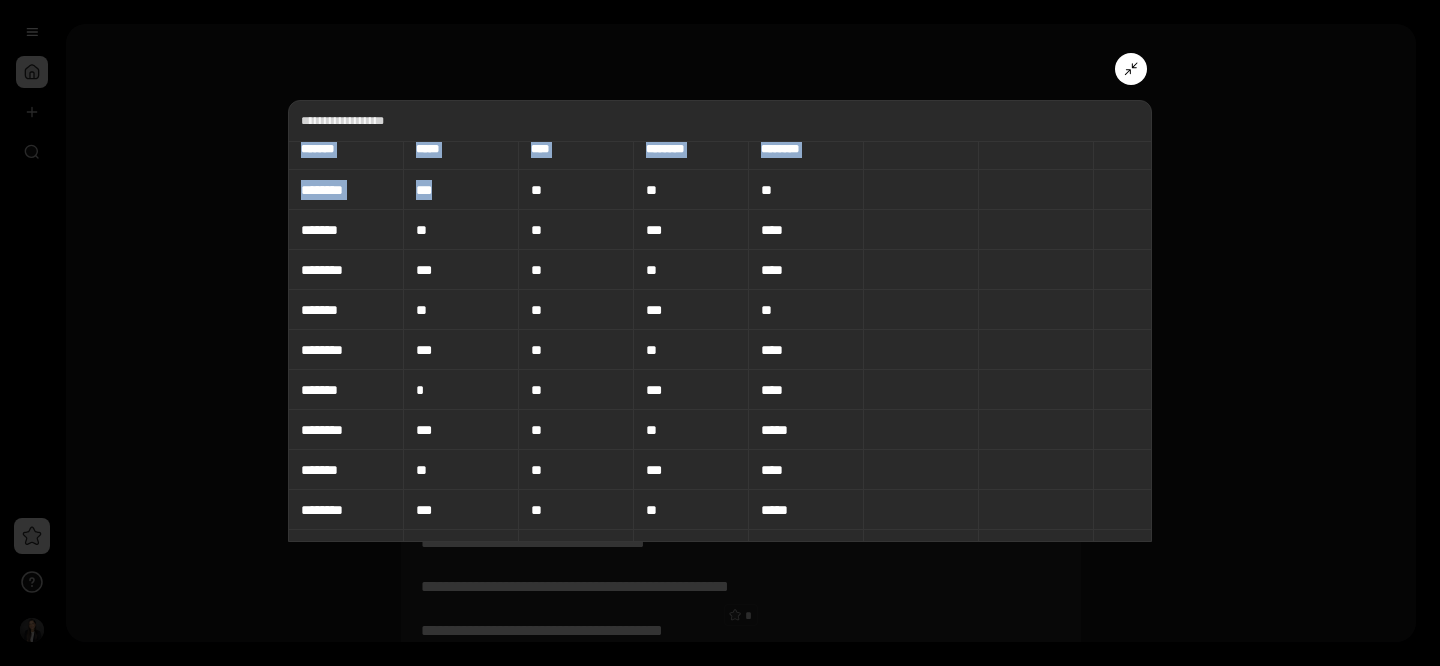 drag, startPoint x: 549, startPoint y: 199, endPoint x: 584, endPoint y: 533, distance: 335.82883 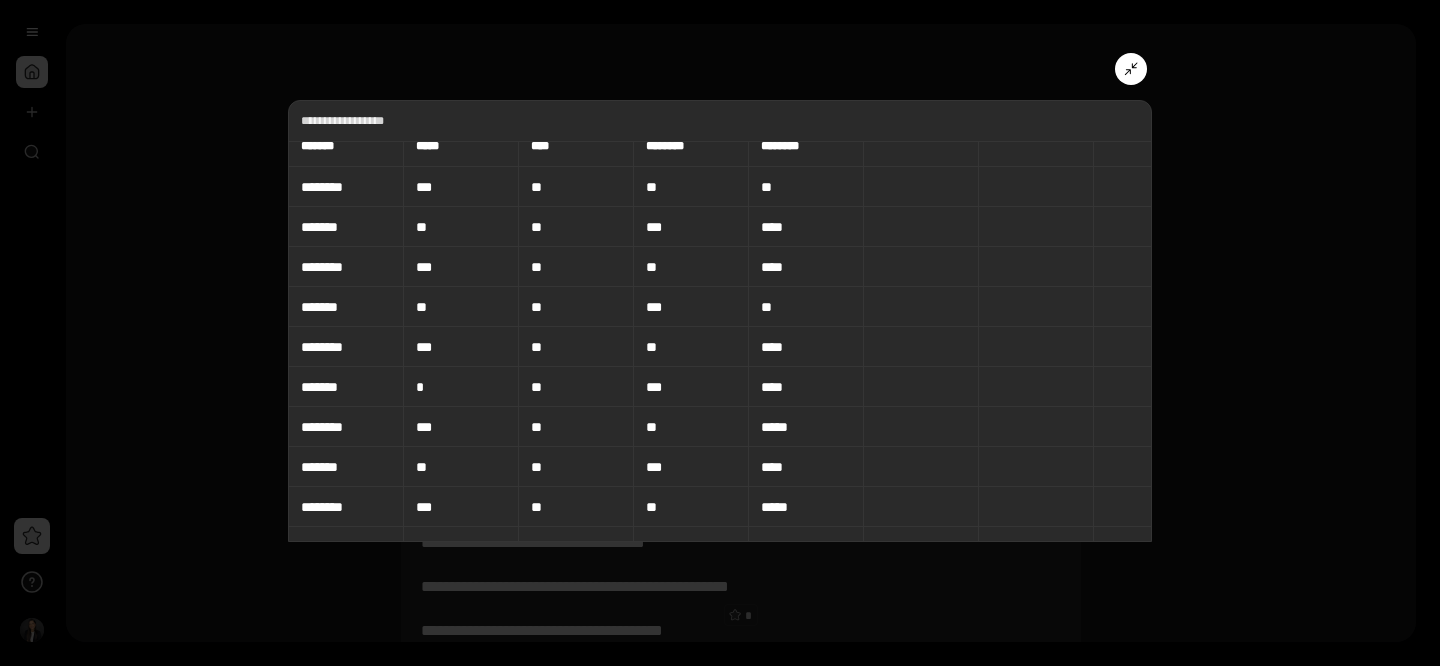 drag, startPoint x: 609, startPoint y: 113, endPoint x: 609, endPoint y: 150, distance: 37 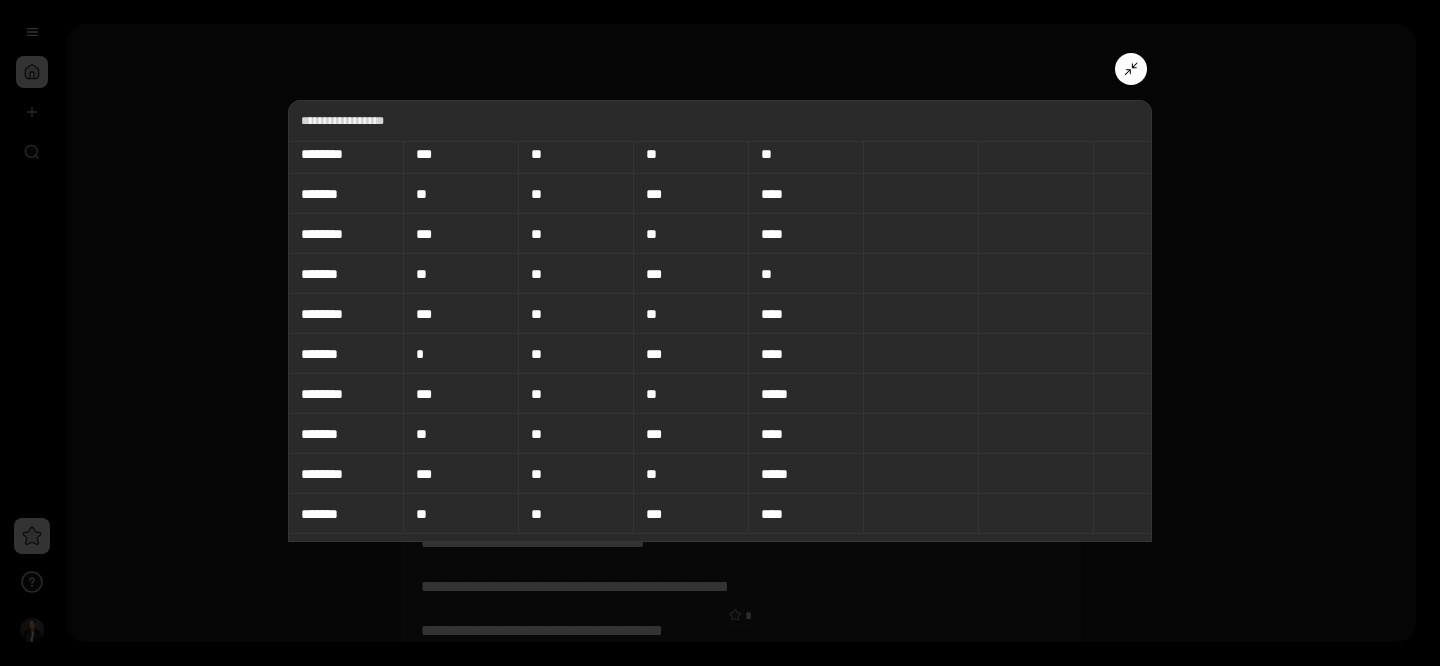 scroll, scrollTop: 0, scrollLeft: 0, axis: both 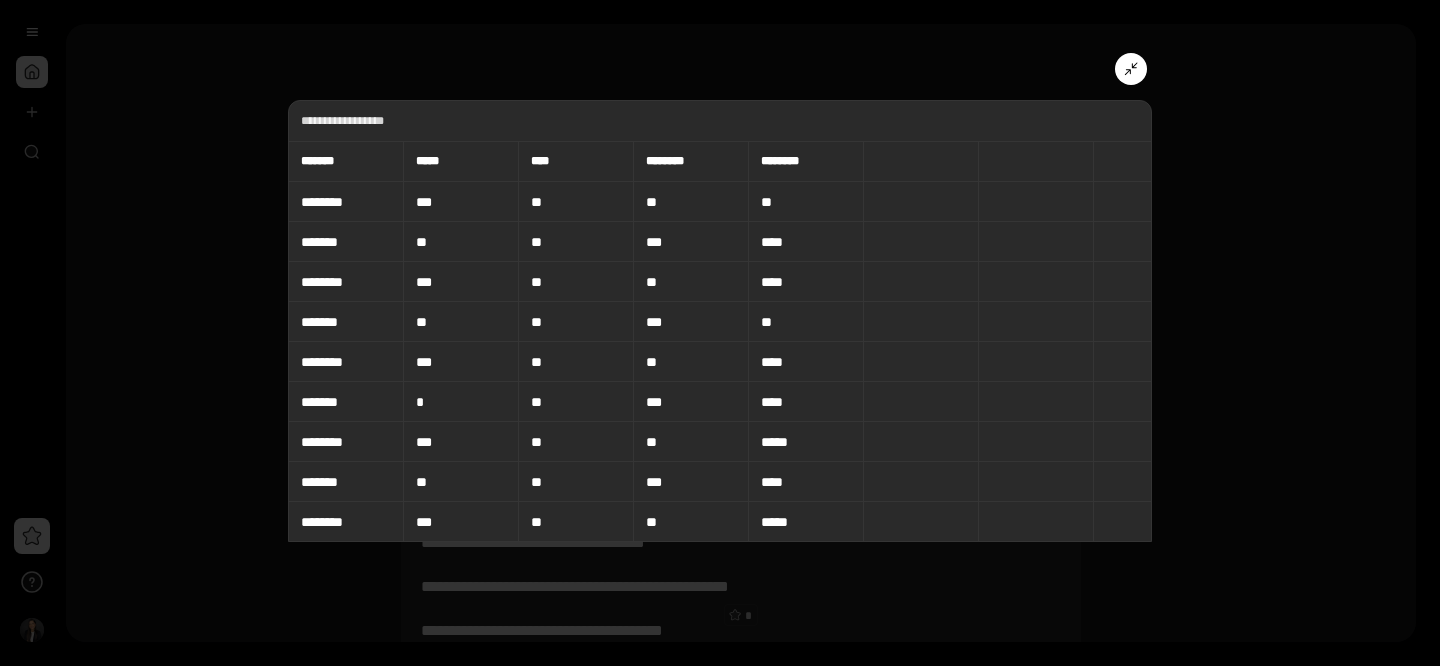 click 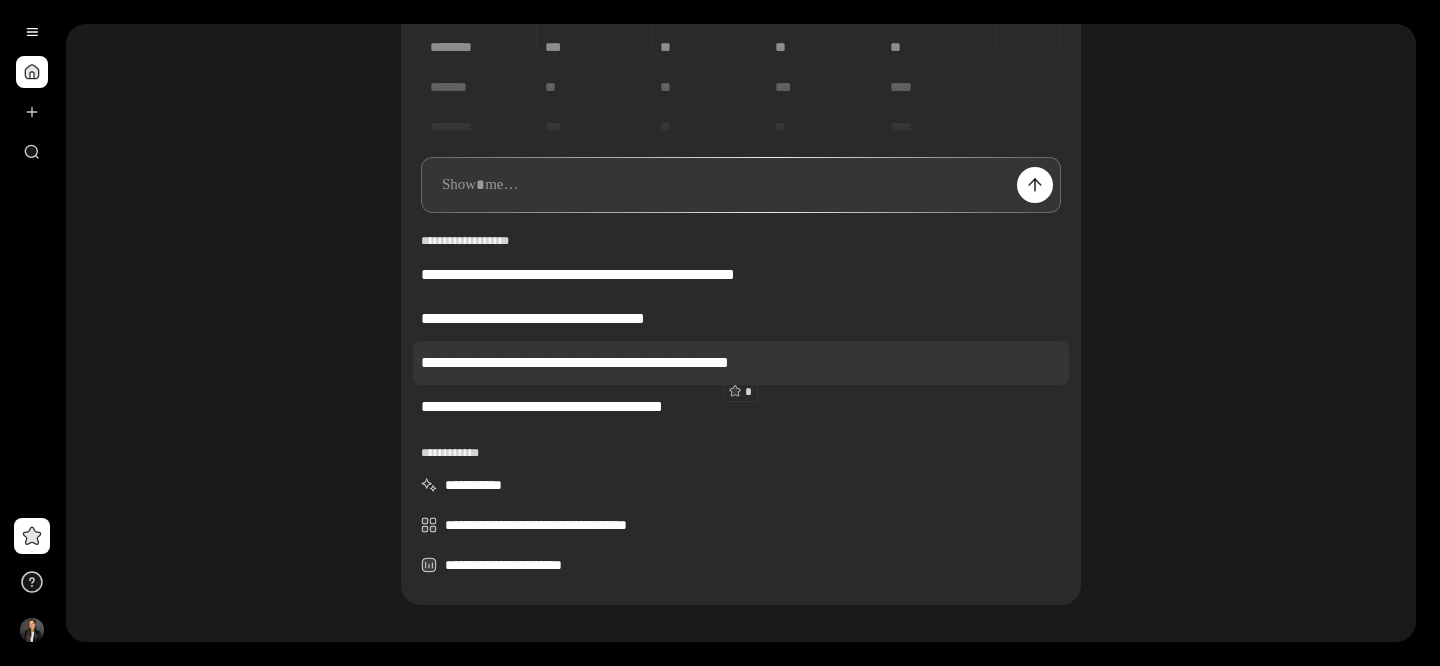 scroll, scrollTop: 0, scrollLeft: 0, axis: both 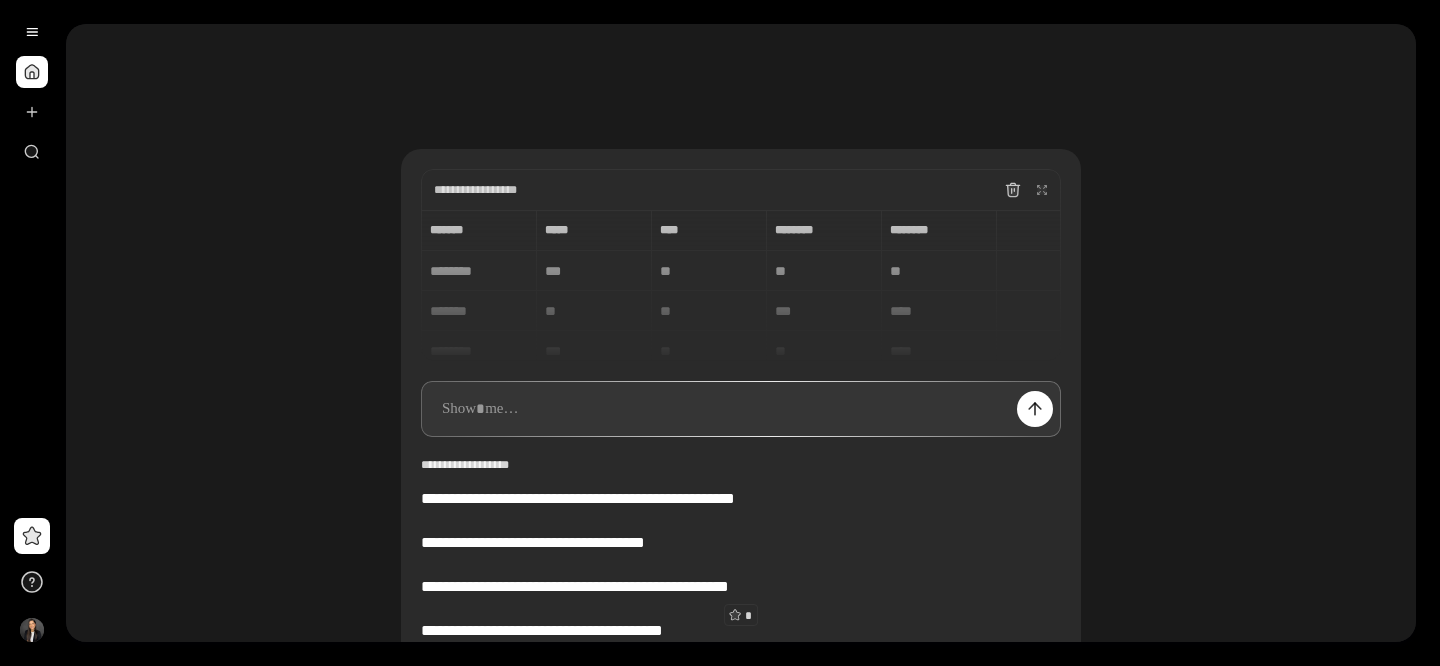 click on "**********" at bounding box center [741, 442] 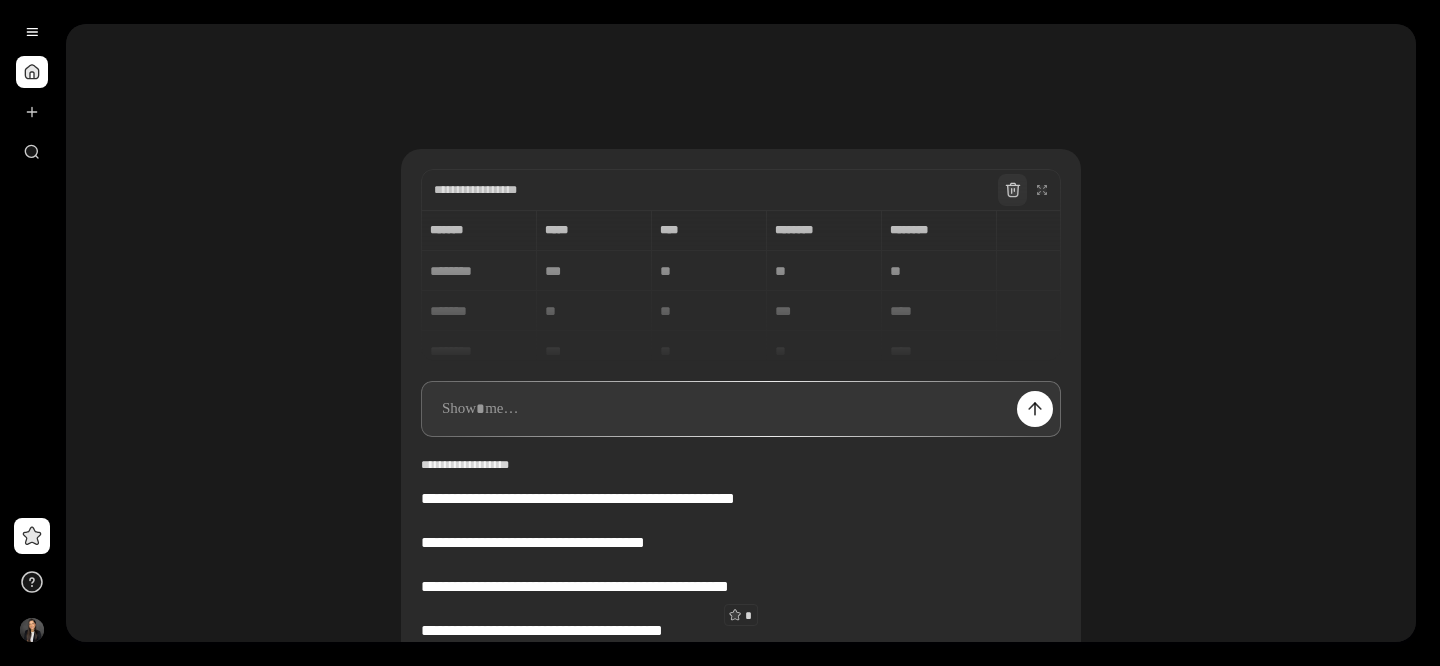 click 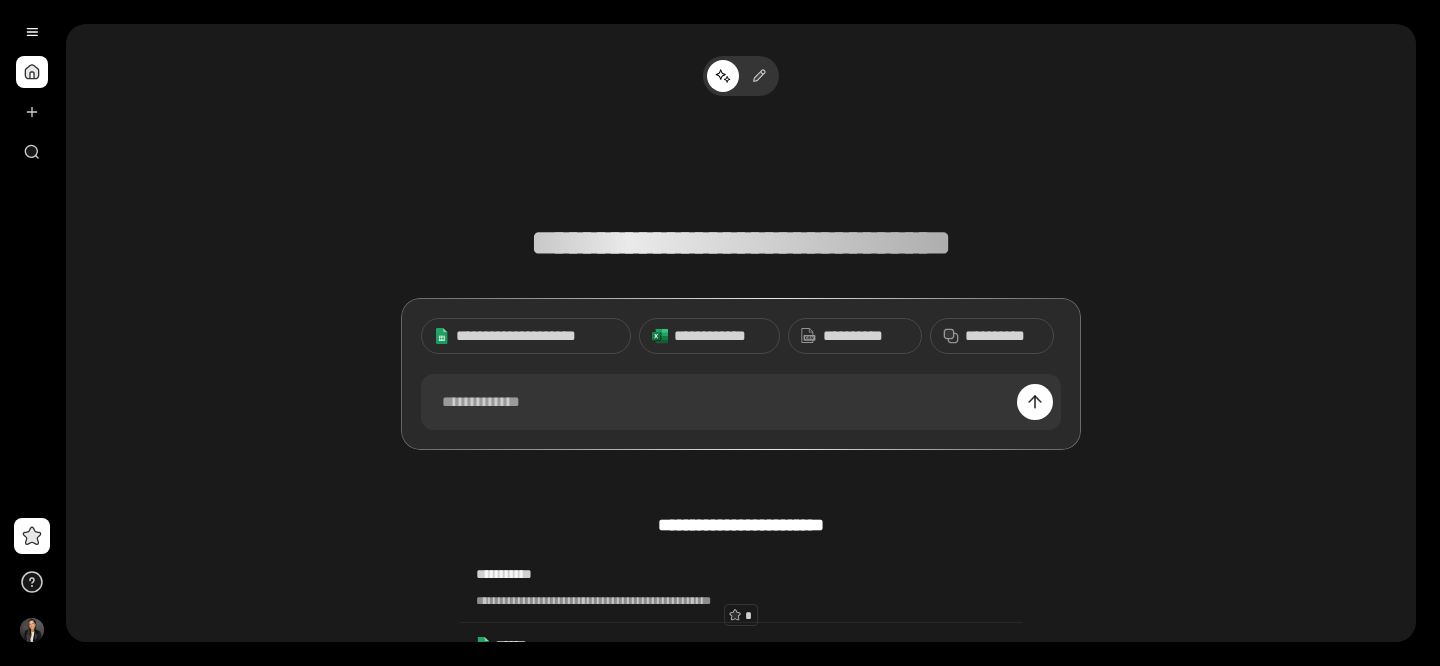 click on "**********" at bounding box center [741, 289] 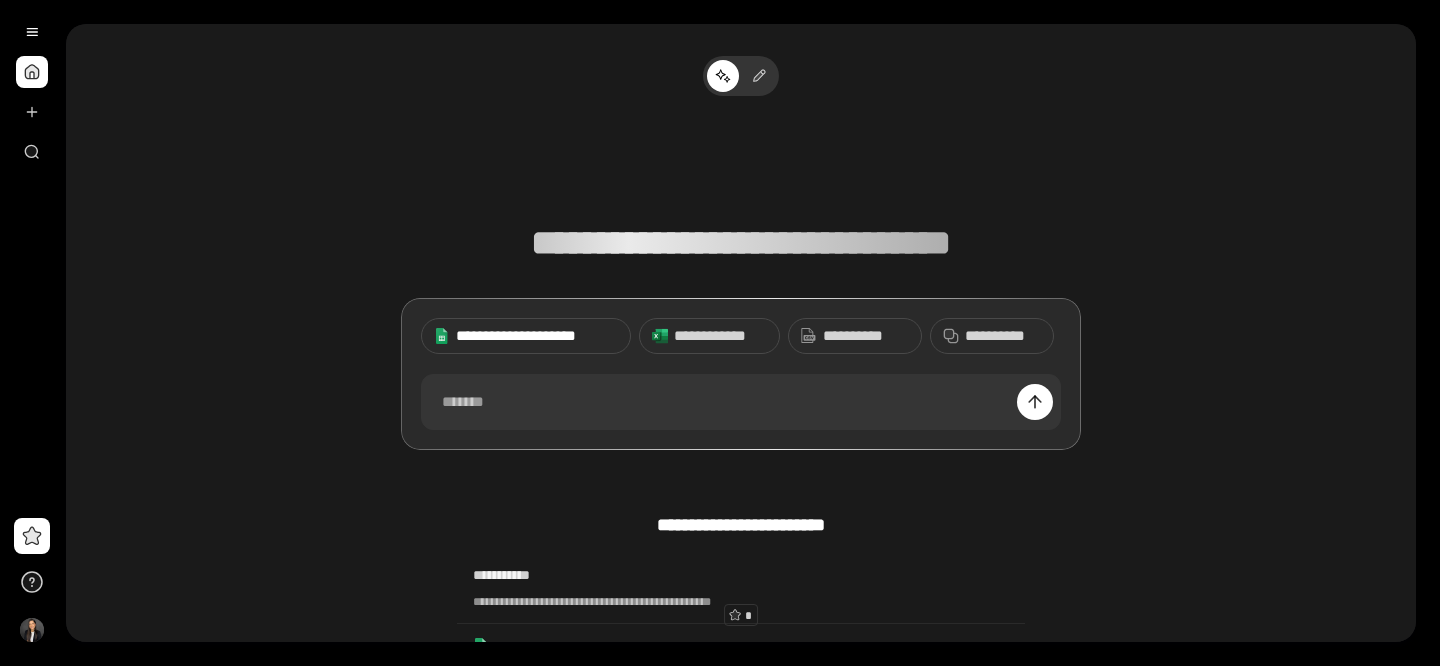 click on "**********" at bounding box center [537, 336] 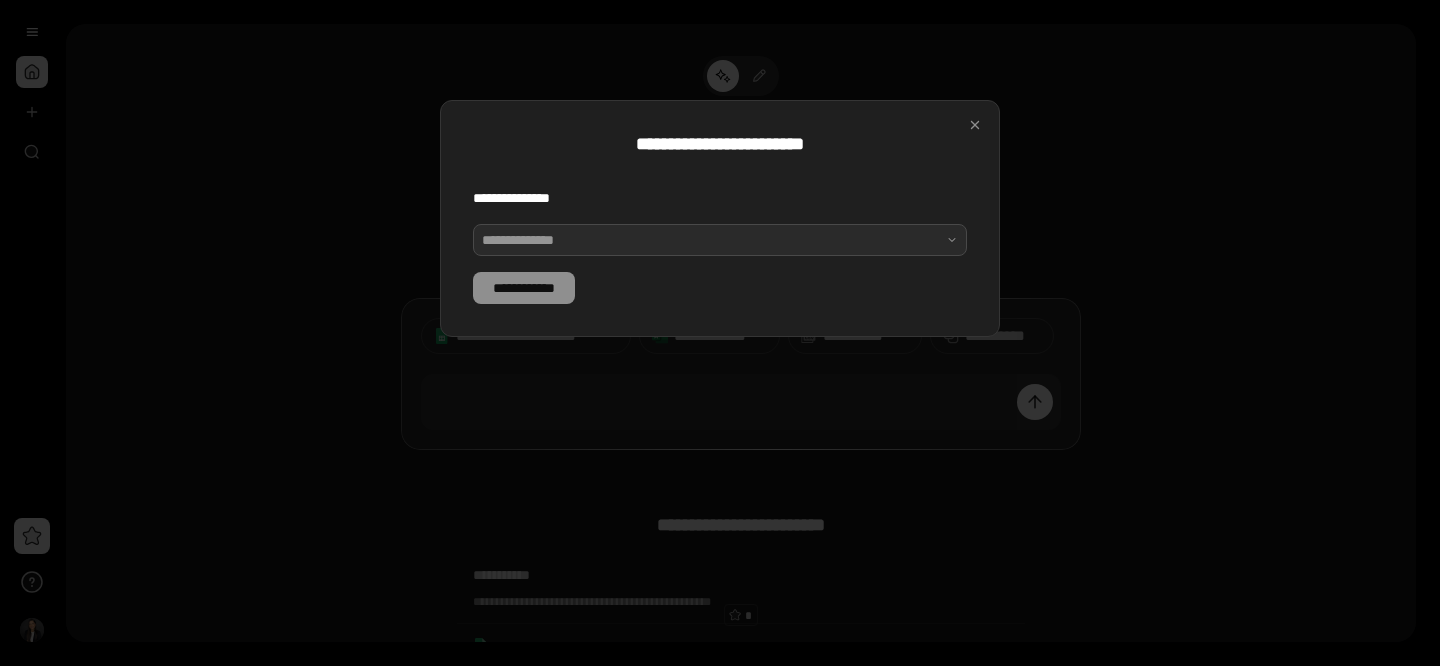 click at bounding box center [720, 240] 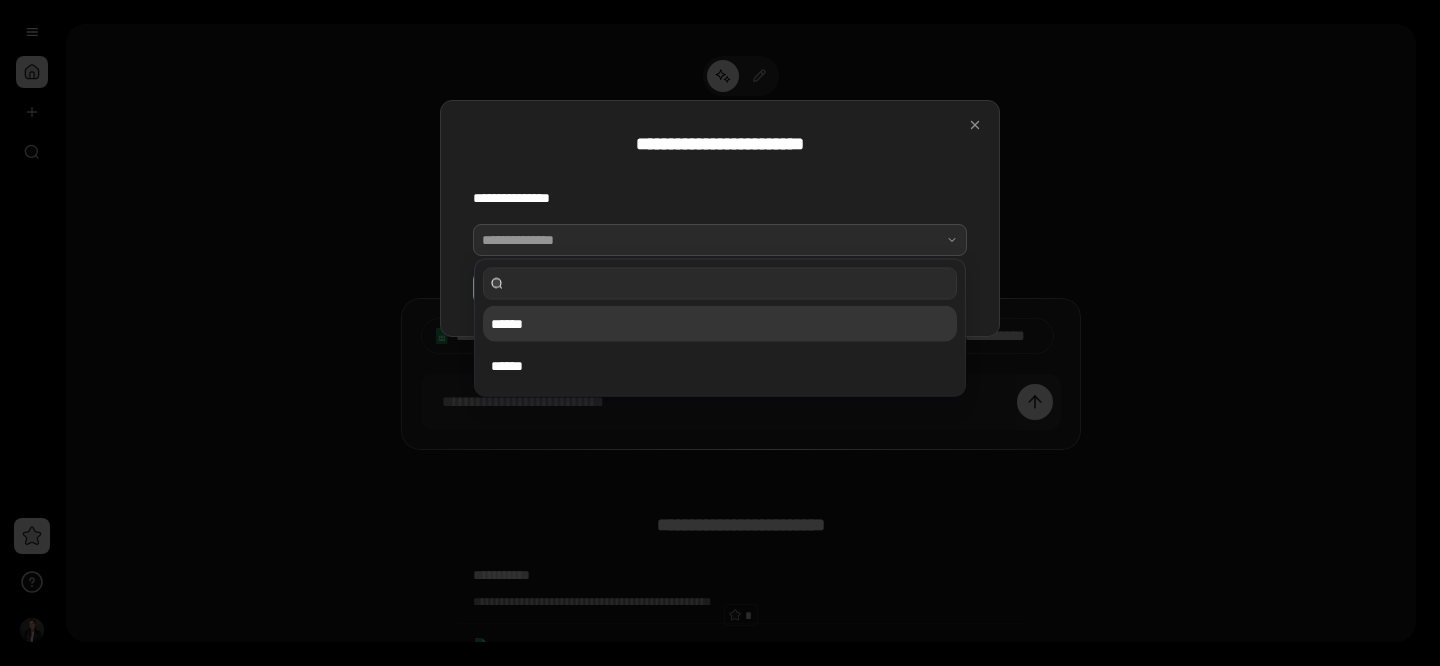click on "******" at bounding box center (720, 324) 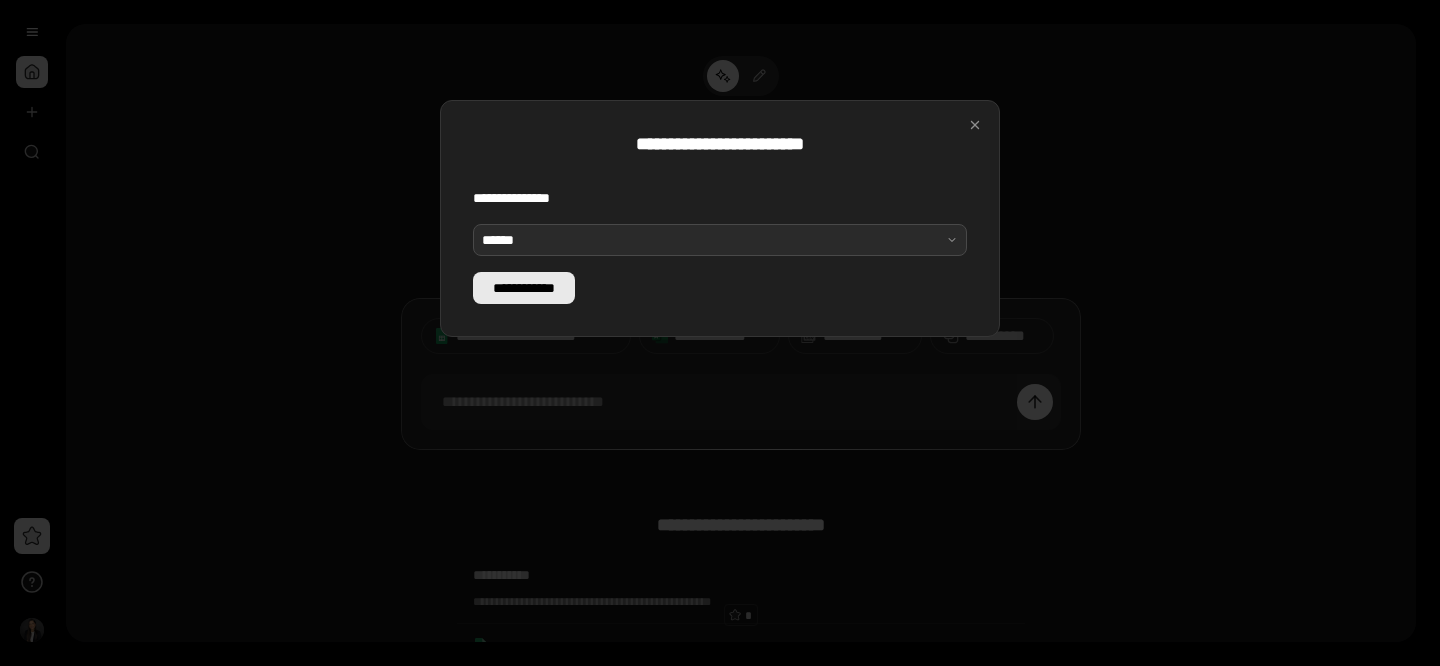 click on "**********" at bounding box center [524, 288] 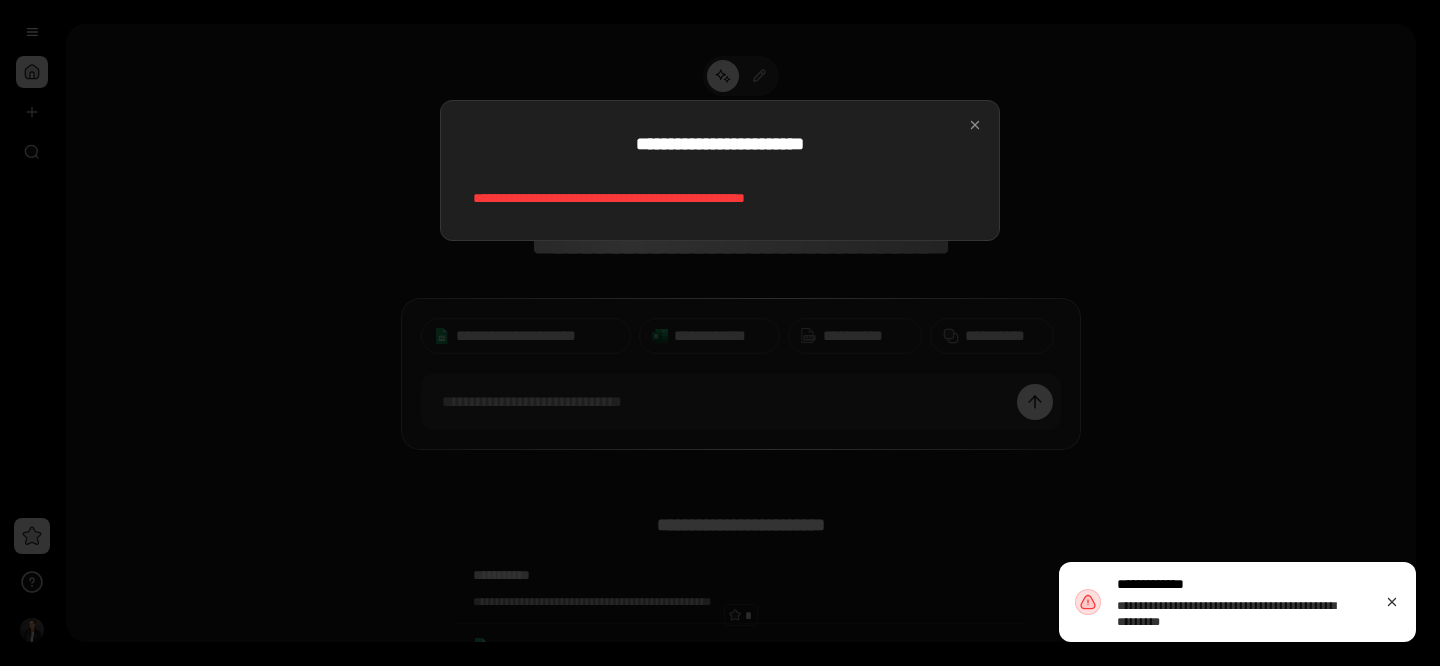 click on "**********" at bounding box center (720, 198) 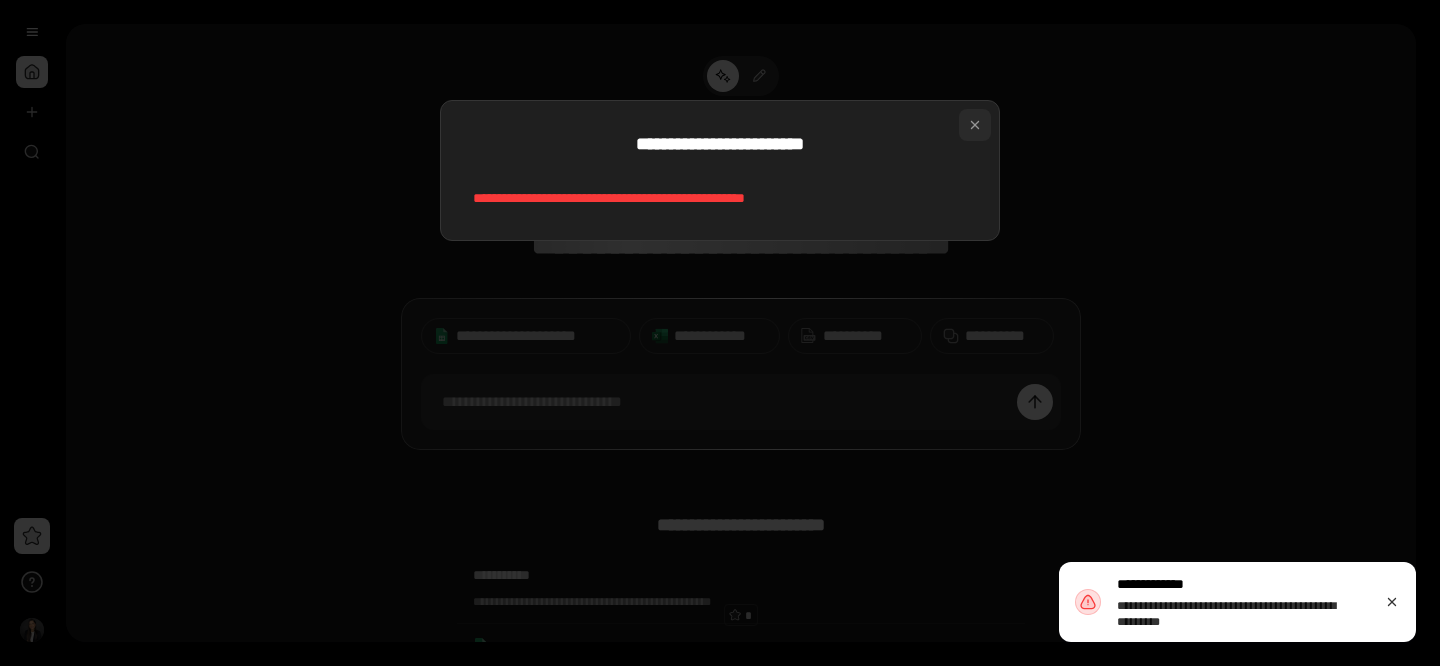 click at bounding box center (975, 125) 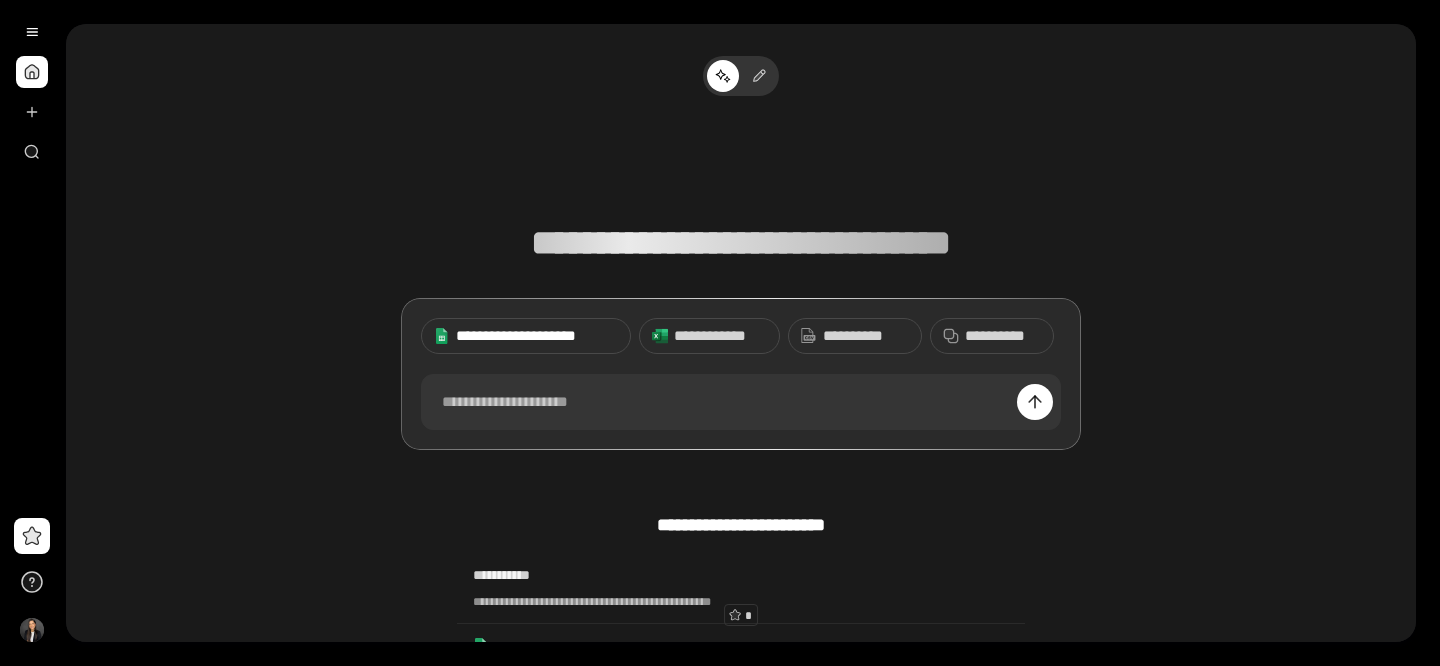 click on "**********" at bounding box center [537, 336] 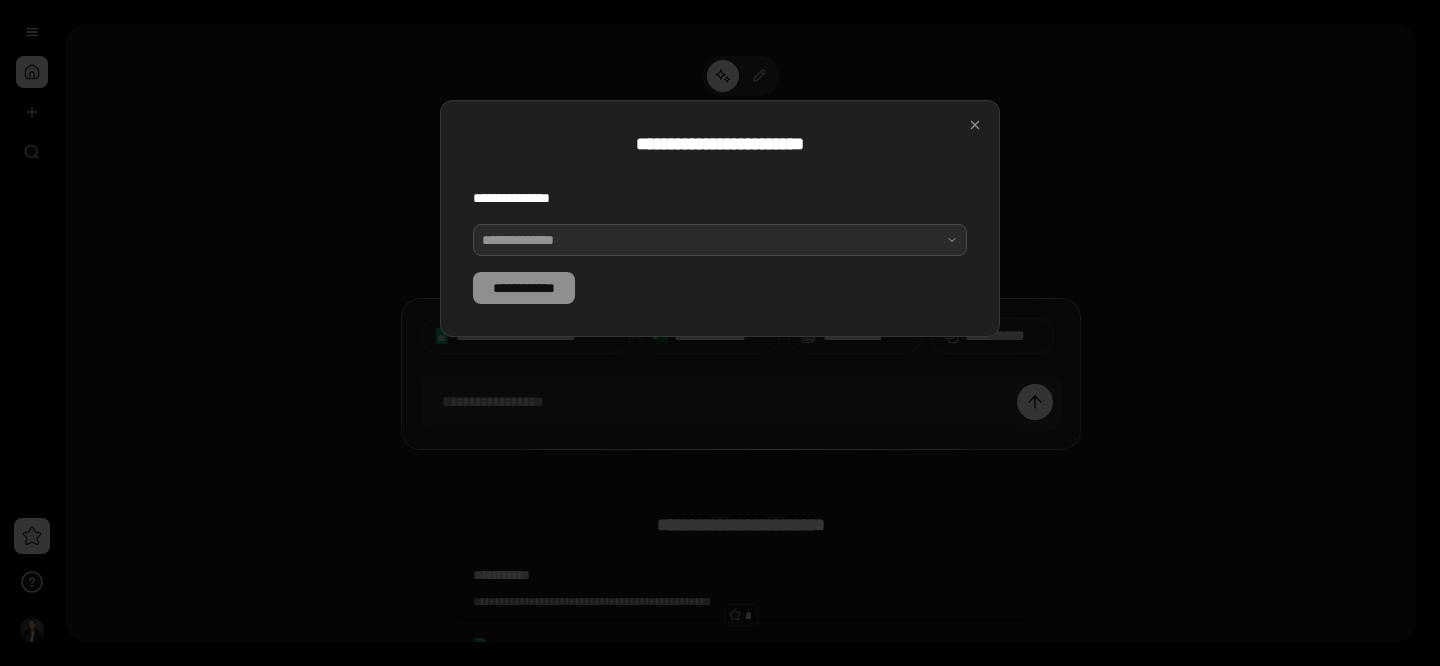 click at bounding box center (720, 240) 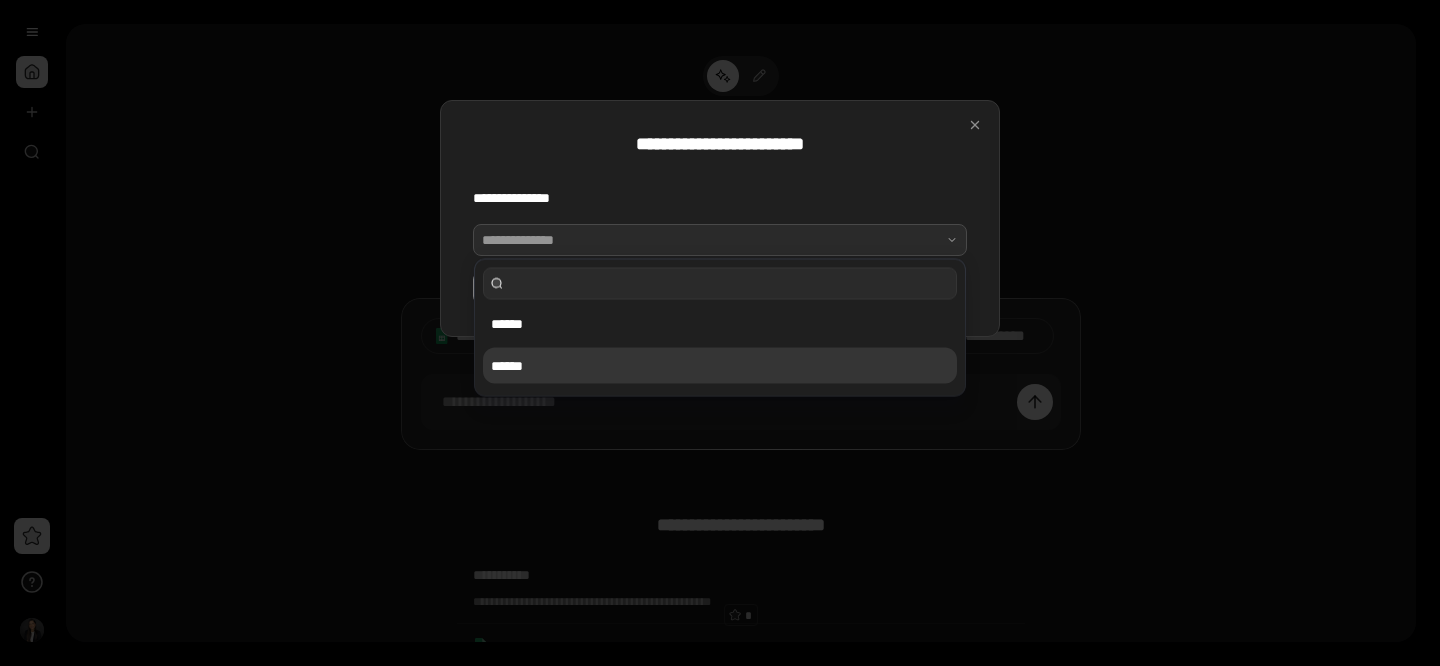 click on "******" at bounding box center [720, 366] 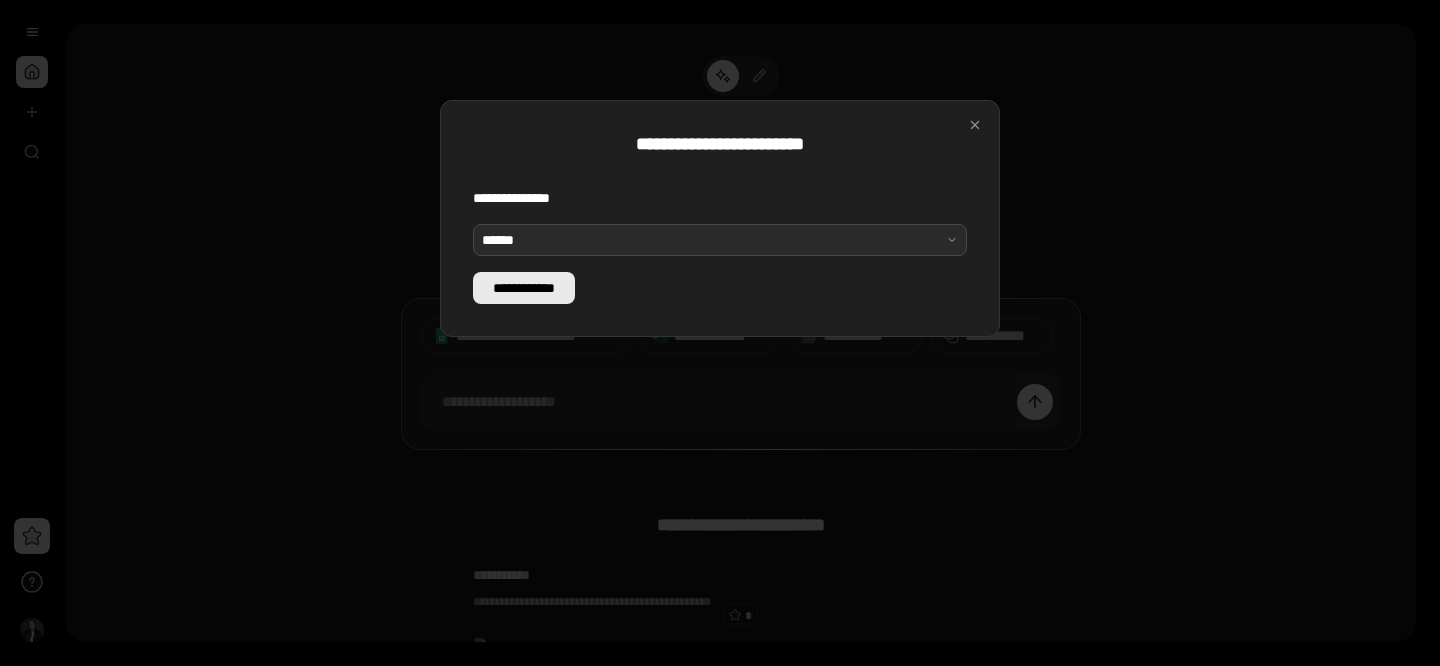 click on "**********" at bounding box center (524, 288) 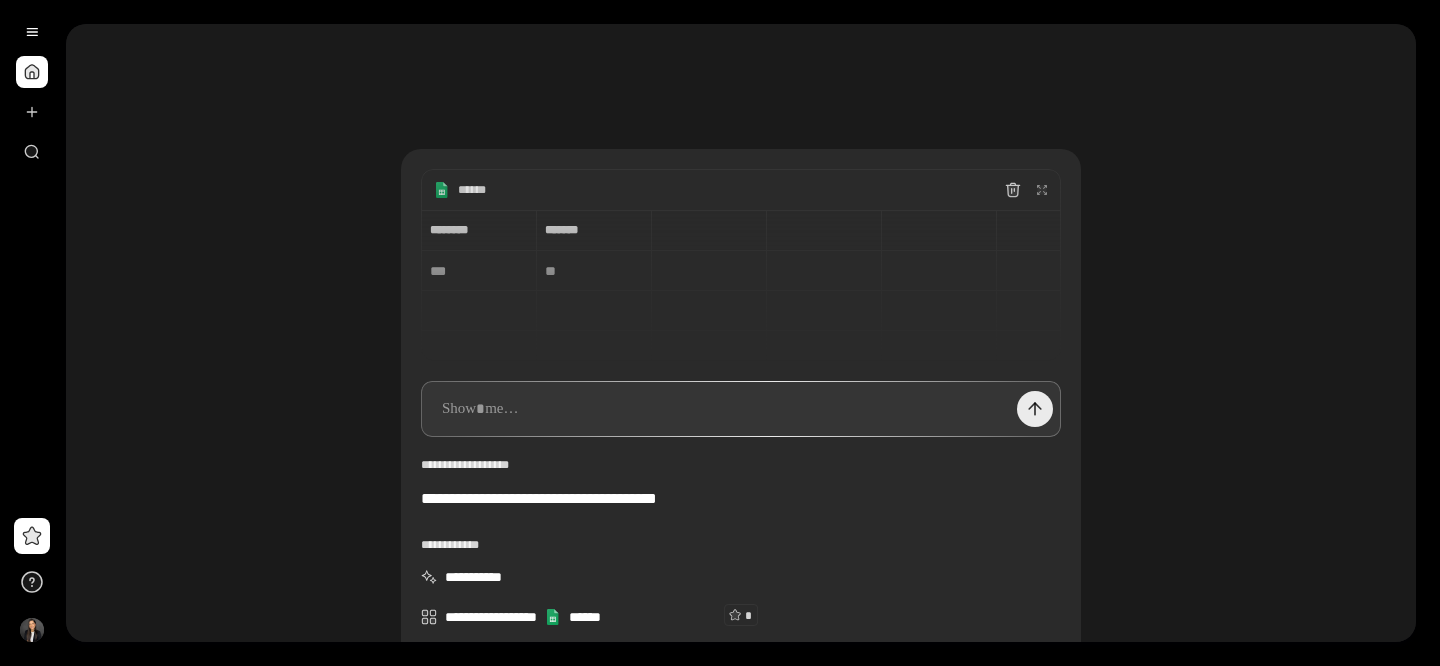 click at bounding box center [1035, 409] 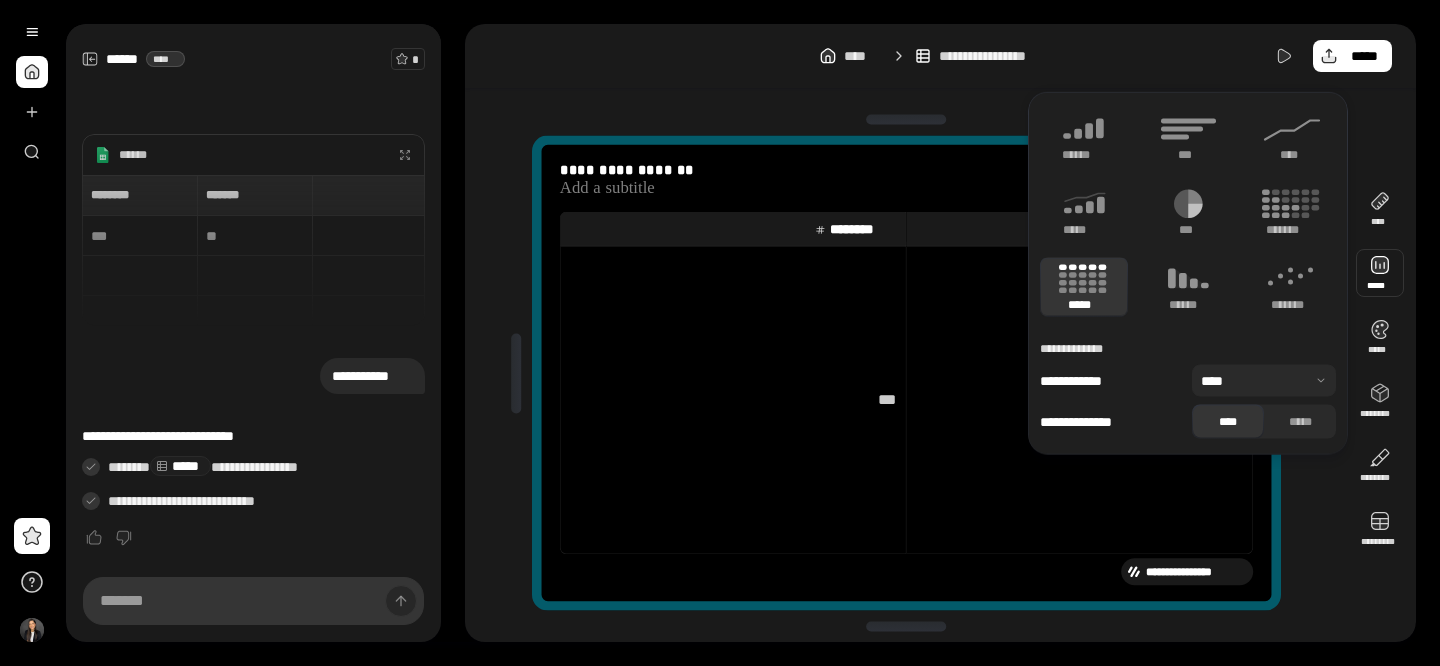 click at bounding box center (1380, 273) 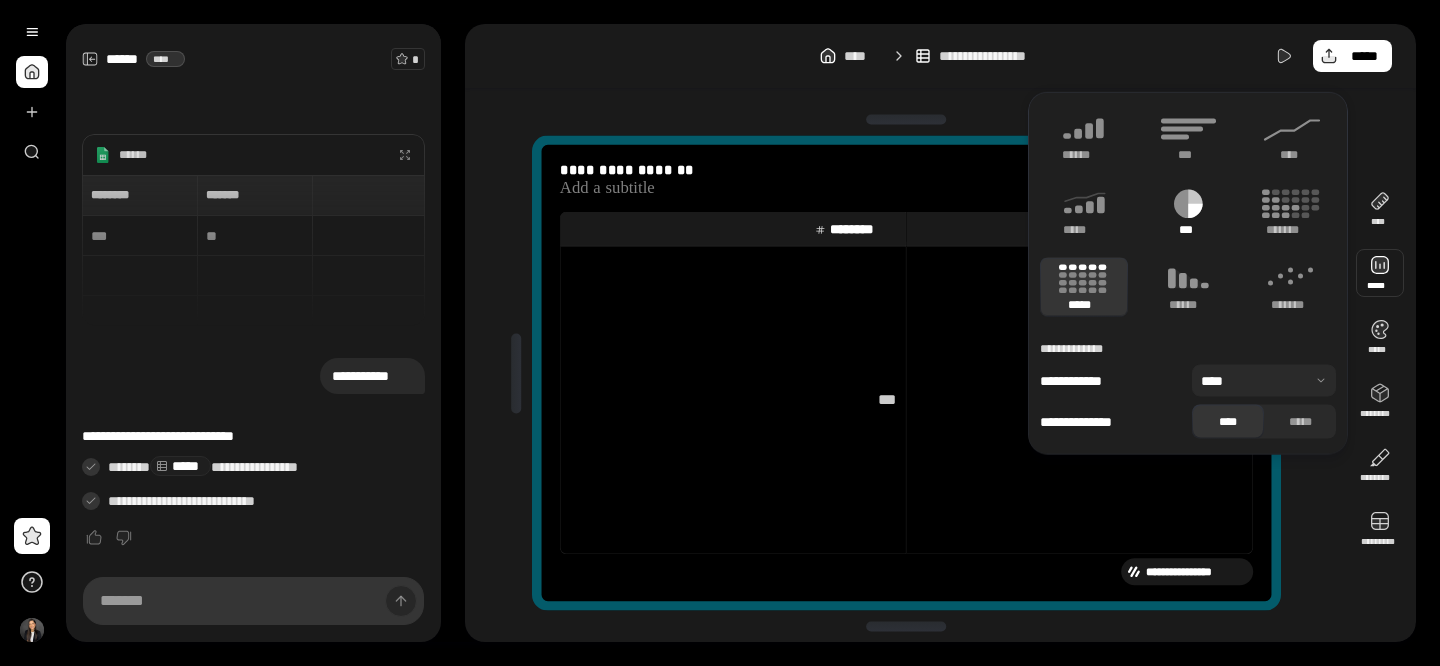 click 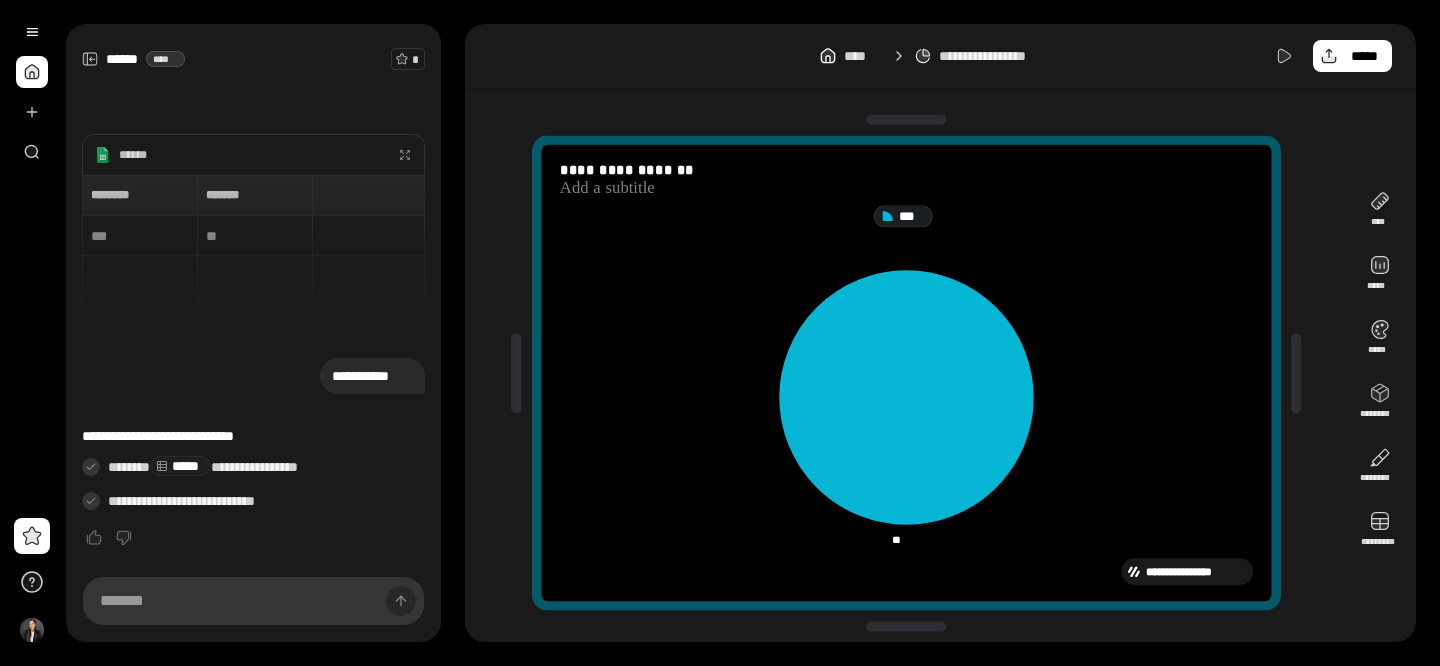 click 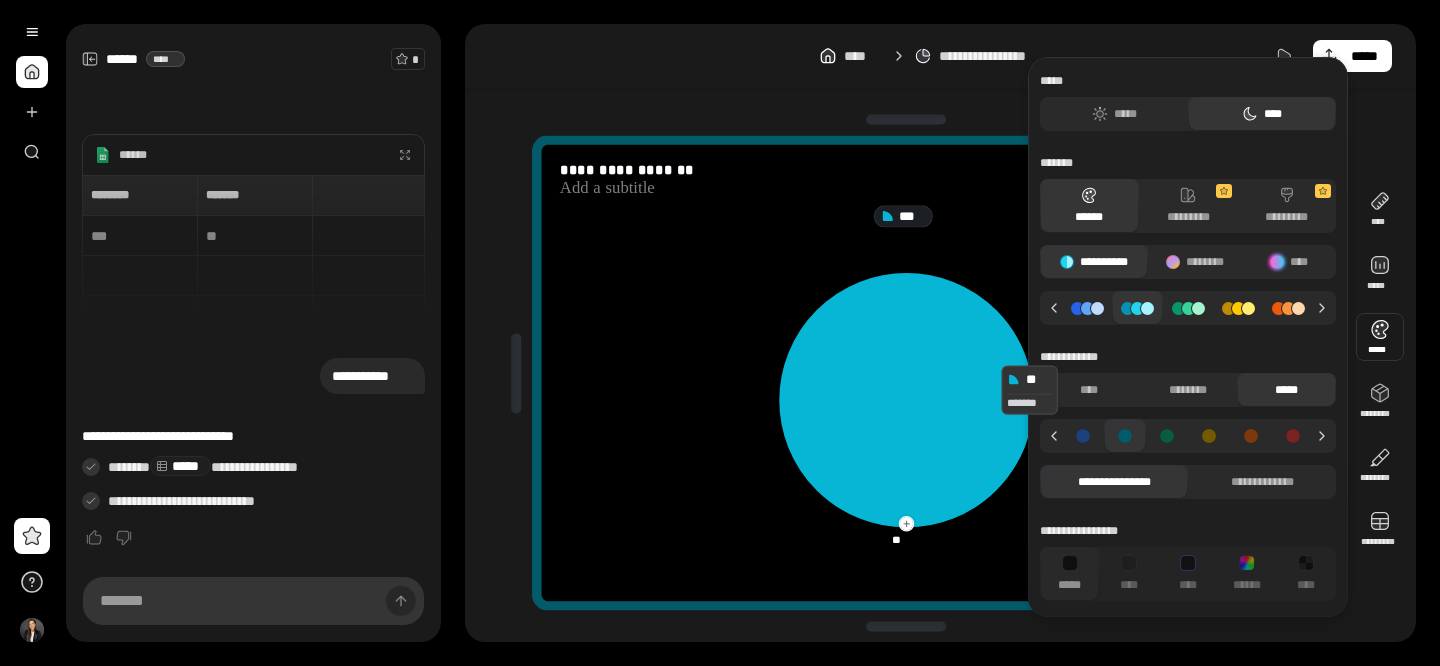 click 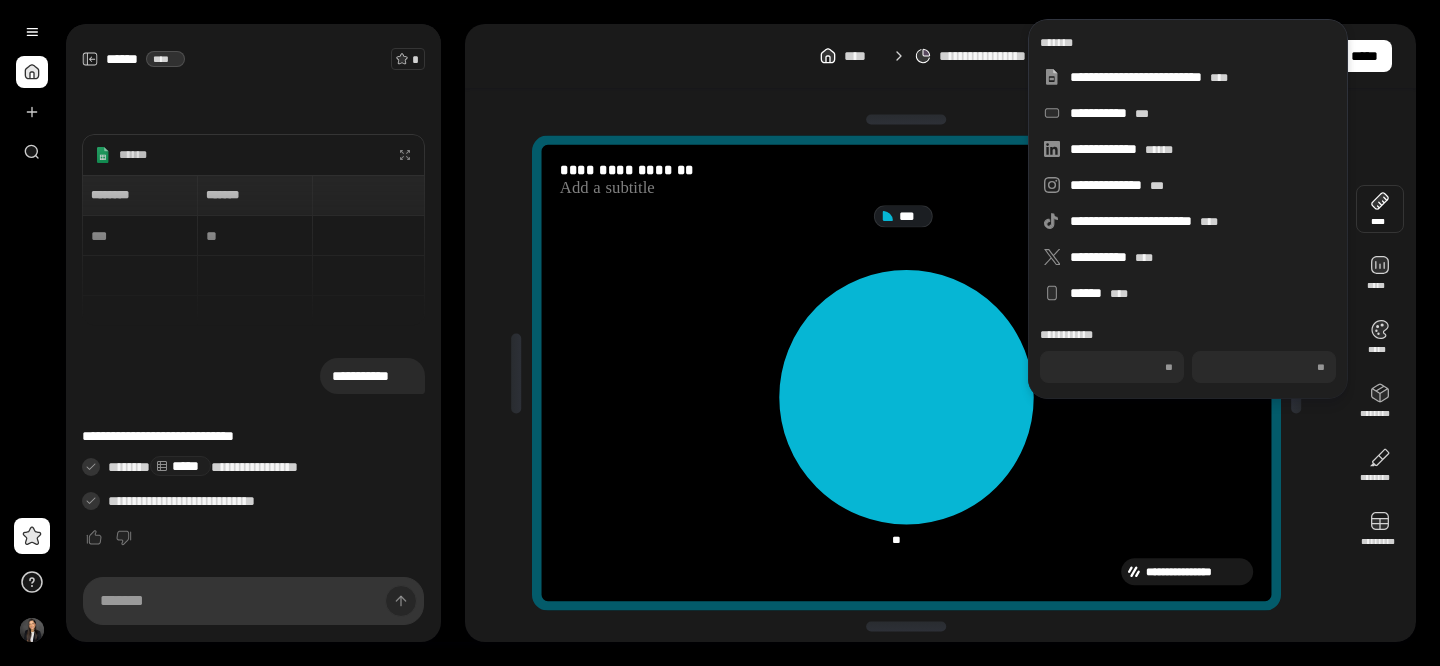 click at bounding box center [1380, 209] 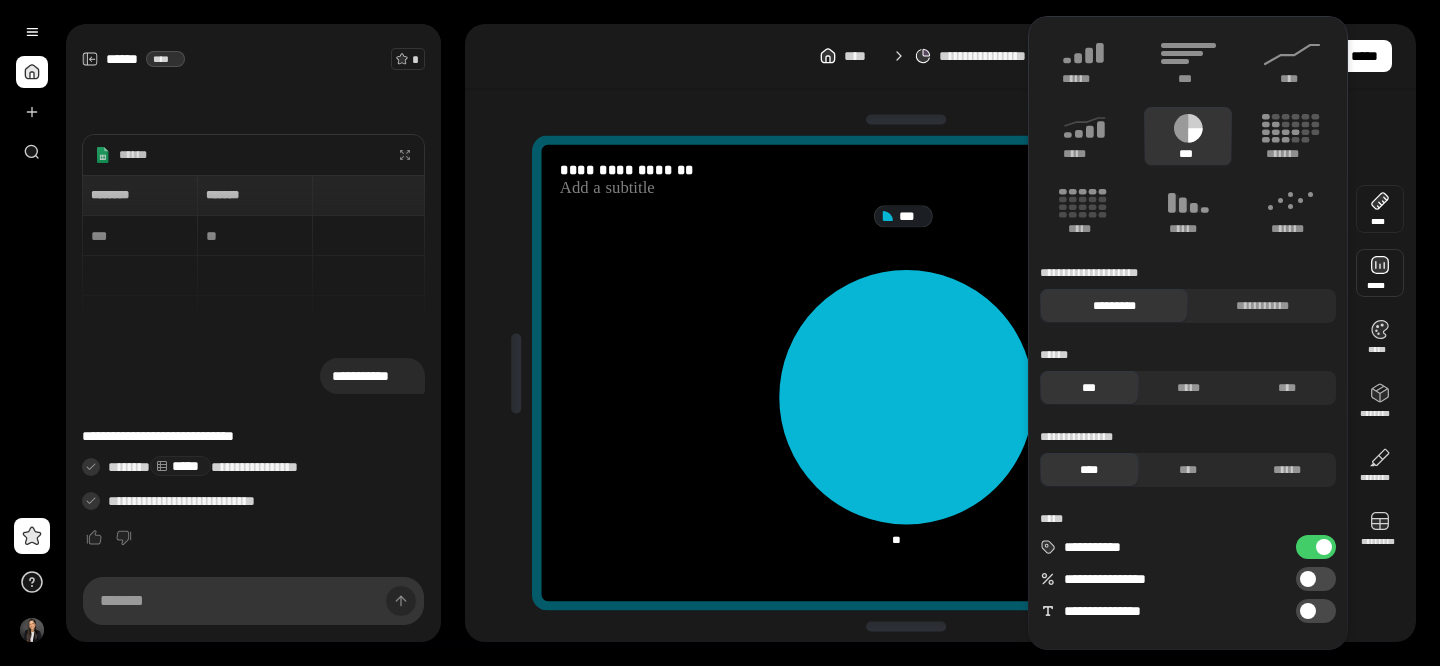 scroll, scrollTop: 38, scrollLeft: 0, axis: vertical 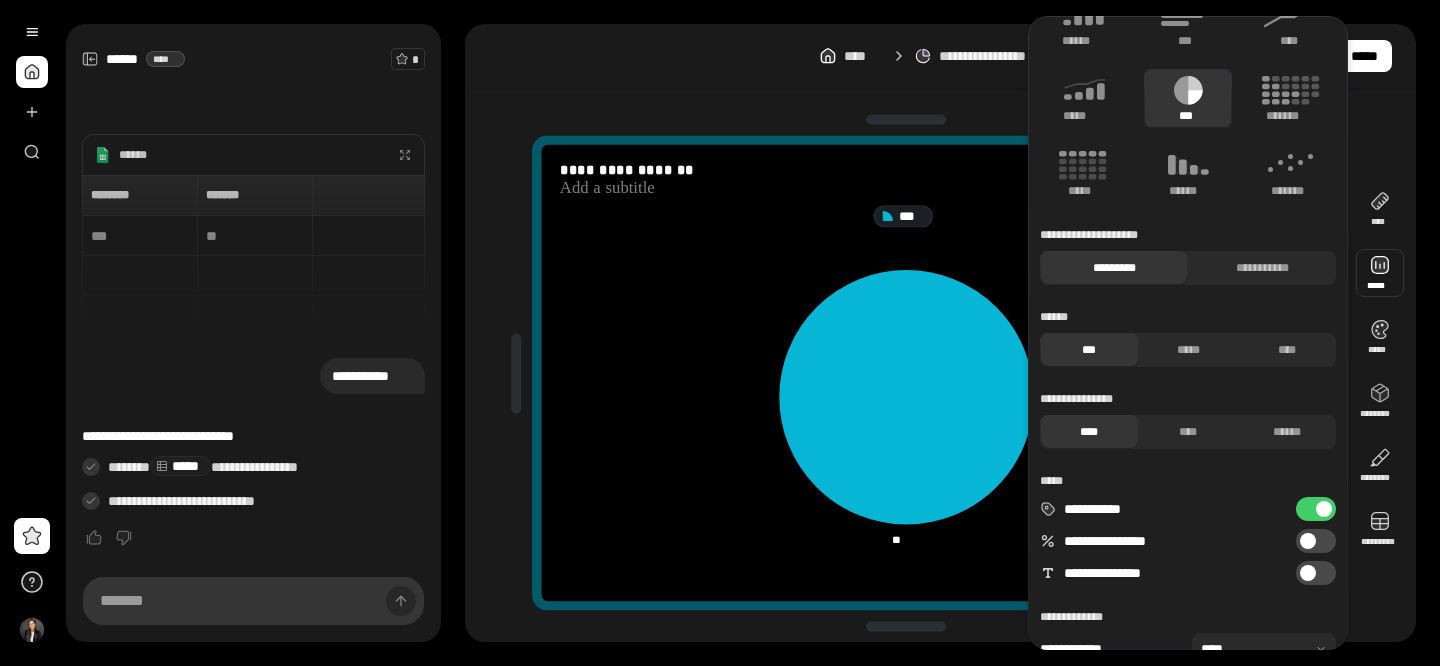click at bounding box center [1308, 541] 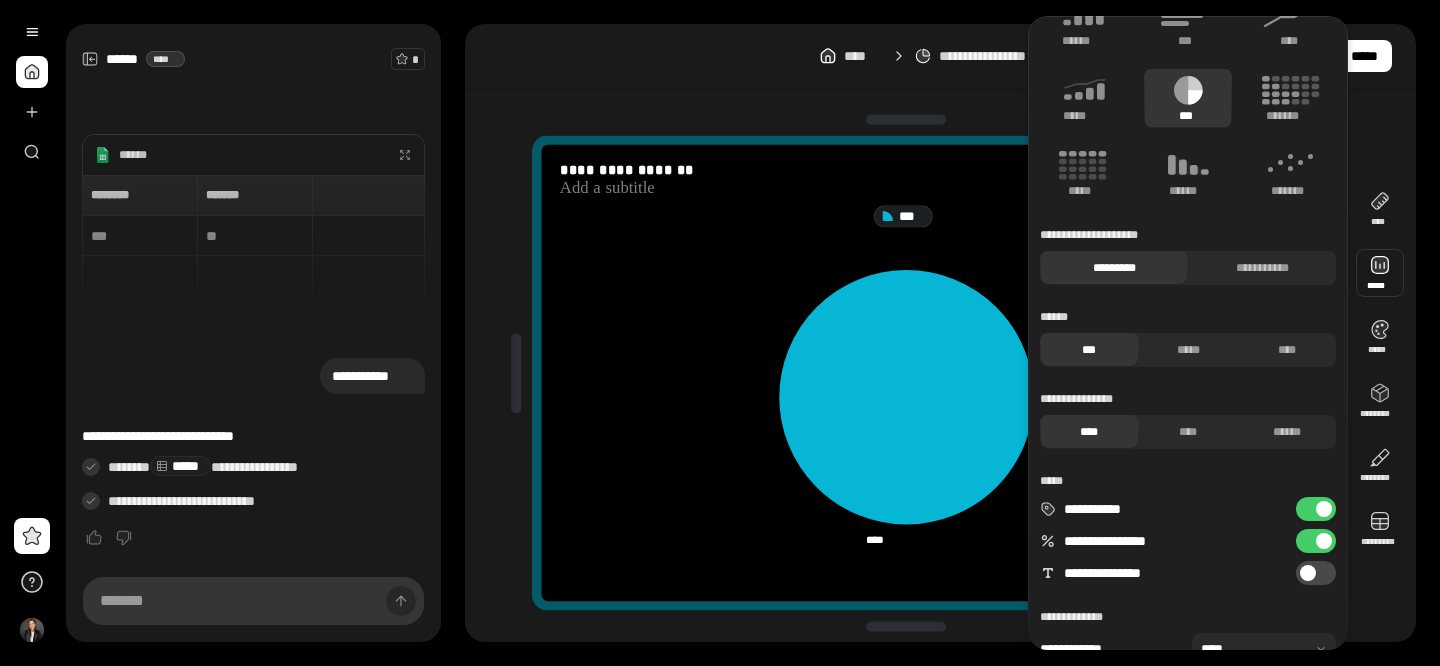 click on "**********" at bounding box center [1316, 541] 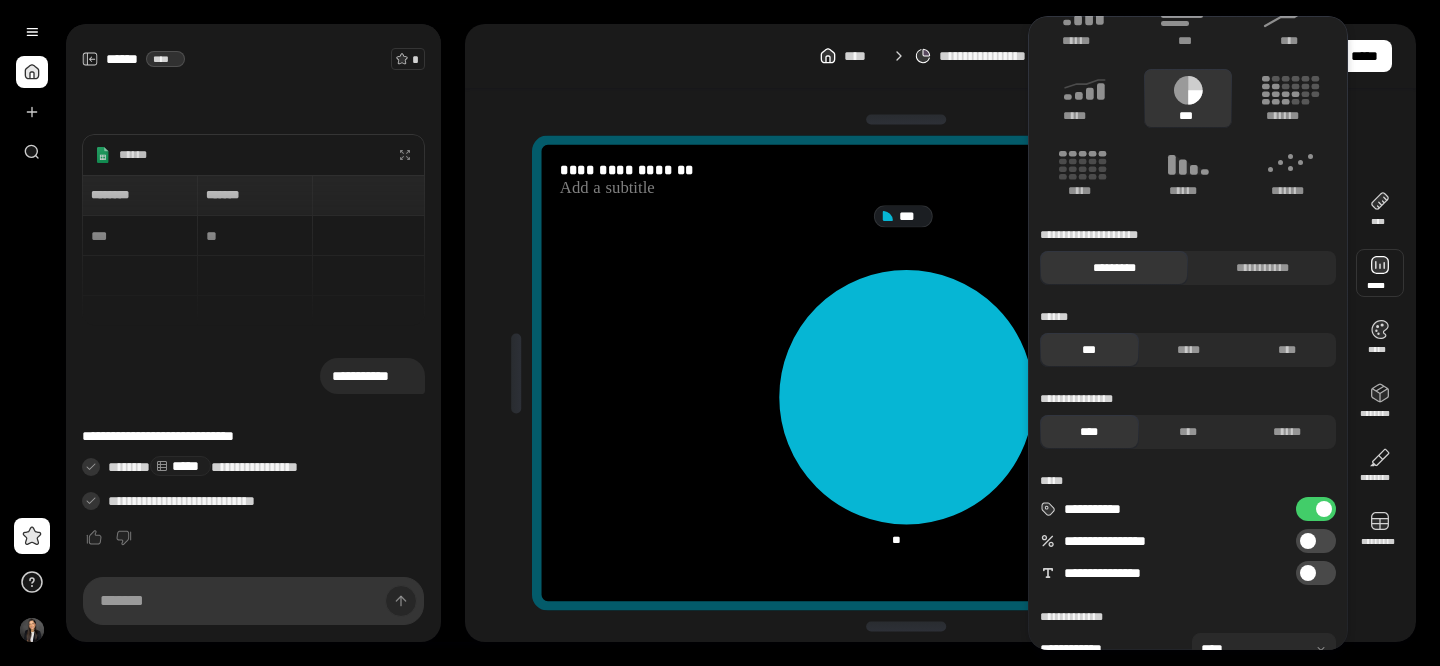 click on "******" at bounding box center (237, 155) 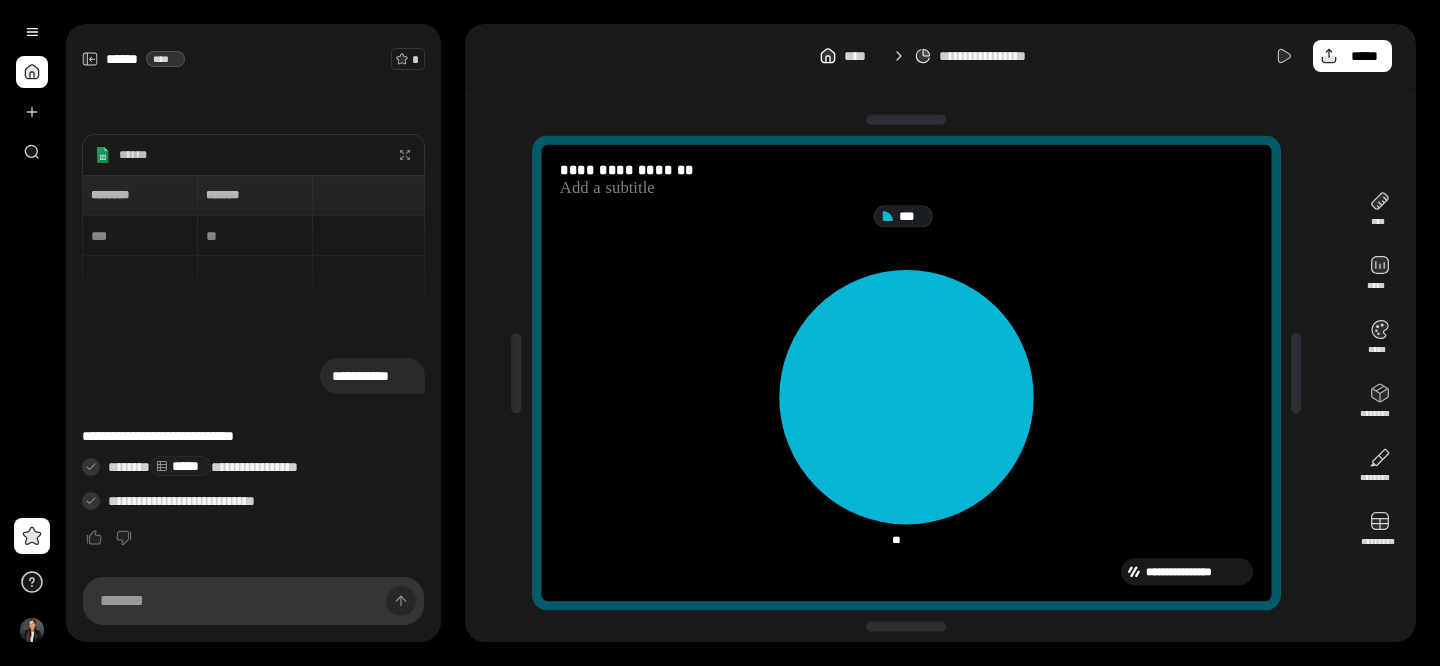 click on "******** ******** ******* ******* *** **" at bounding box center (253, 250) 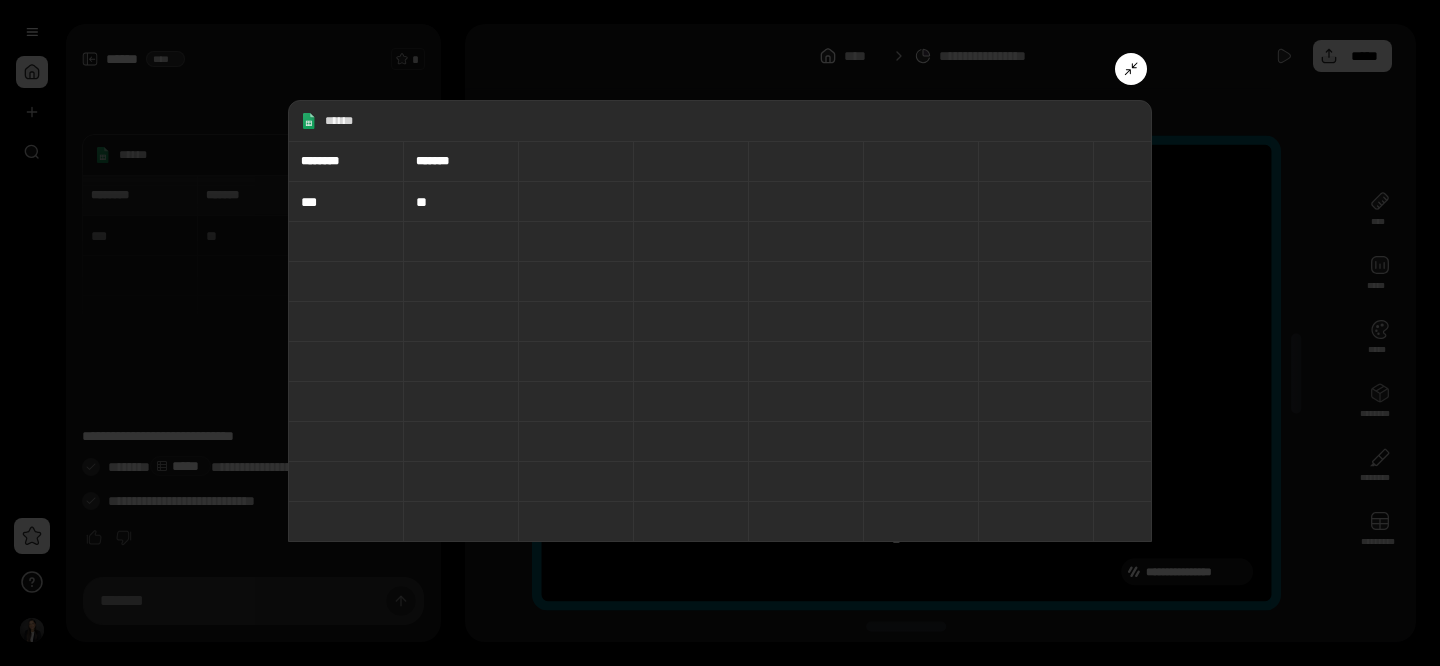 click on "**" at bounding box center [461, 202] 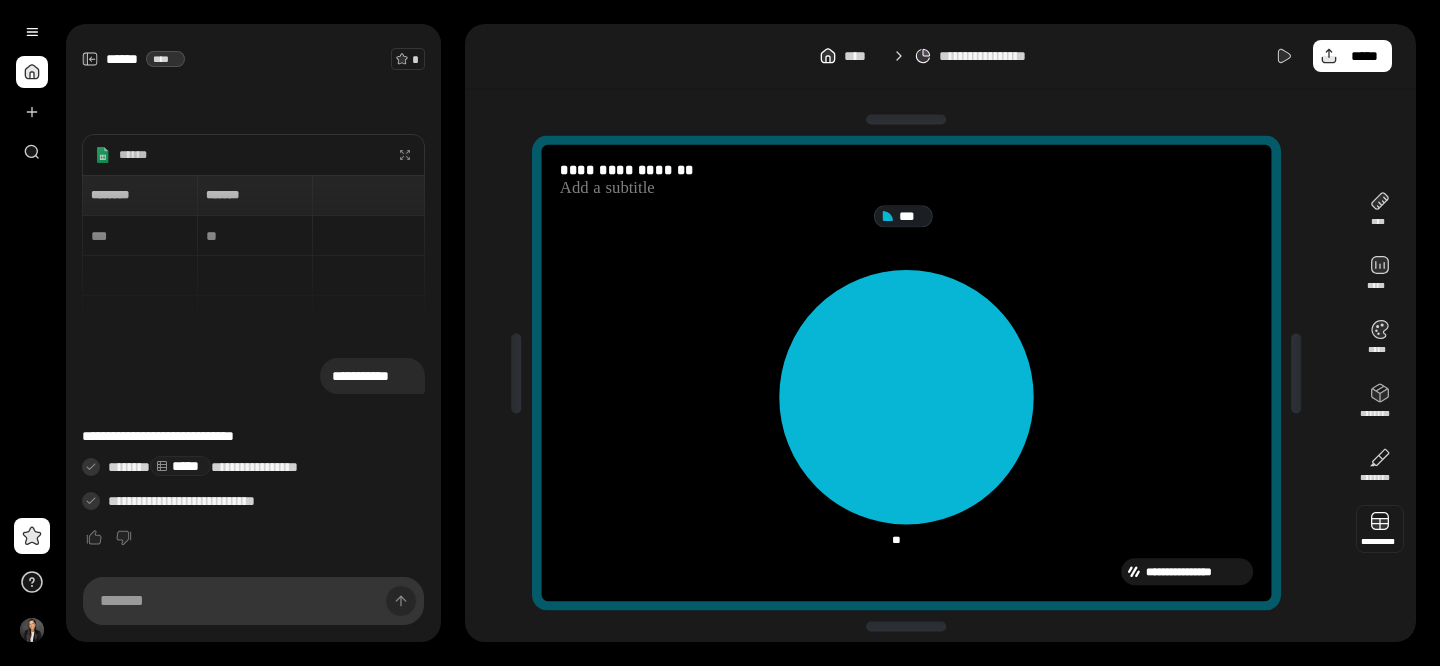 click at bounding box center (1380, 529) 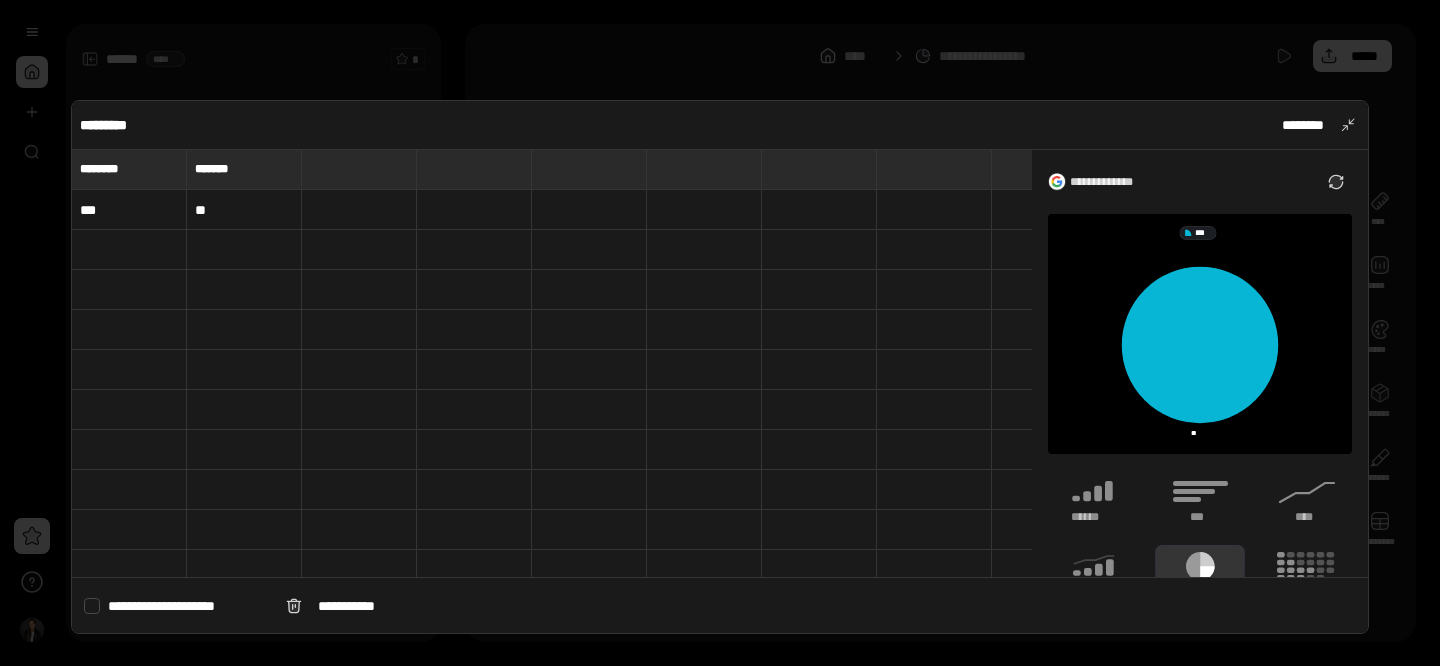 click on "***" at bounding box center (129, 210) 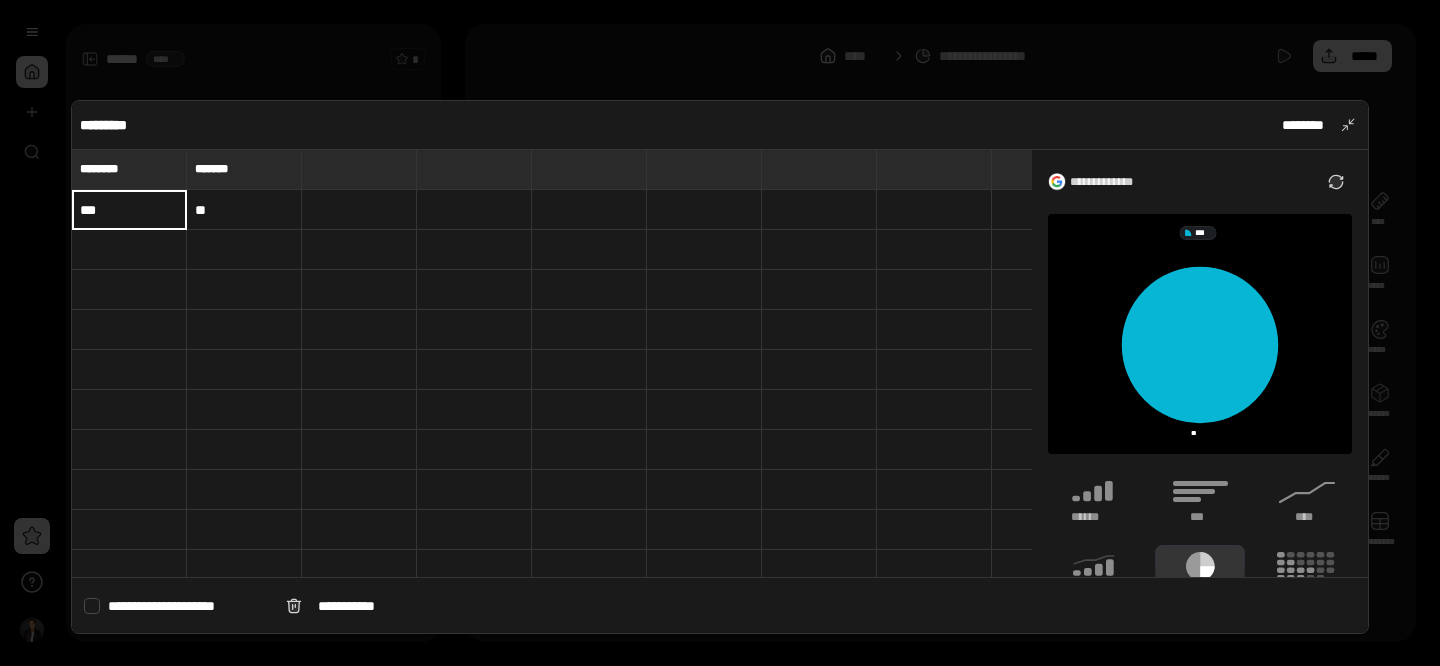 click at bounding box center [129, 250] 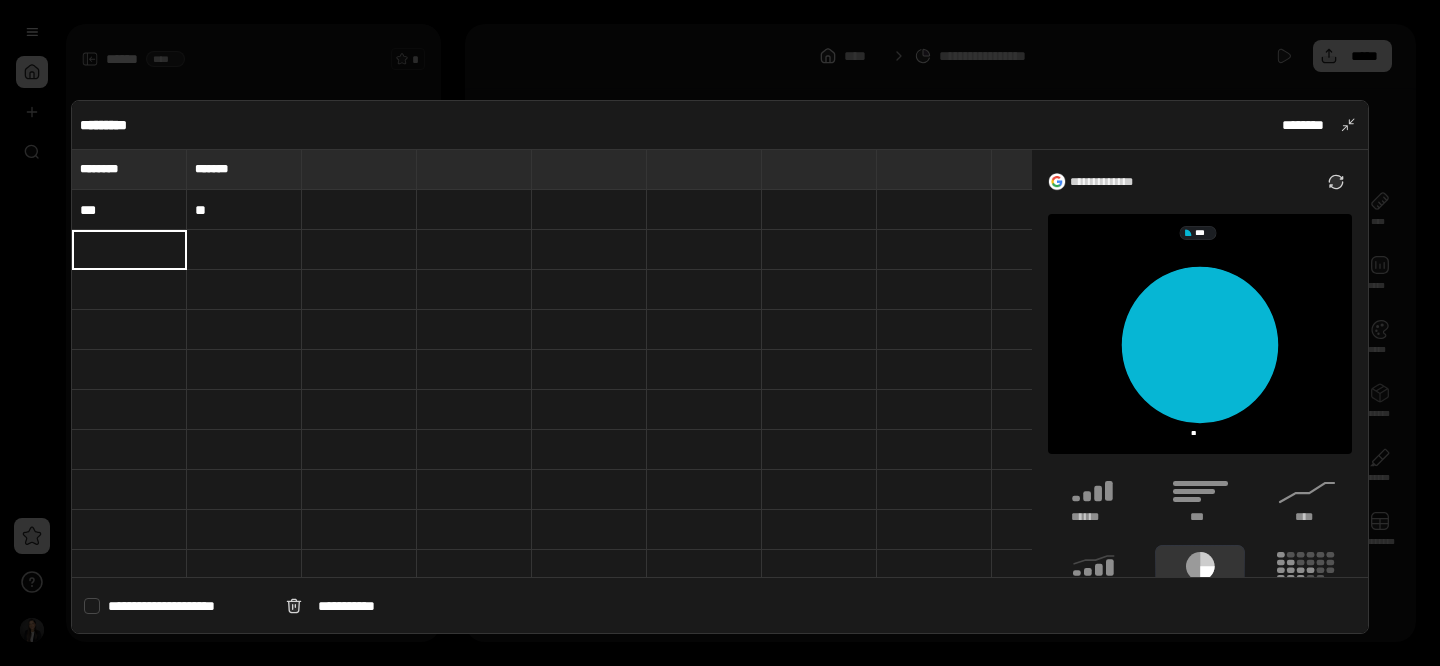 click on "**********" at bounding box center [177, 606] 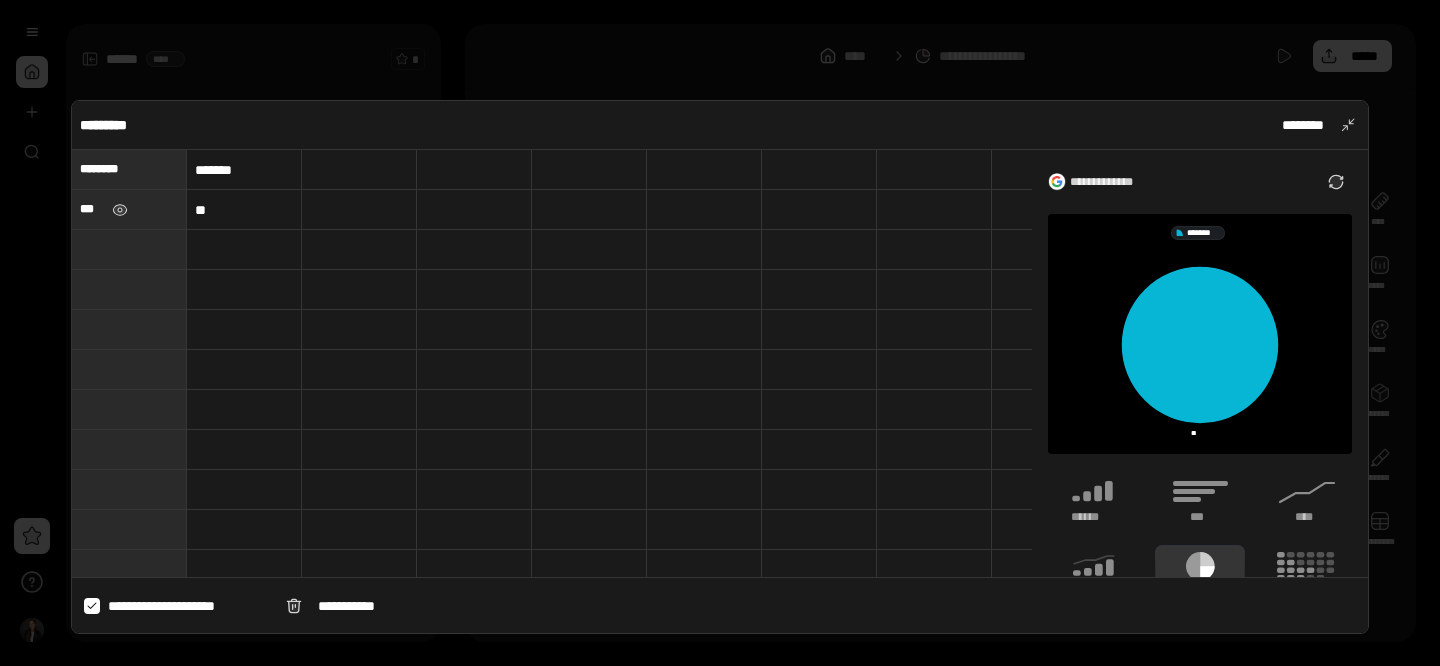 click on "***" at bounding box center (129, 209) 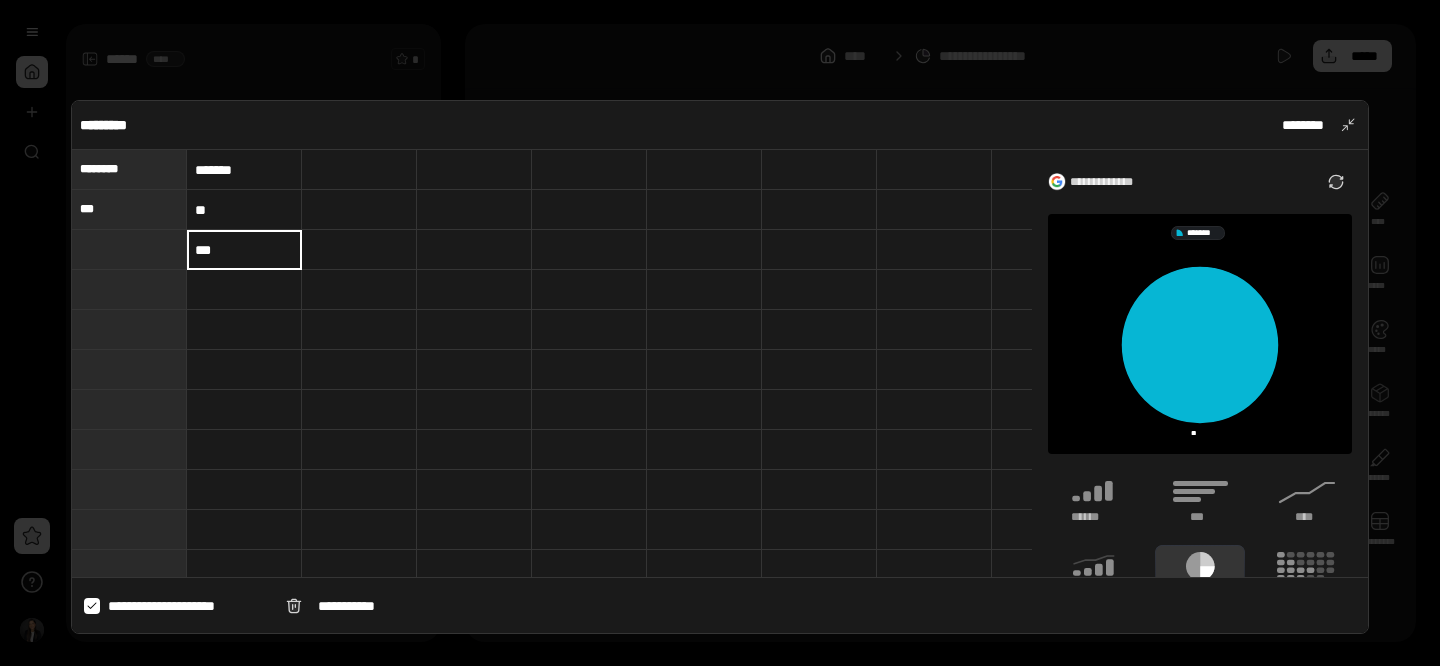 type on "***" 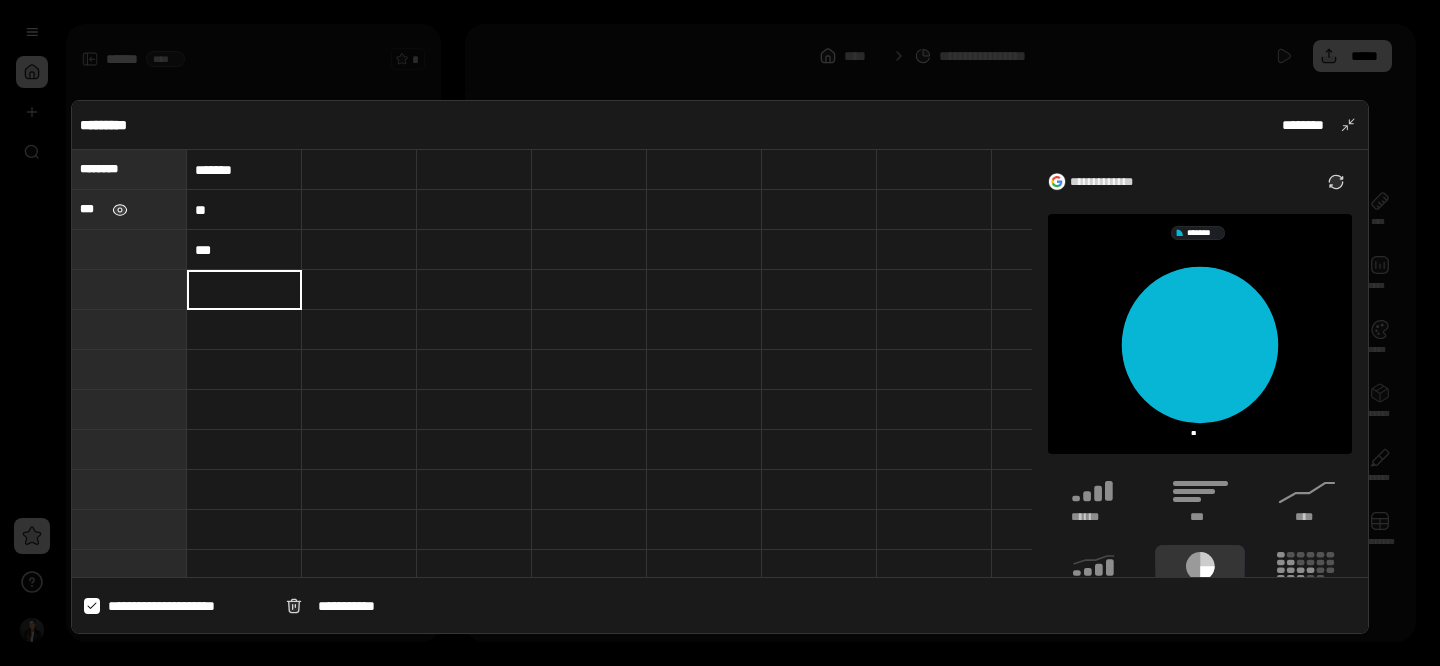 click at bounding box center (120, 210) 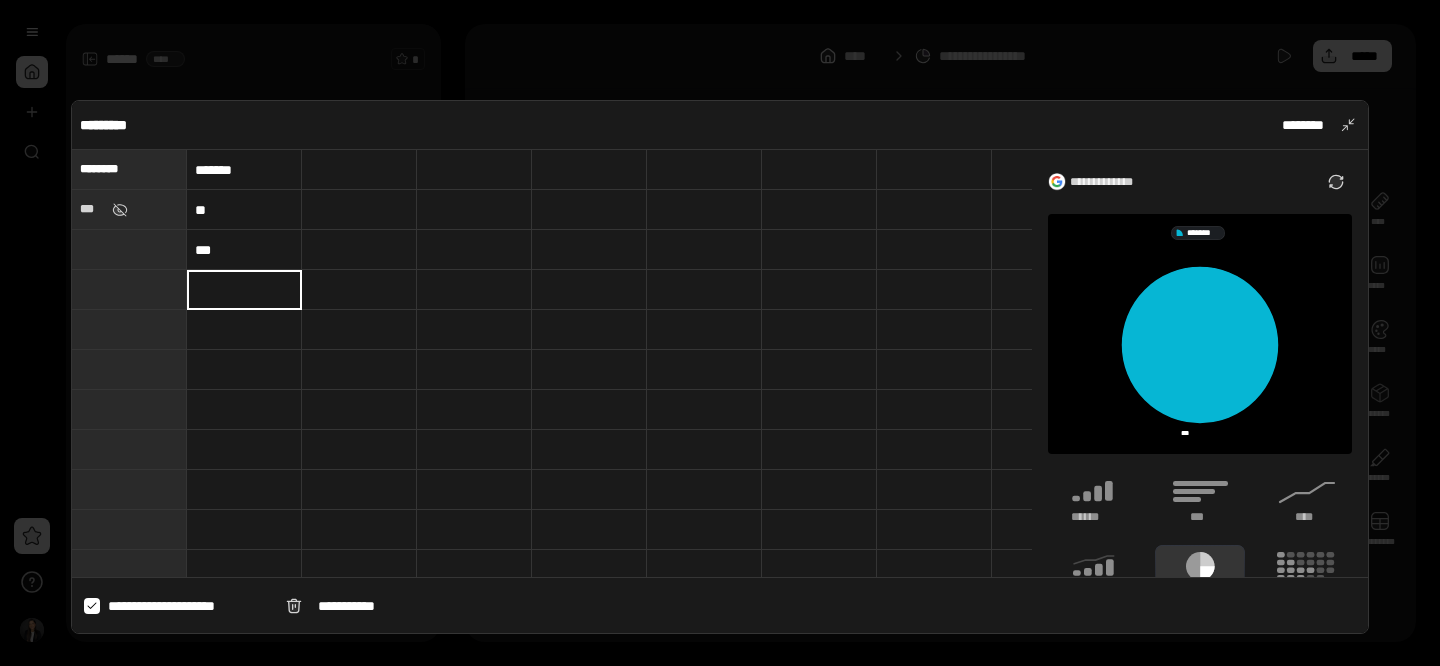 click on "***" at bounding box center [92, 209] 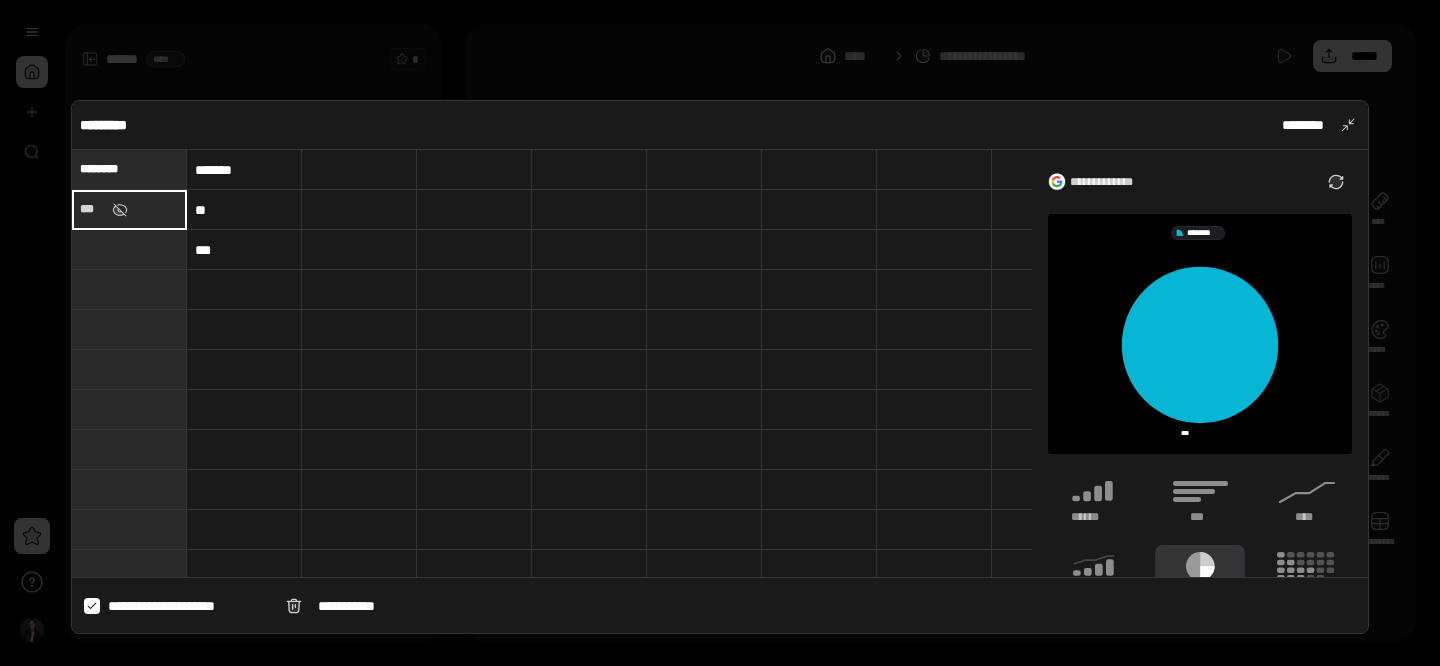 type 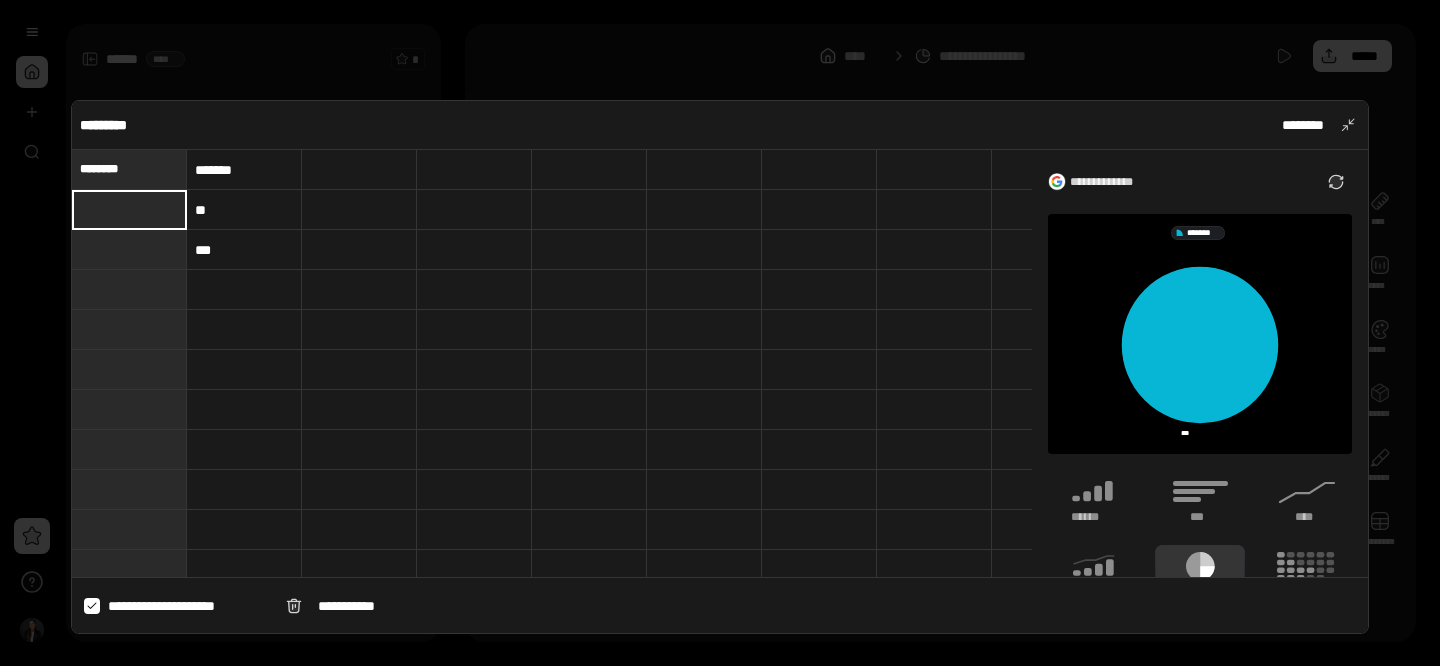 click on "*******" at bounding box center (244, 170) 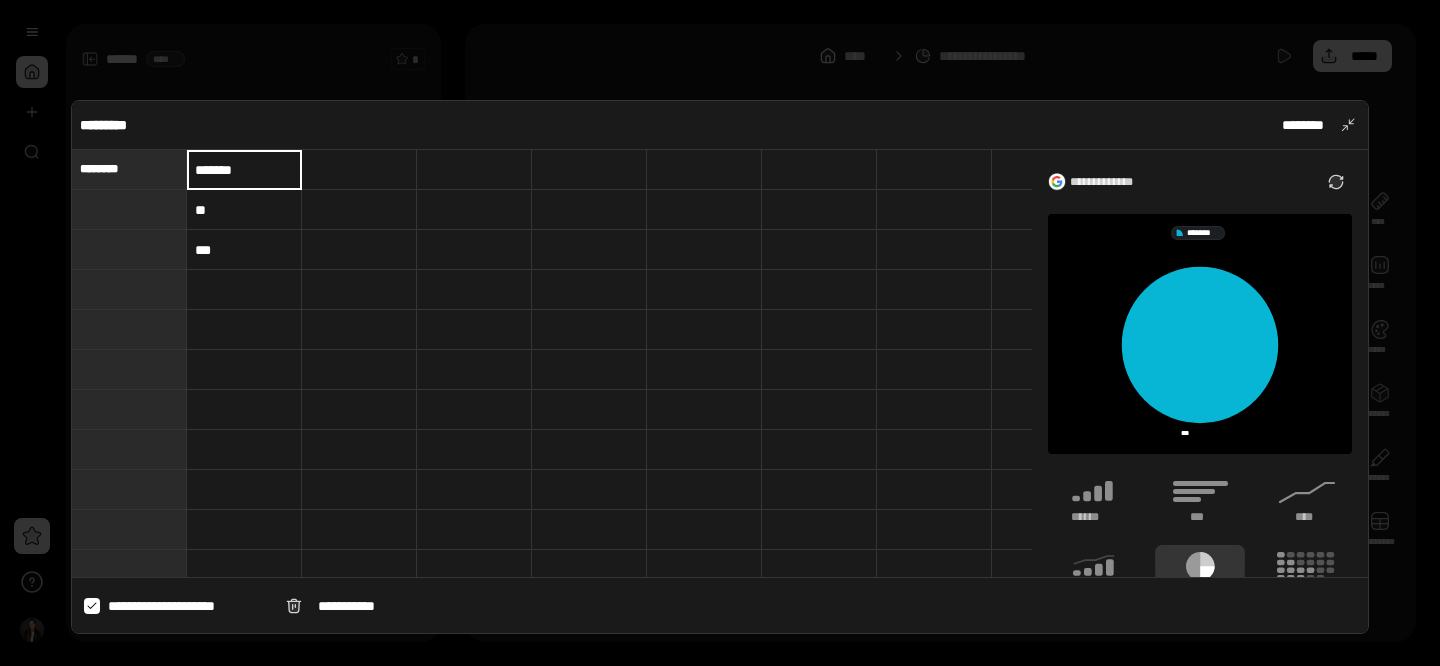type 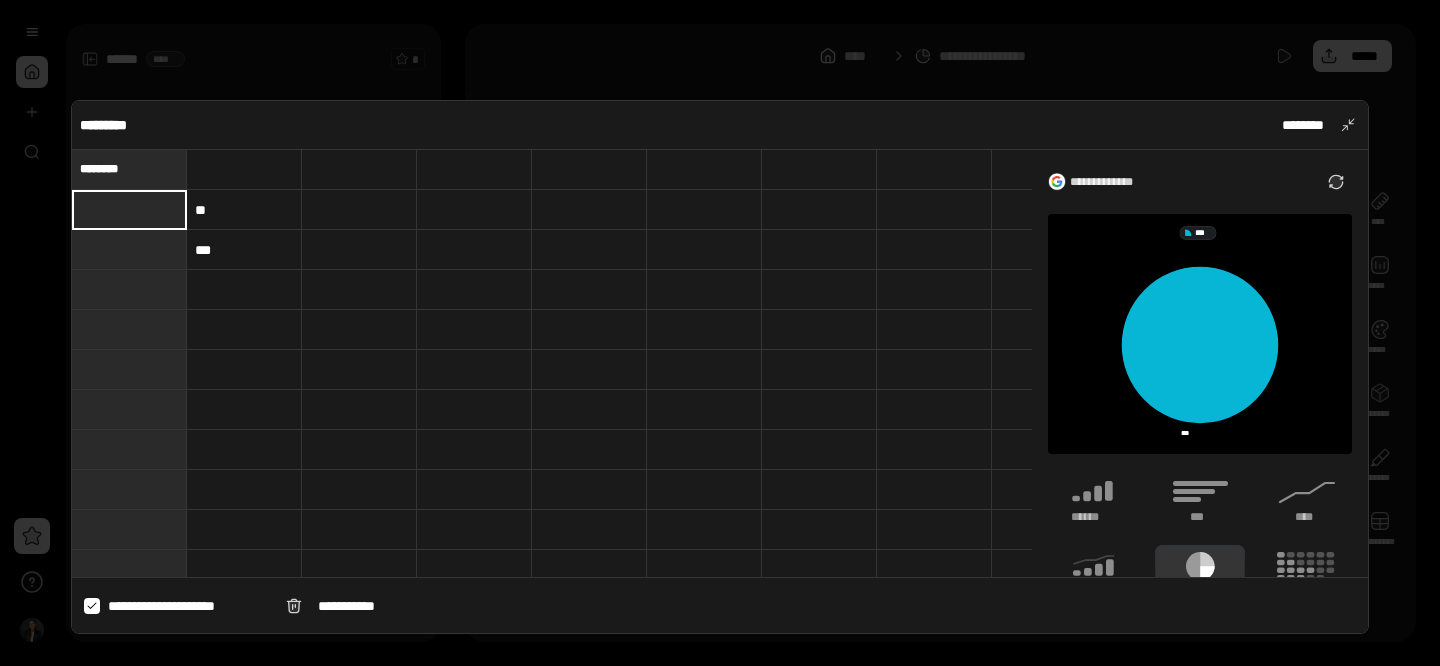 type on "*******" 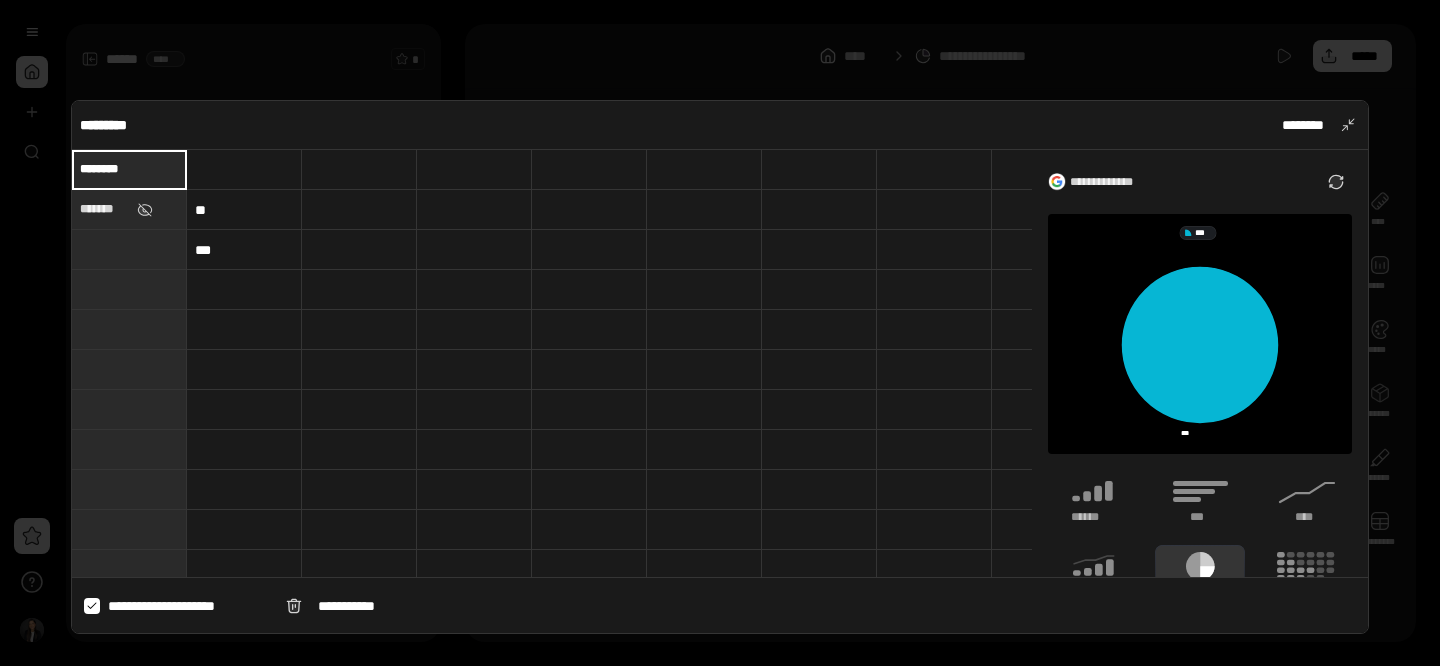 type 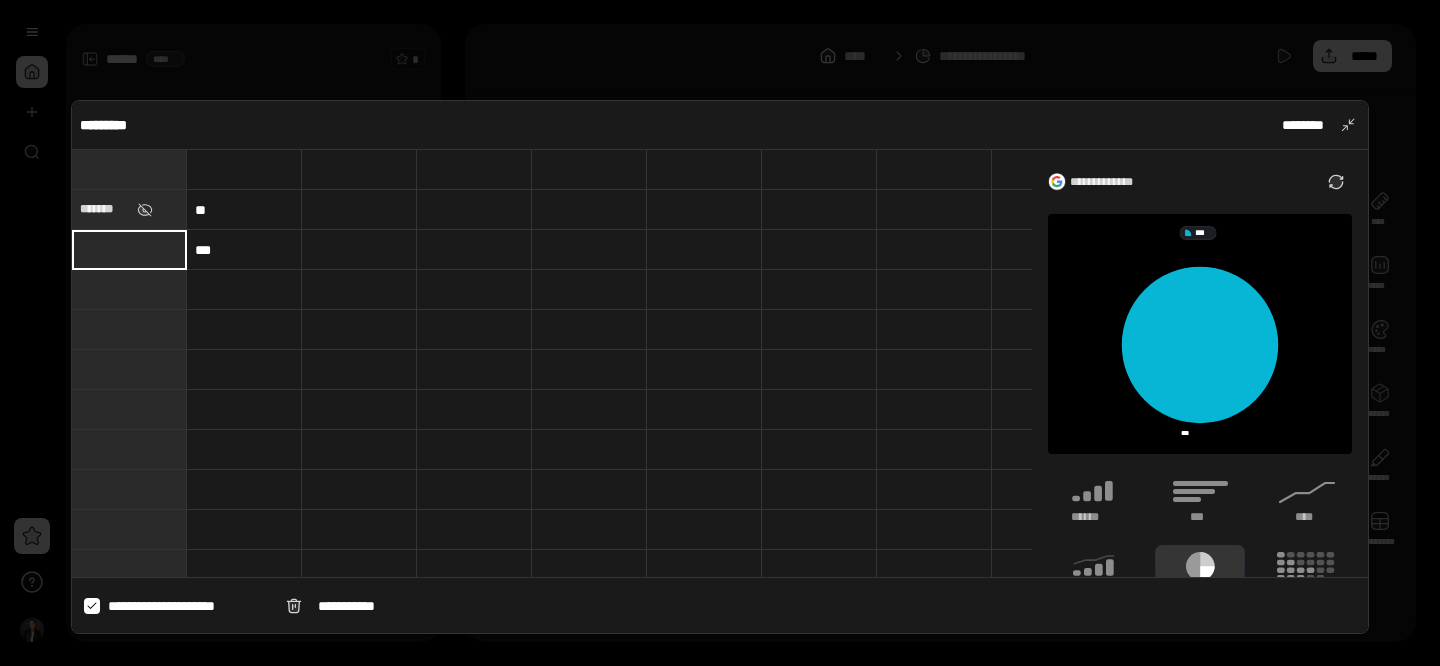 type on "********" 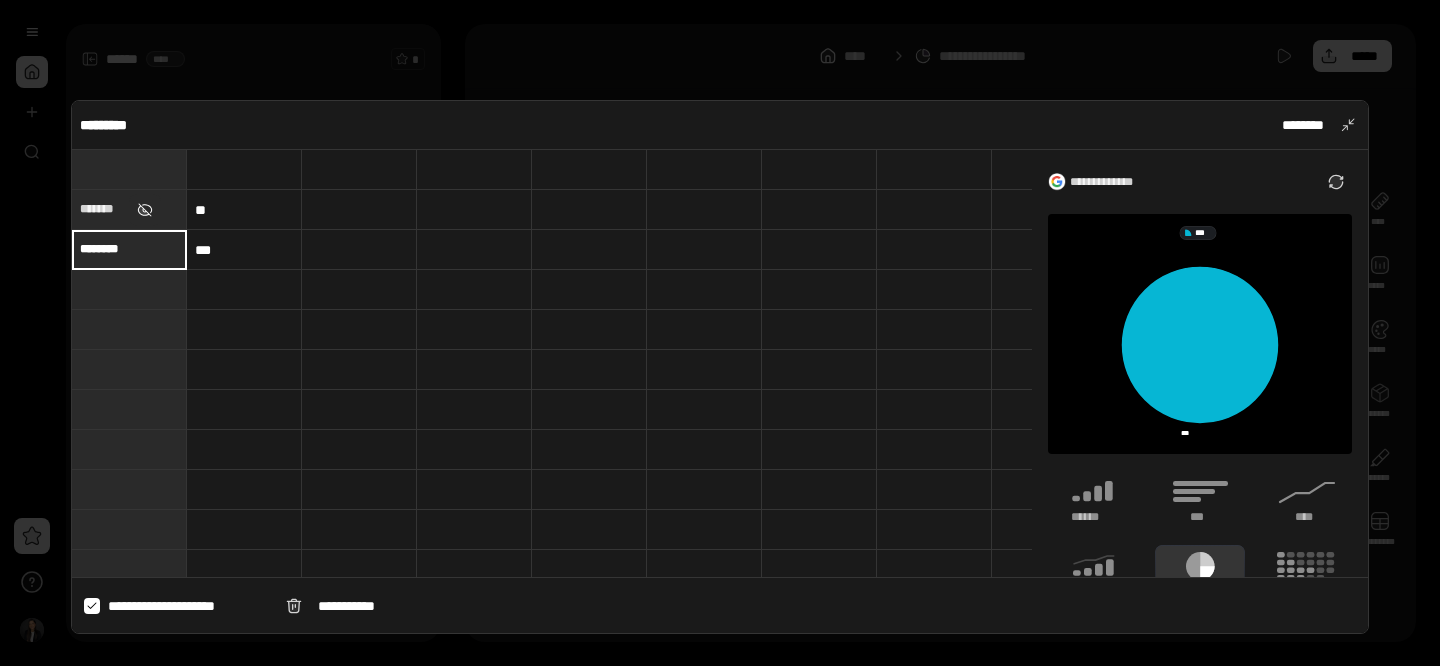 click at bounding box center [145, 210] 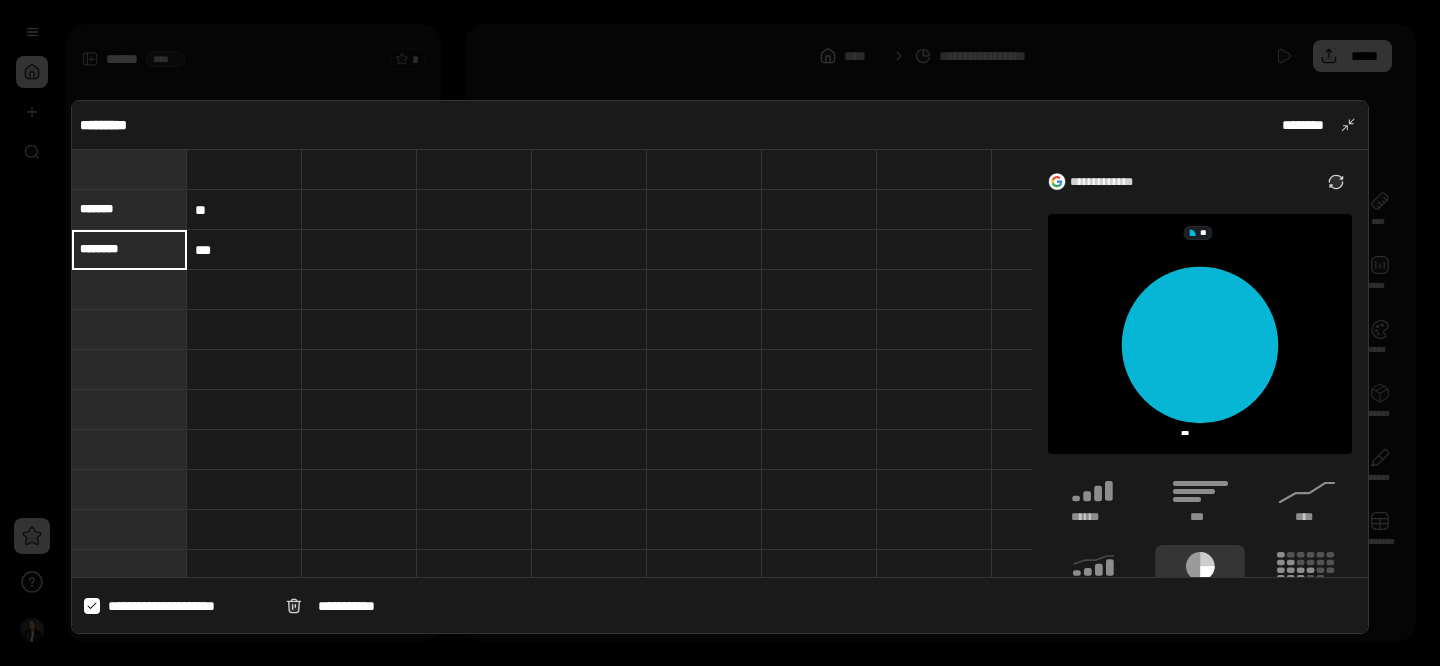 click at bounding box center (244, 170) 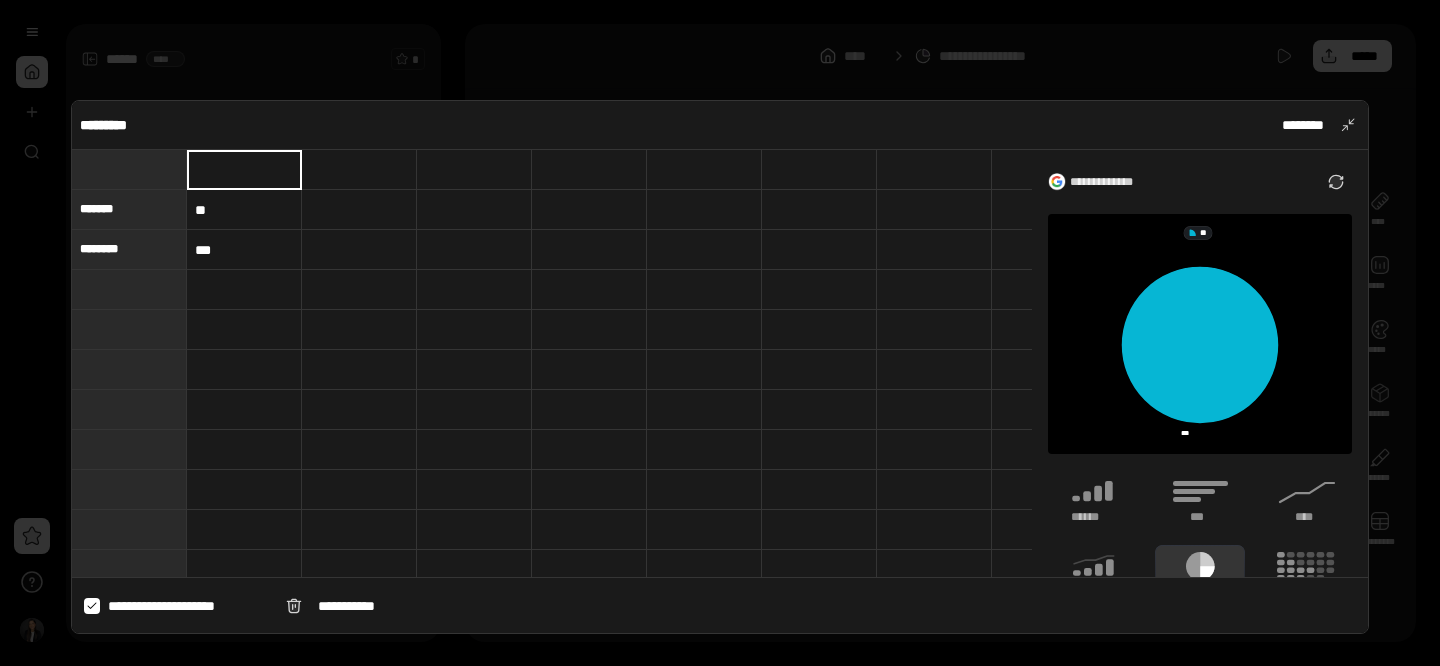click at bounding box center [244, 330] 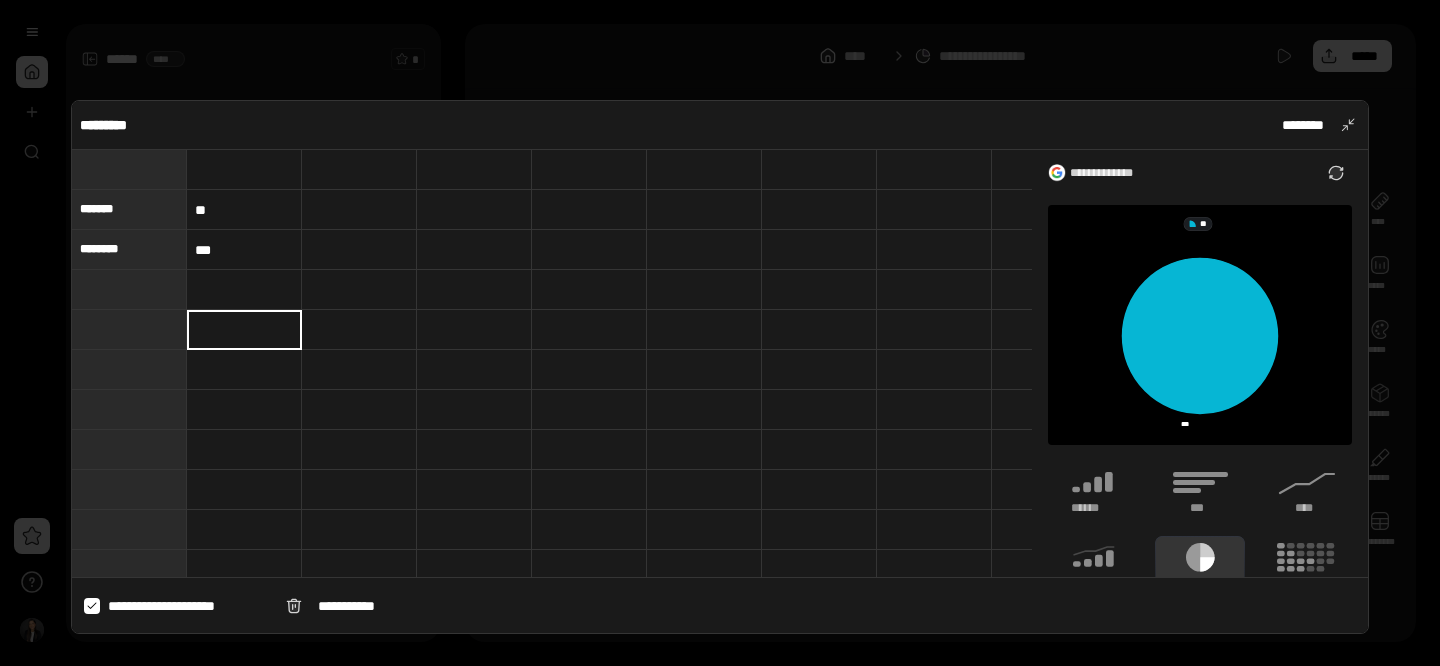 scroll, scrollTop: 0, scrollLeft: 0, axis: both 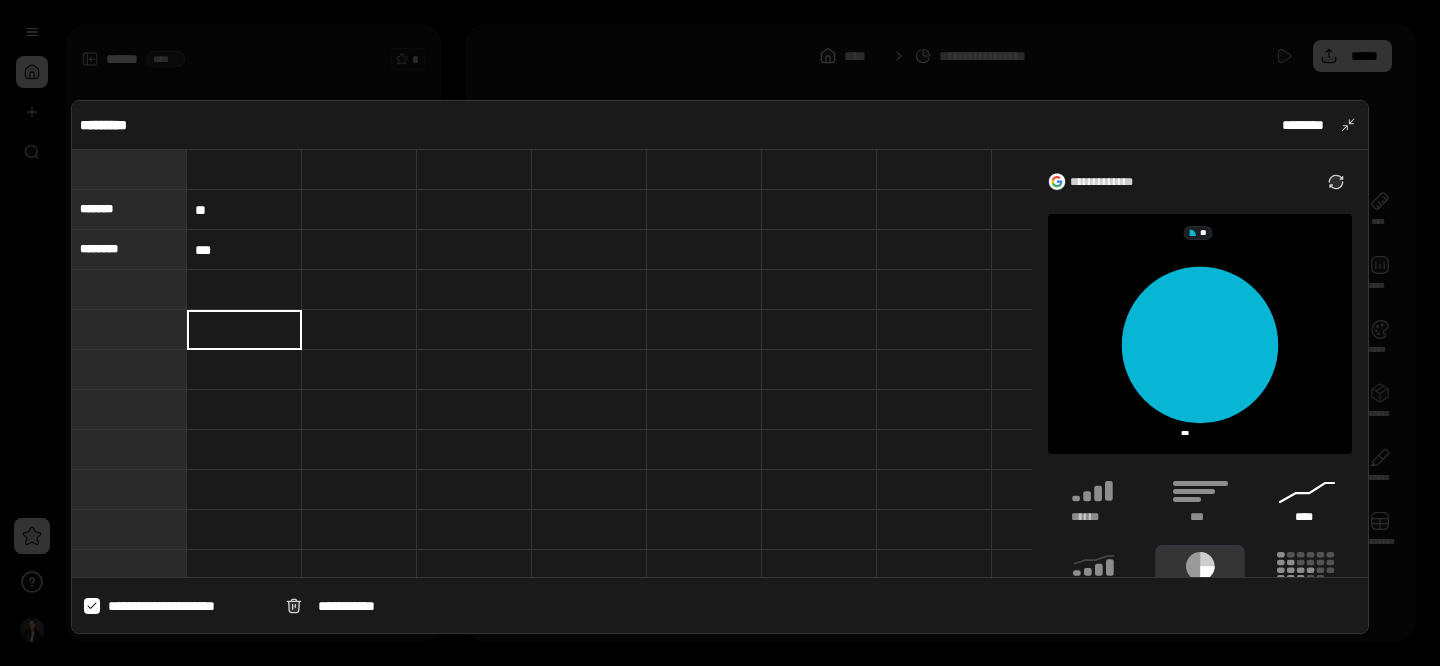 click 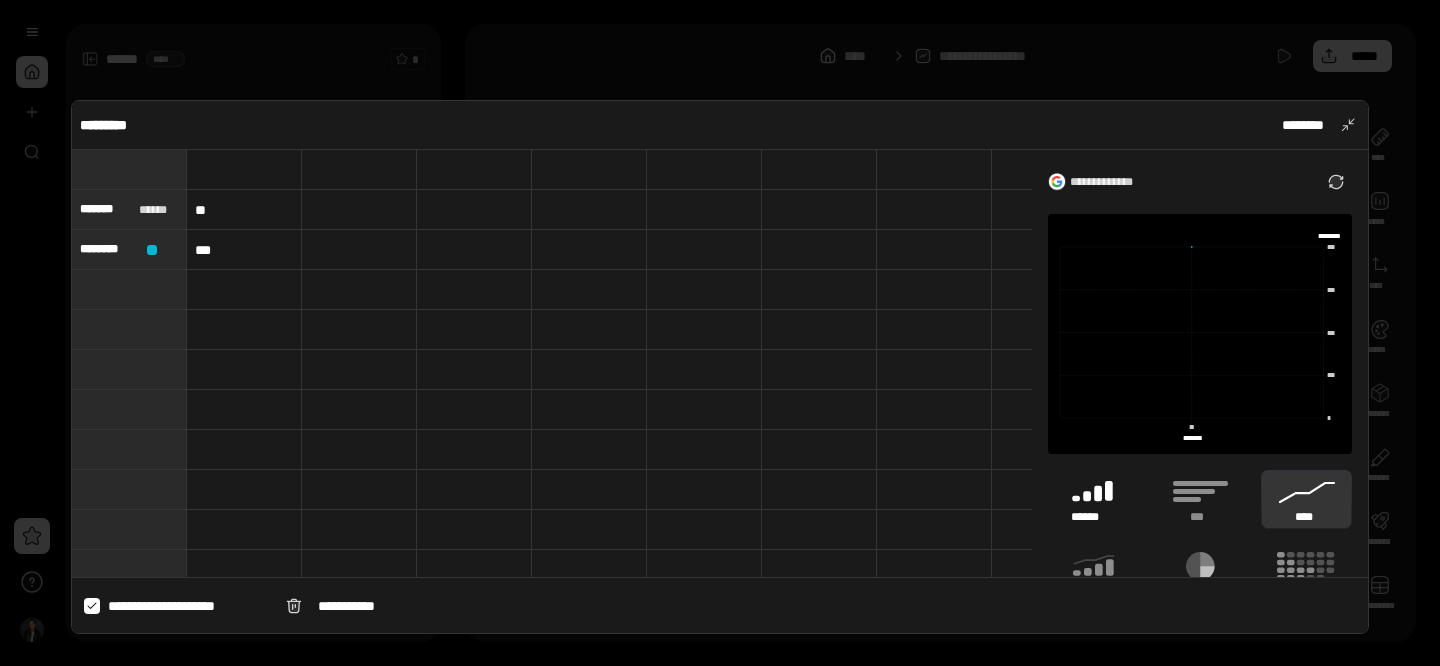 click 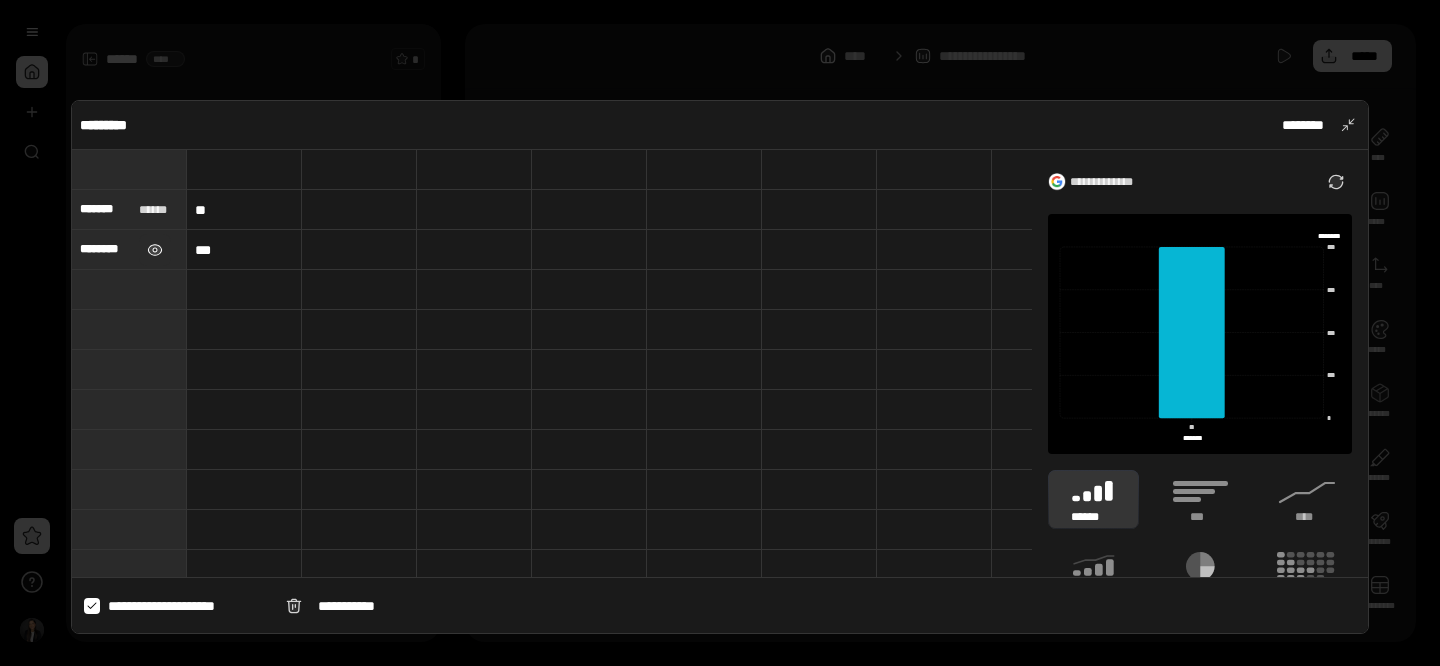 click at bounding box center [155, 250] 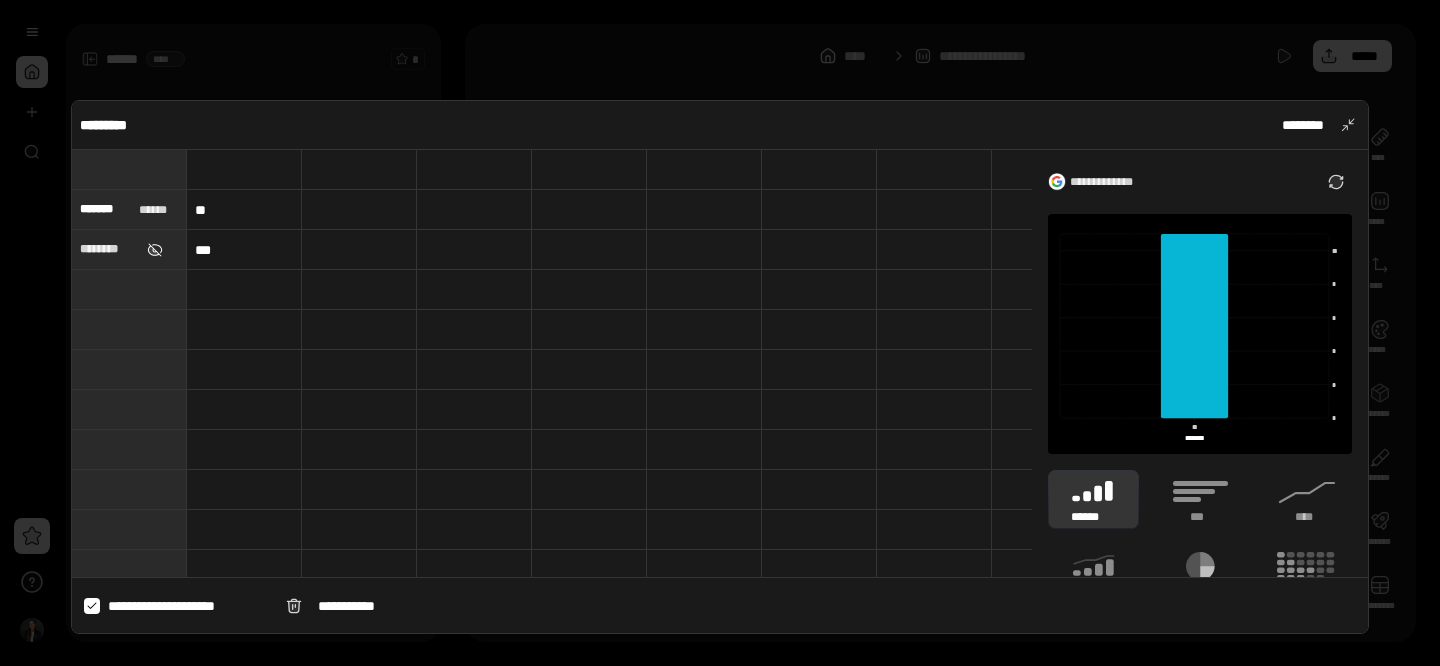 type on "********" 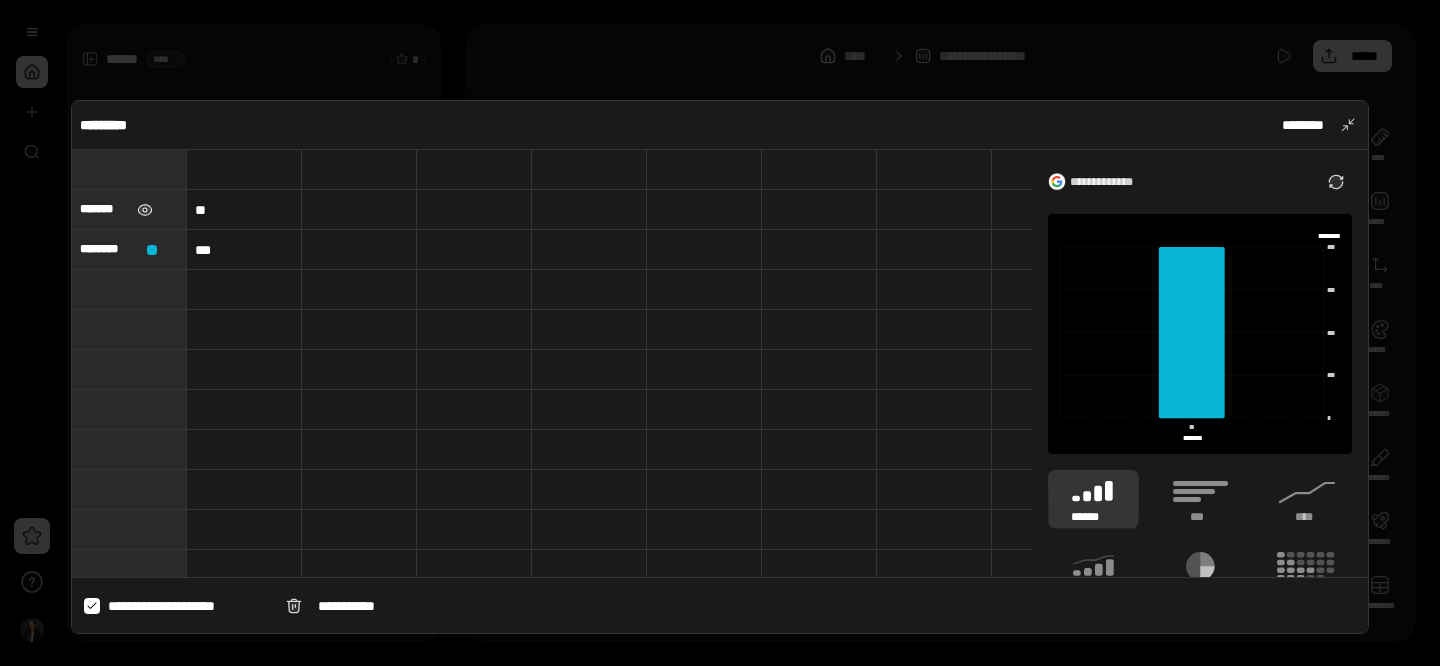 type 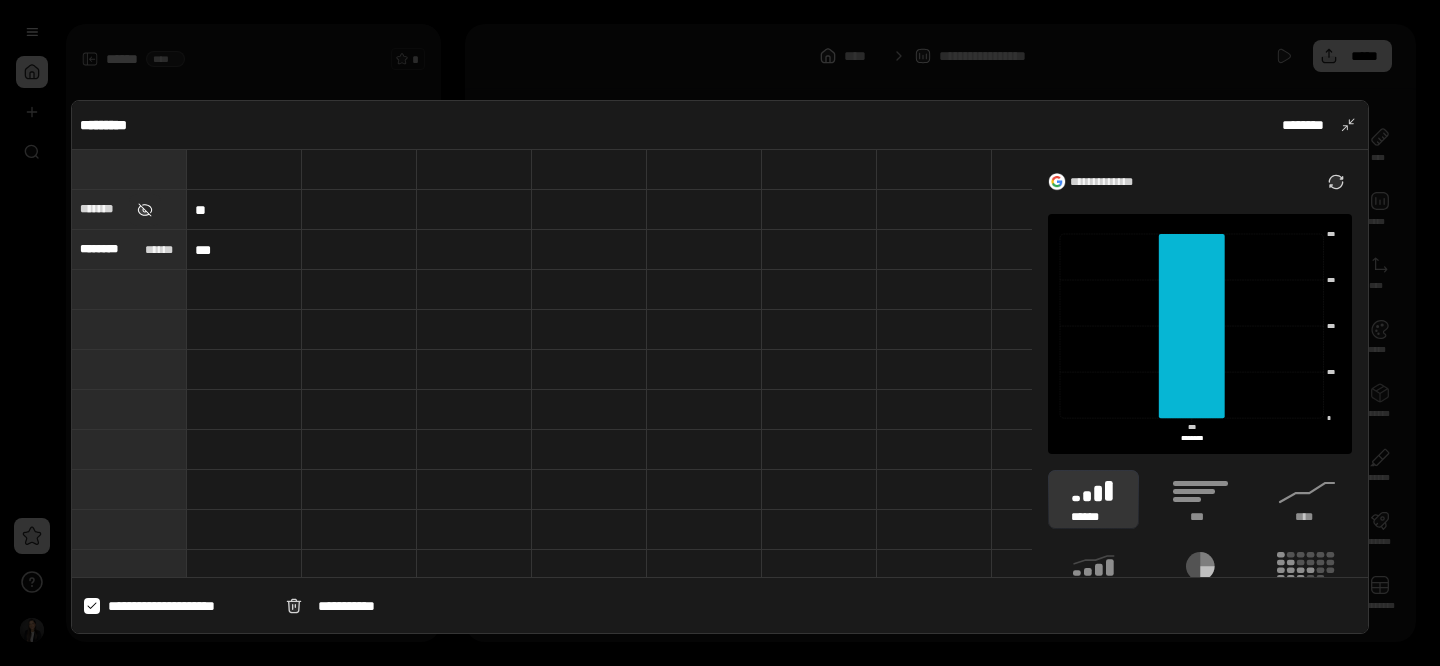 click at bounding box center (145, 210) 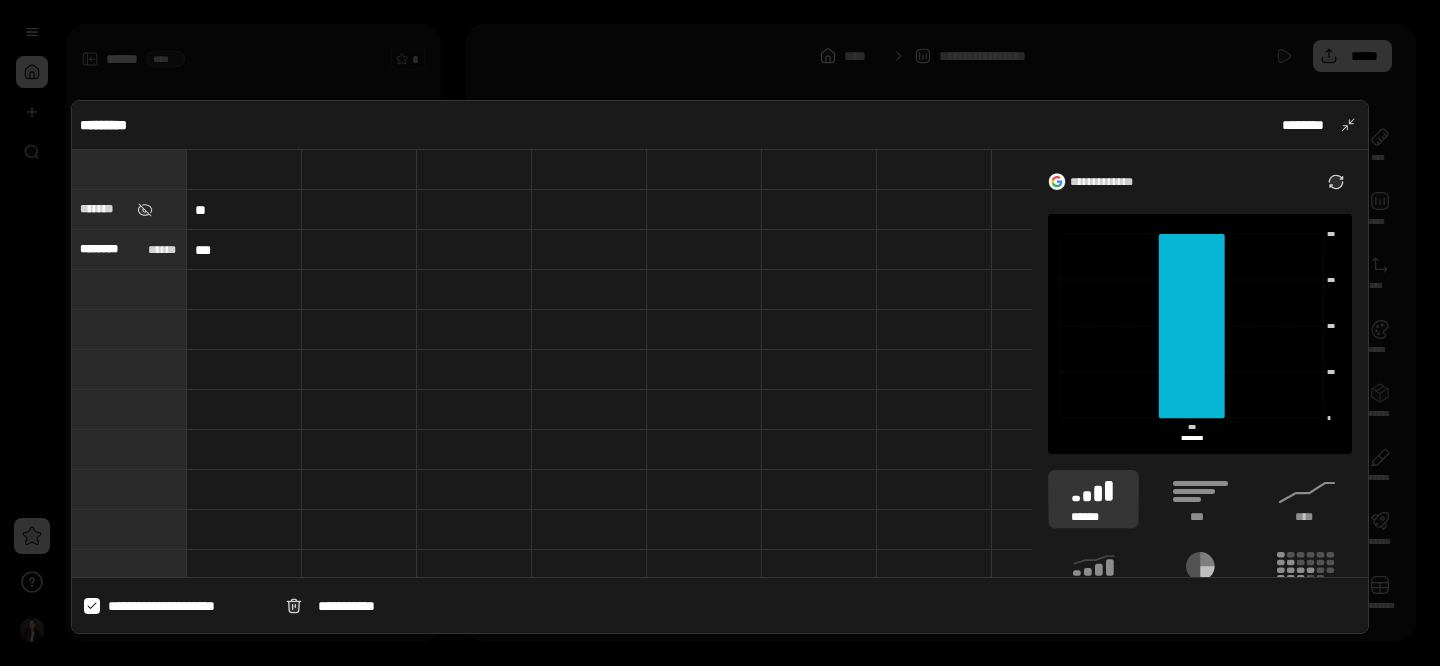 click on "*******" at bounding box center (129, 209) 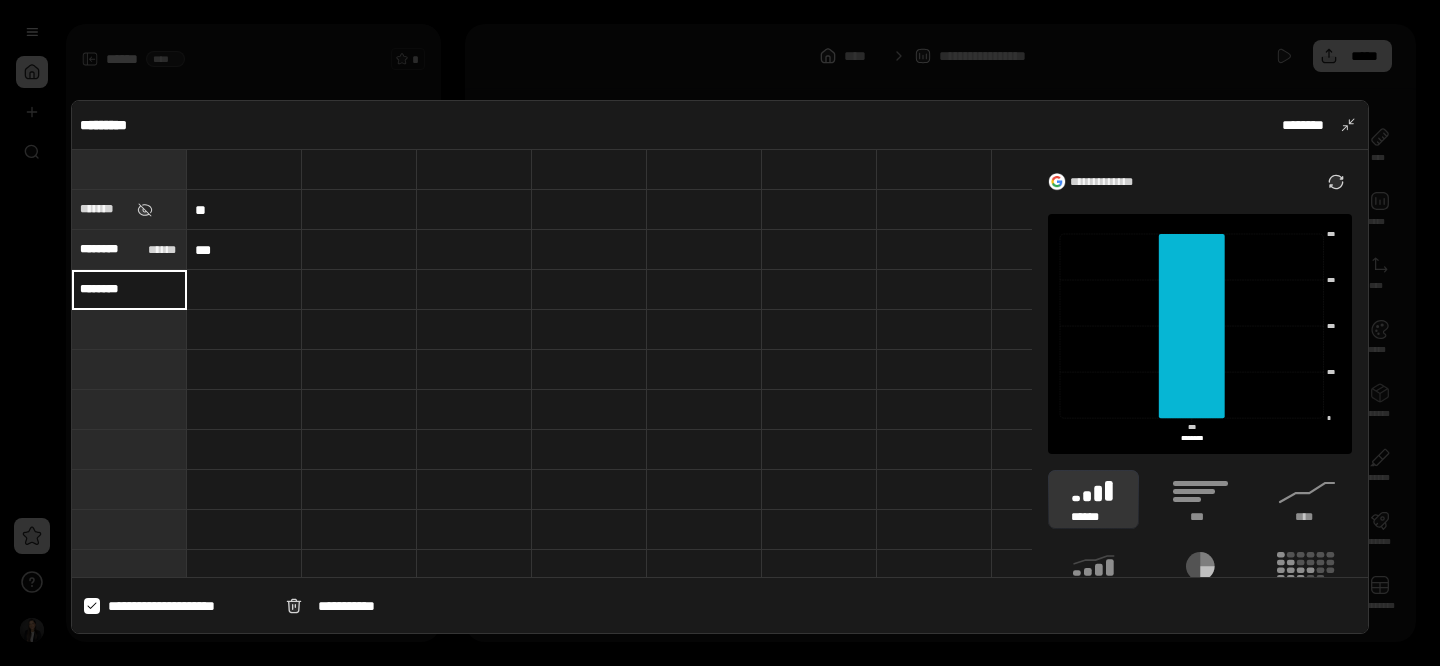 type on "********" 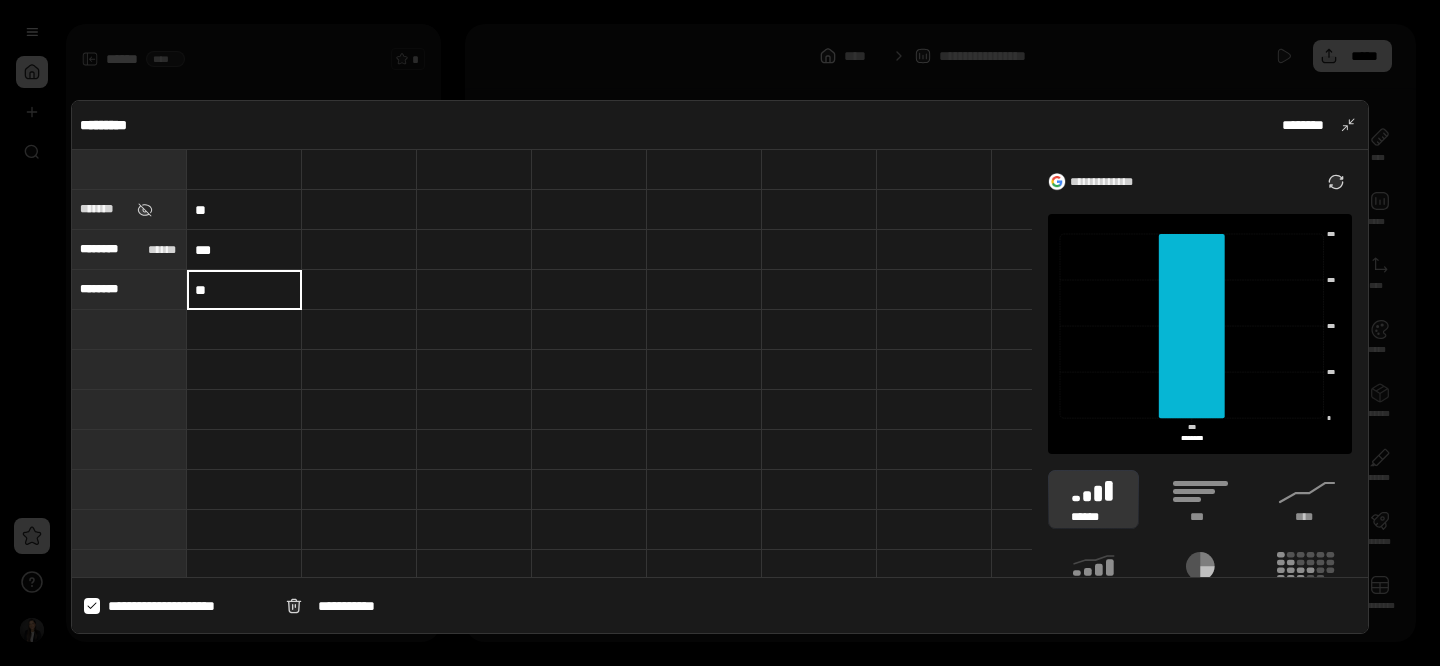 type on "**" 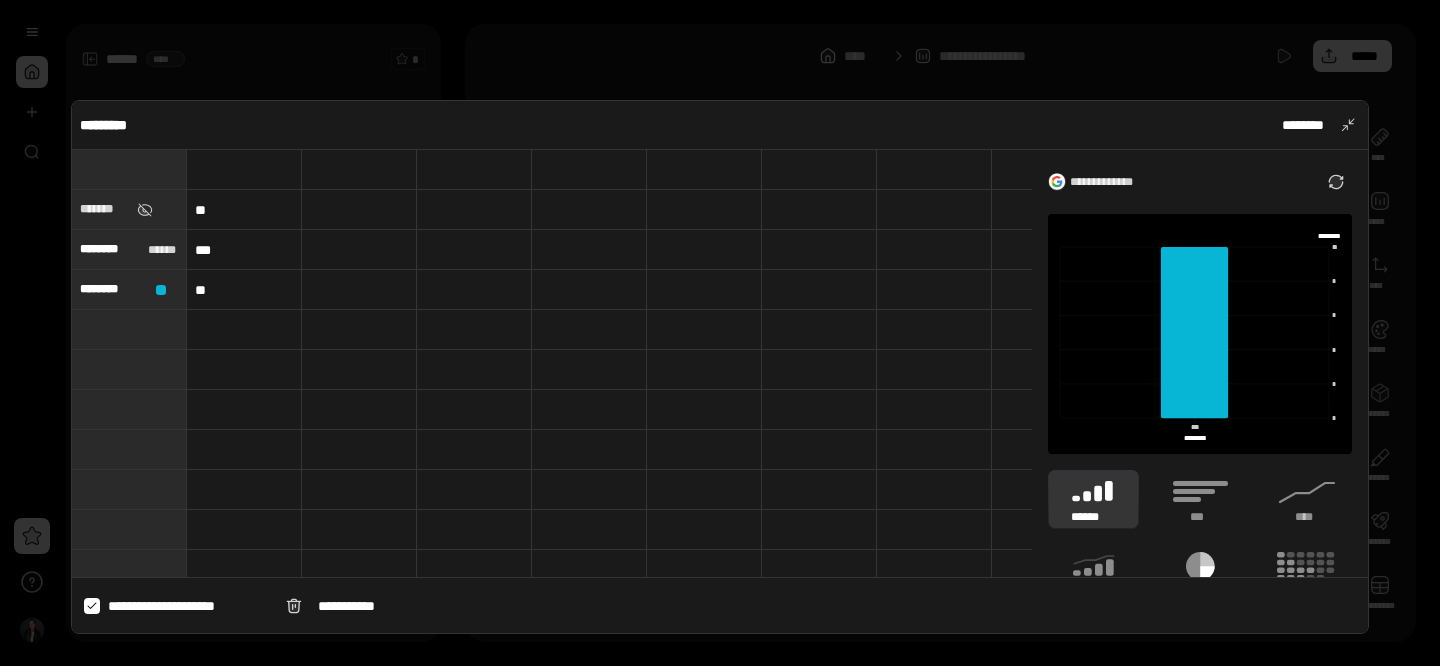 click on "***" at bounding box center (1200, 574) 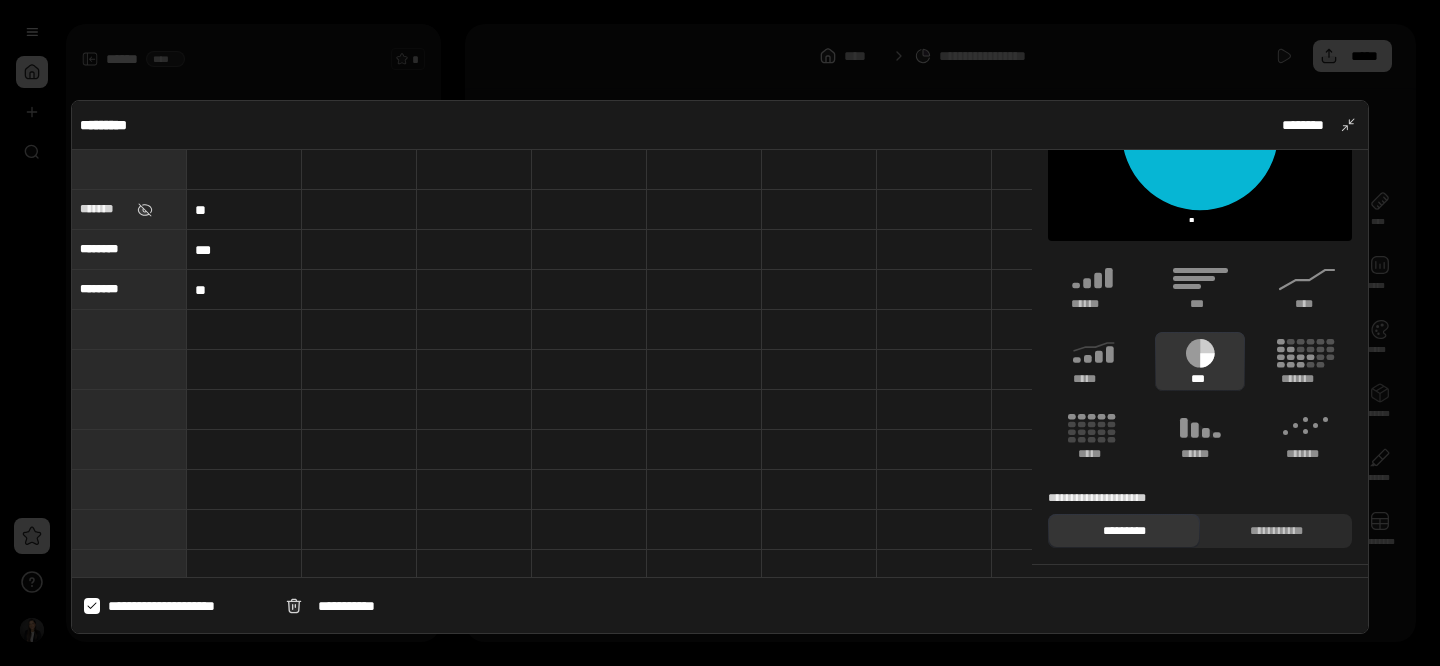 scroll, scrollTop: 212, scrollLeft: 0, axis: vertical 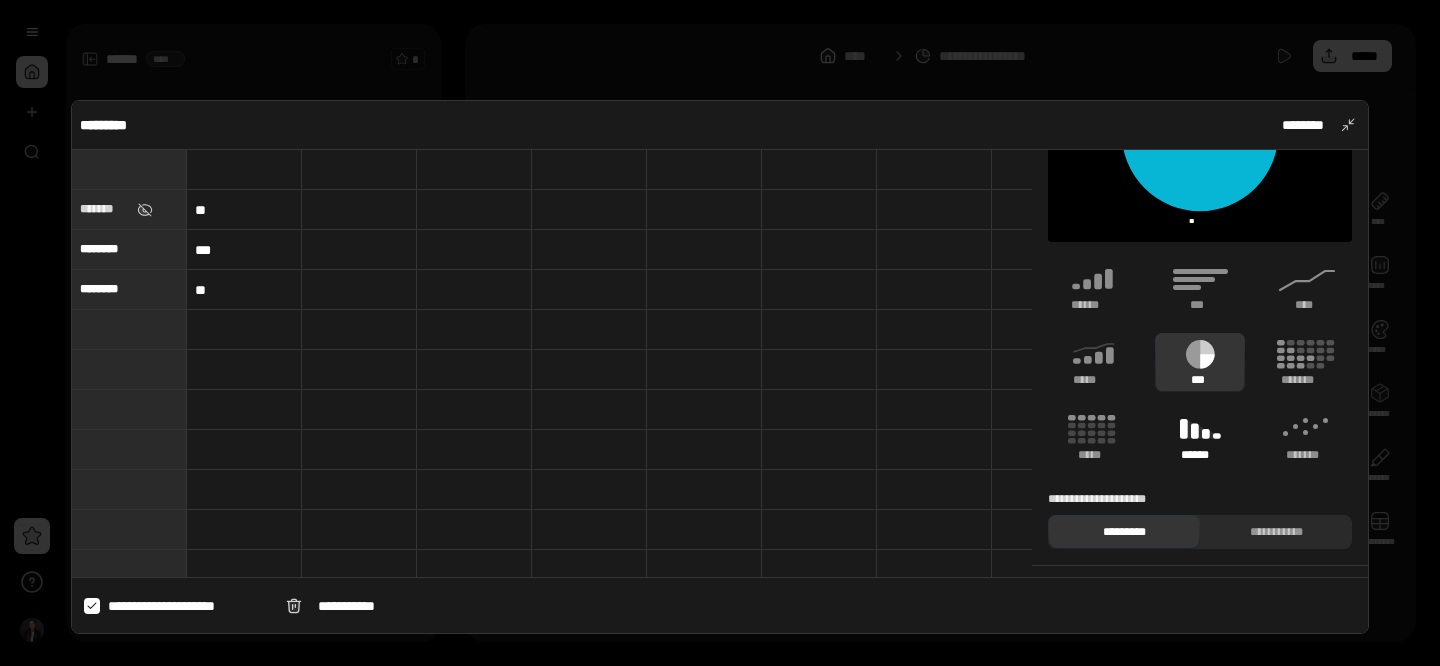 click 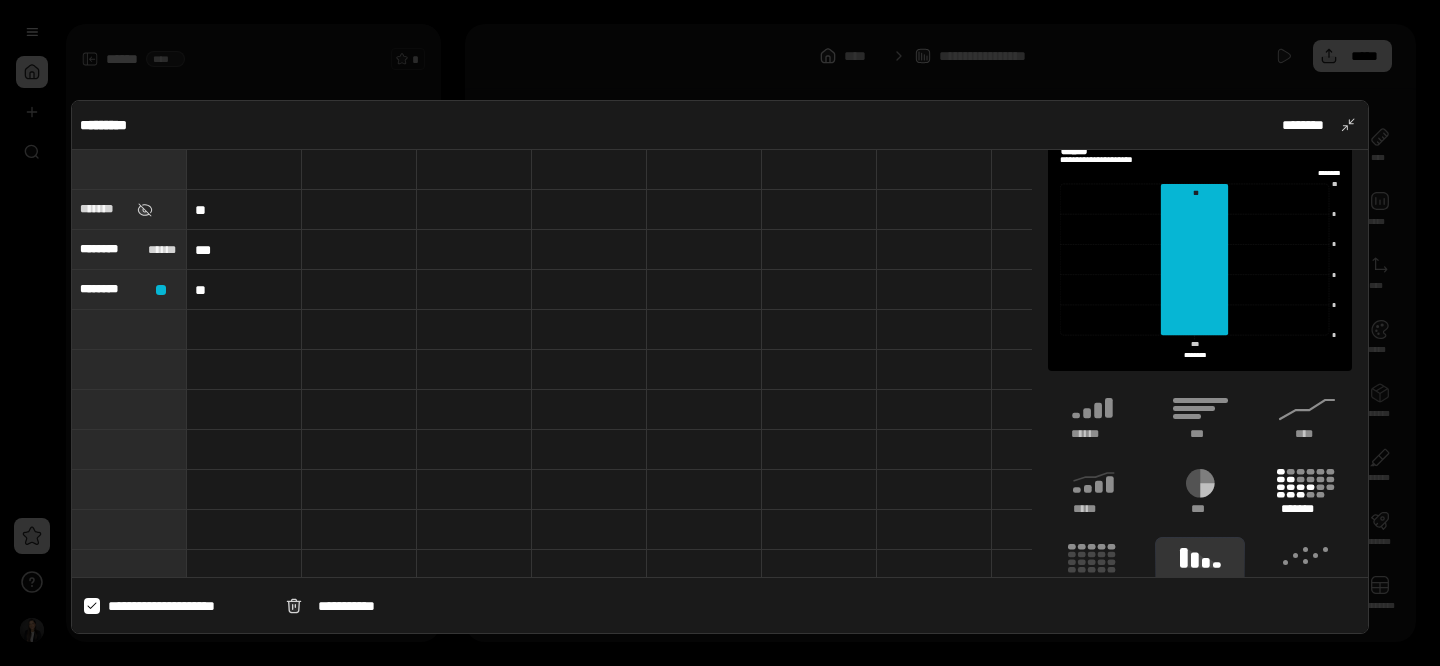 scroll, scrollTop: 84, scrollLeft: 0, axis: vertical 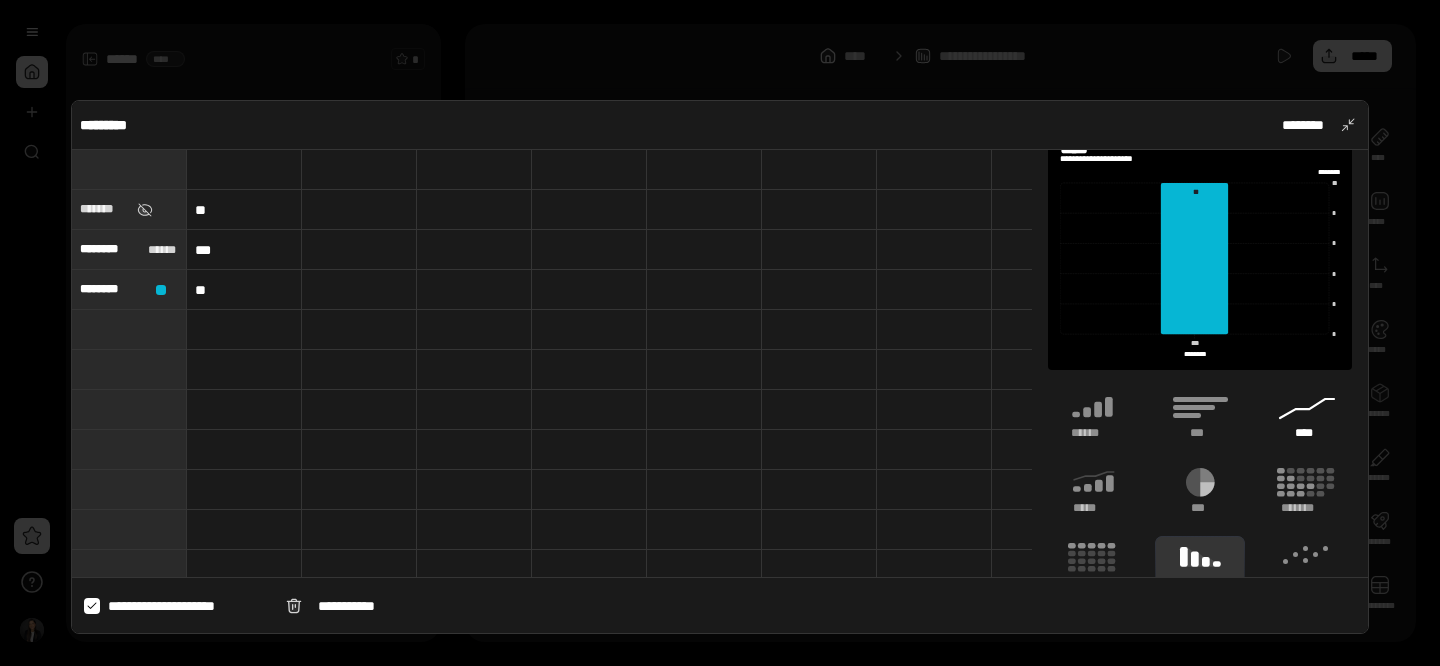 click 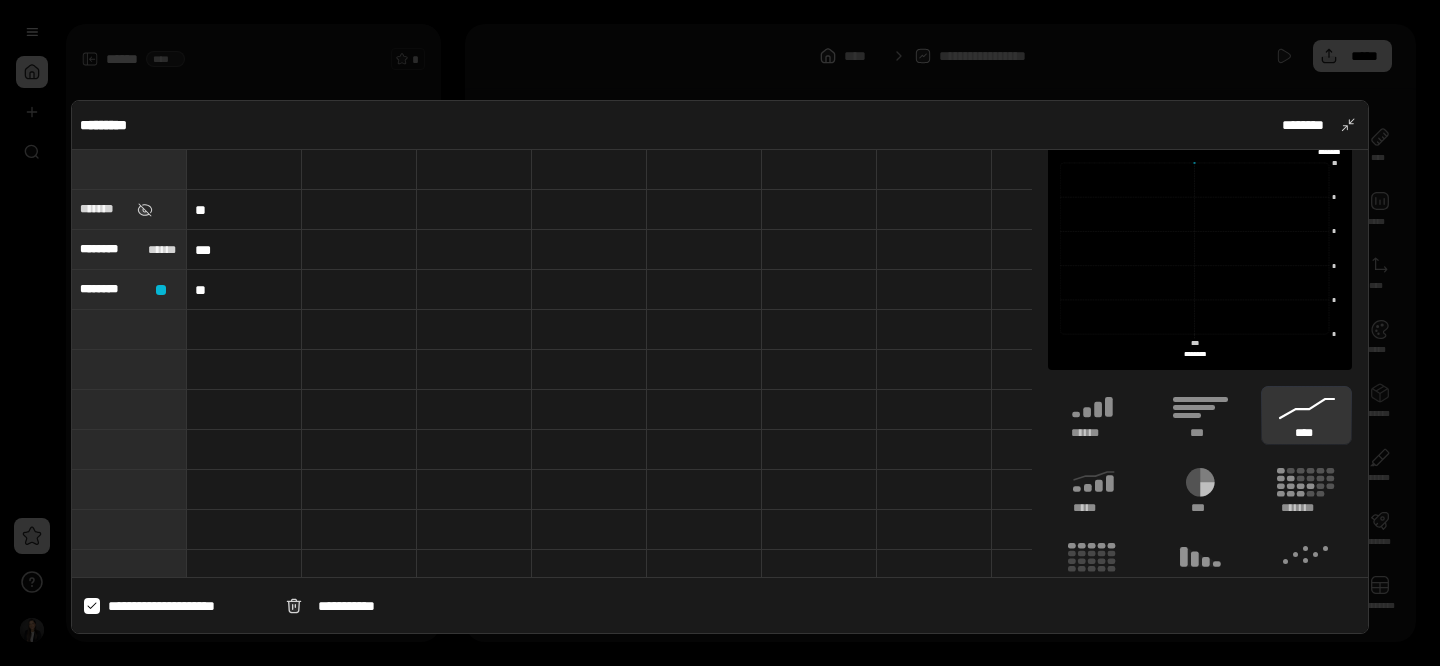 scroll, scrollTop: 0, scrollLeft: 0, axis: both 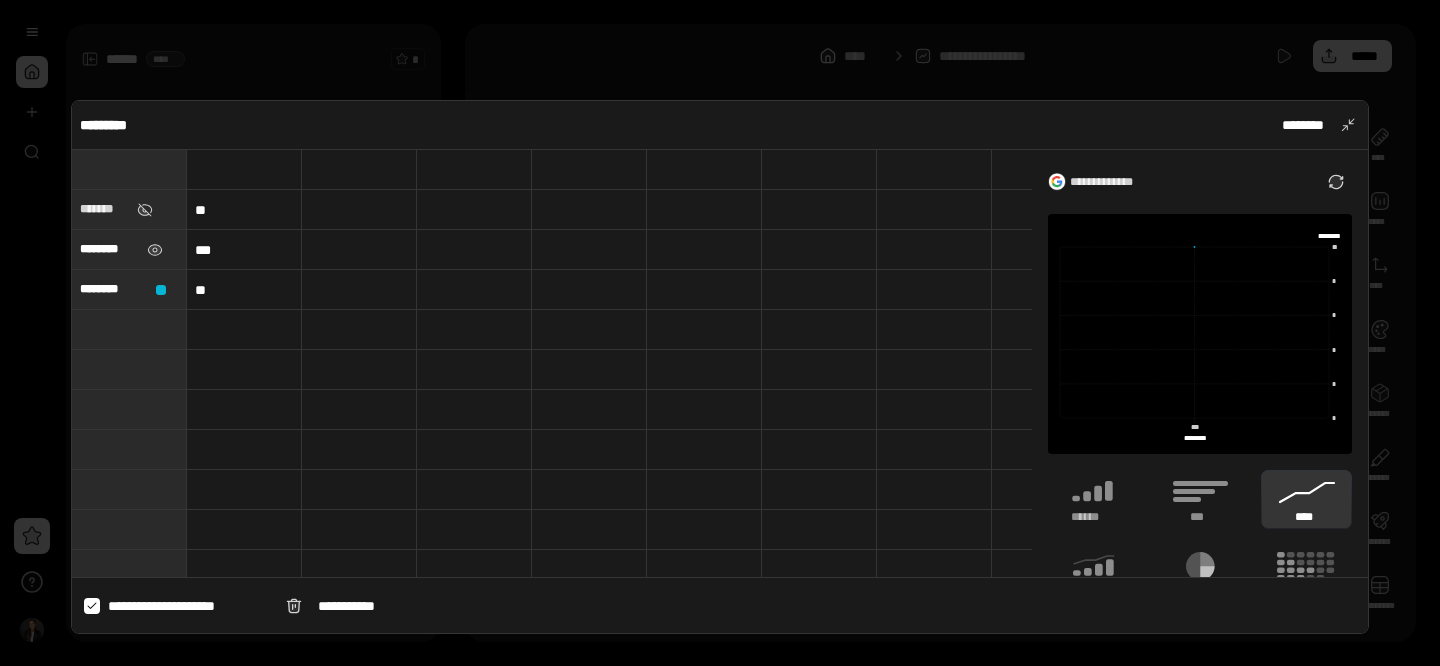 click on "********" at bounding box center [129, 249] 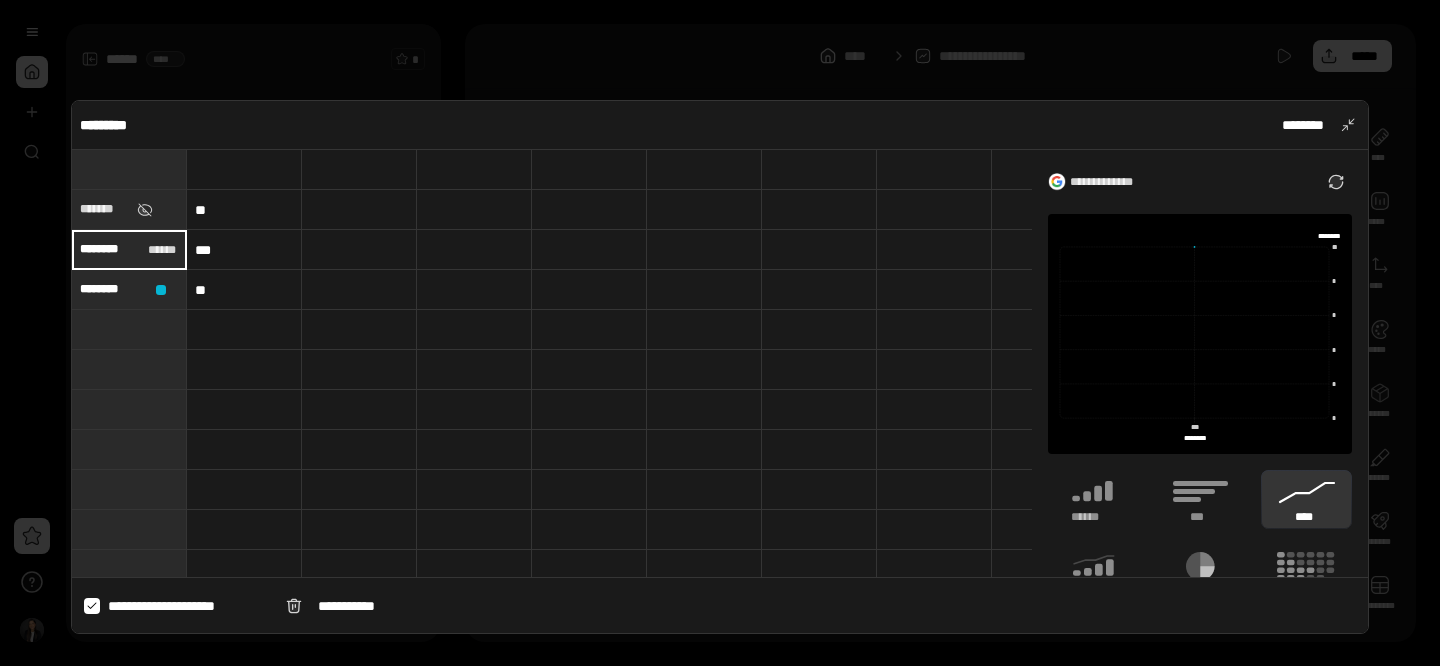 click on "*******" at bounding box center [129, 209] 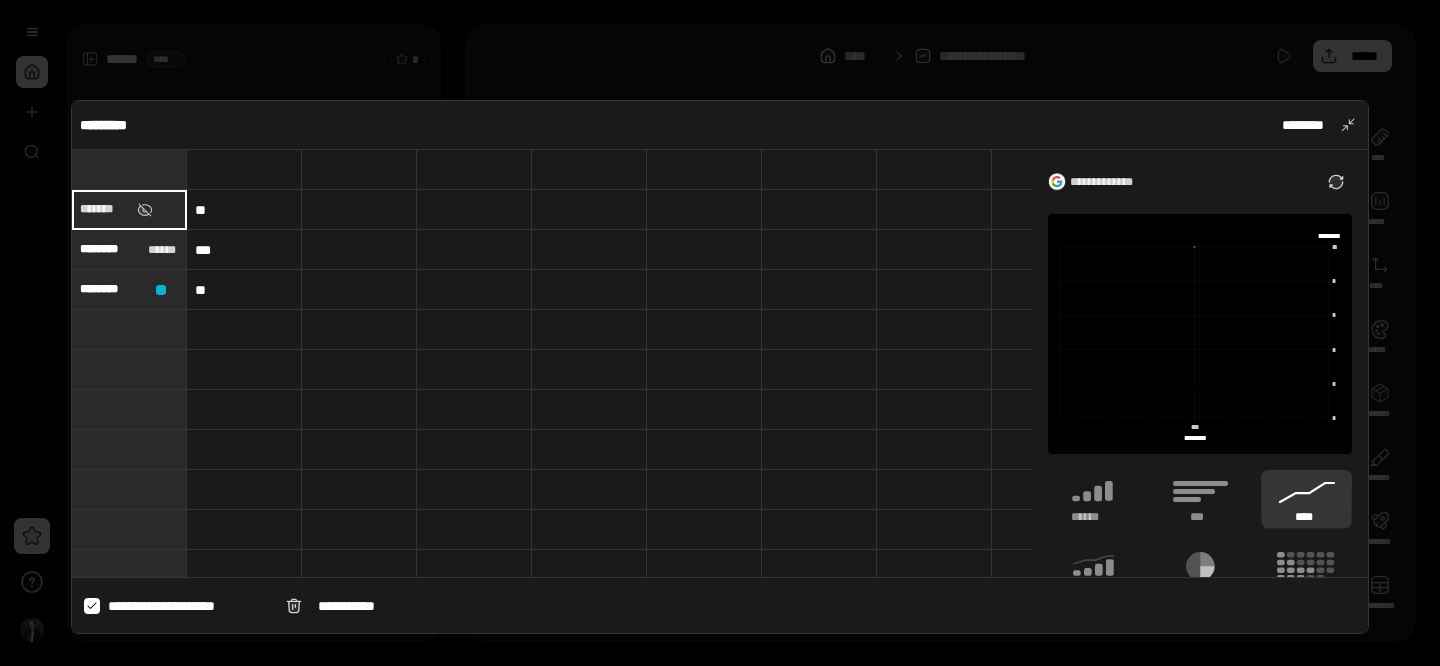 type 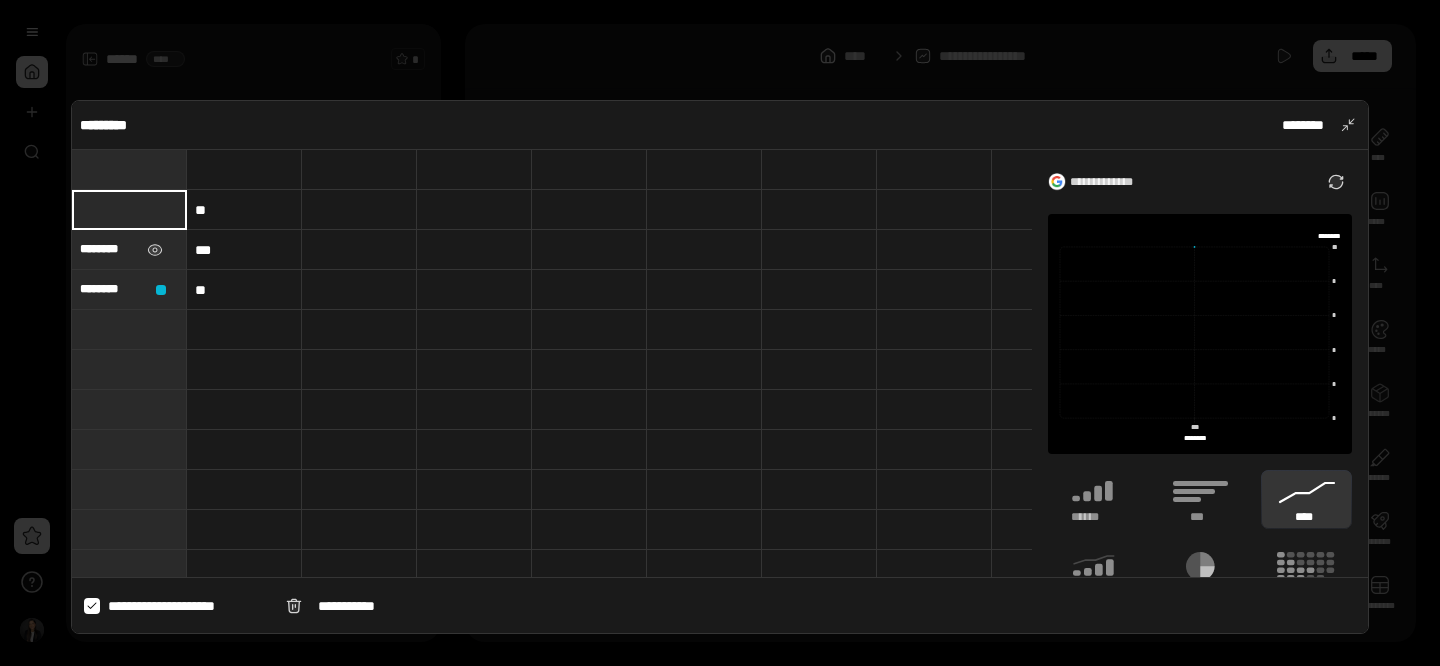 click on "********" at bounding box center [109, 249] 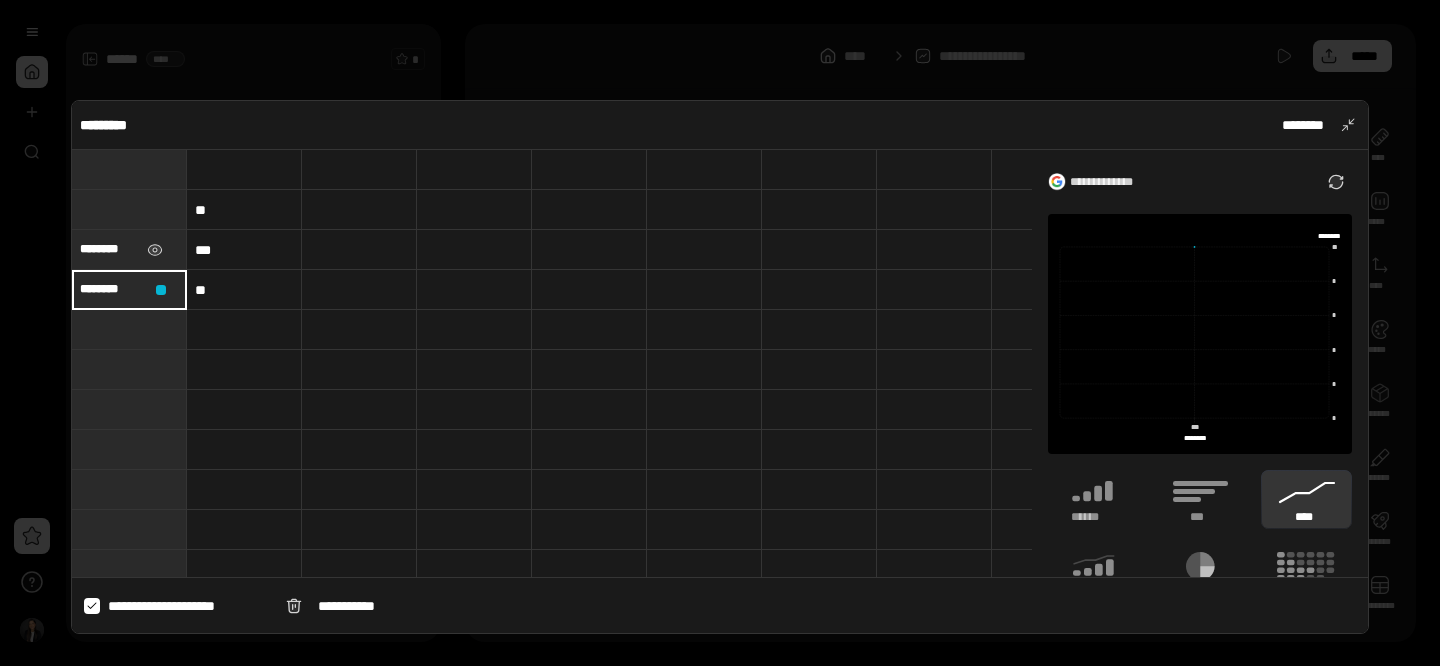 type 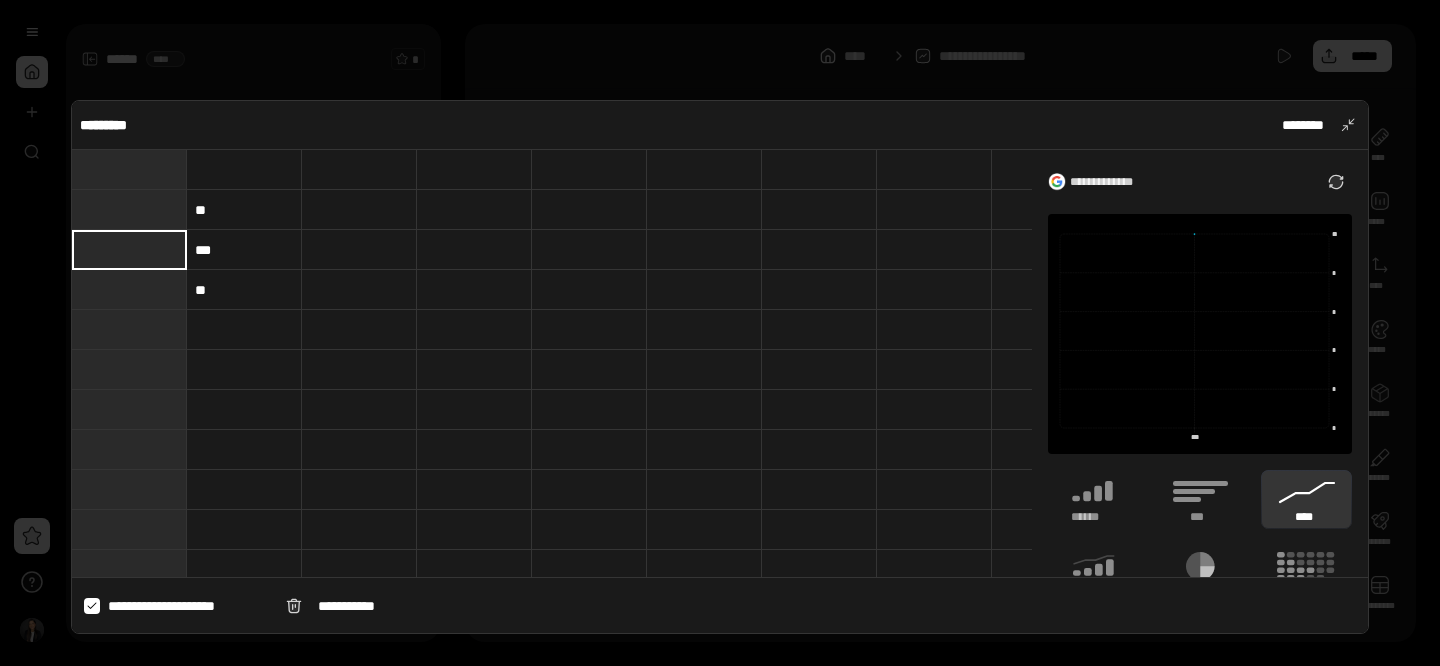 type 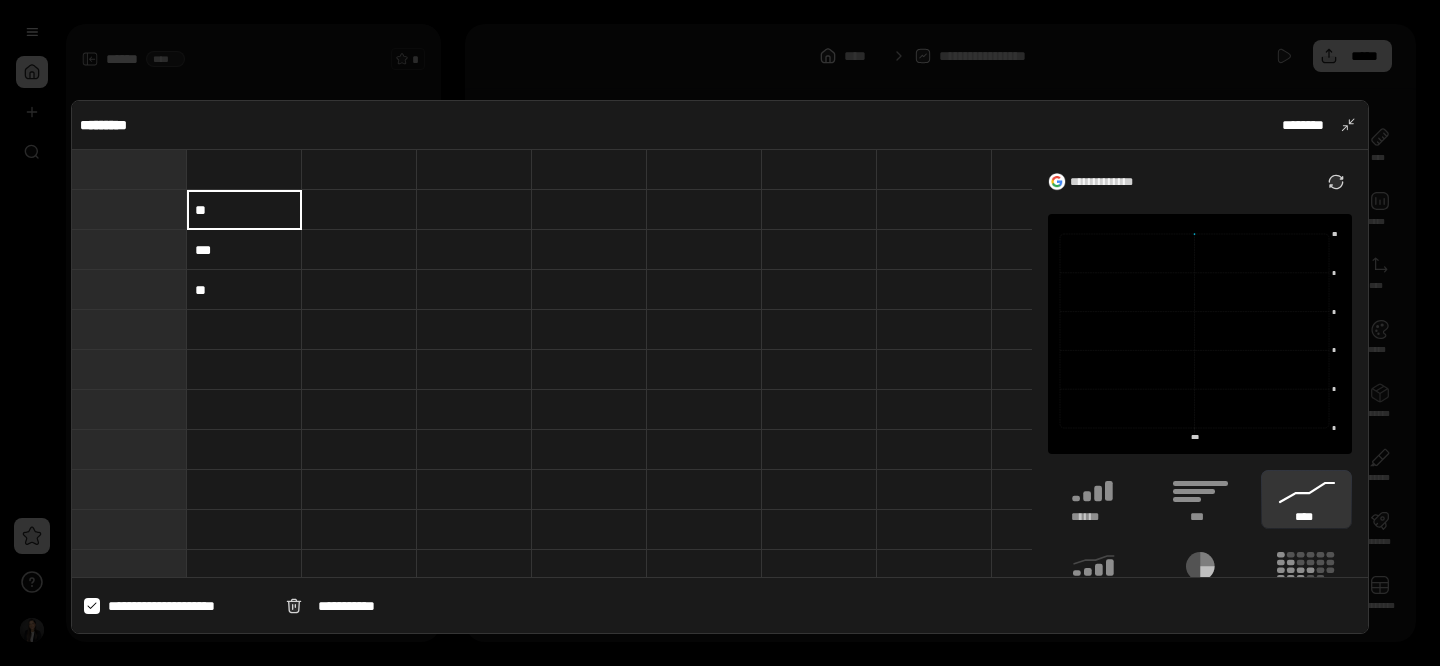 type 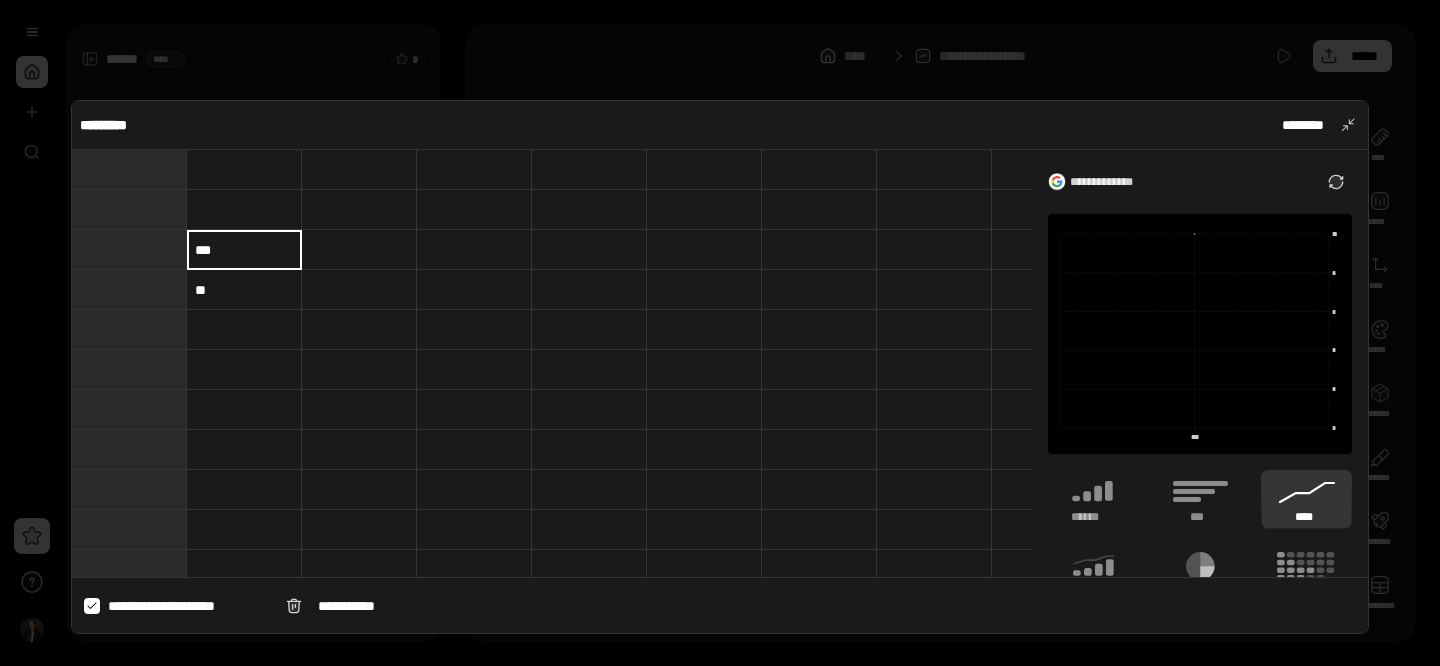 type 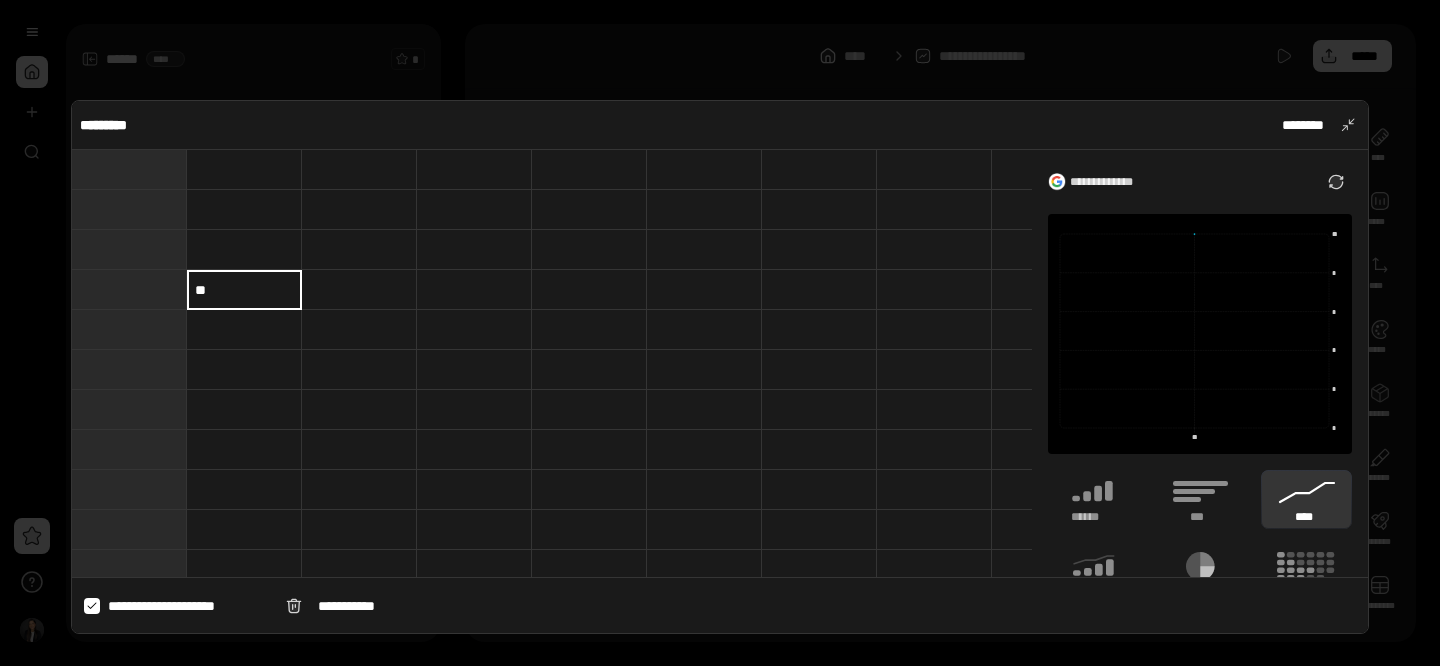 type 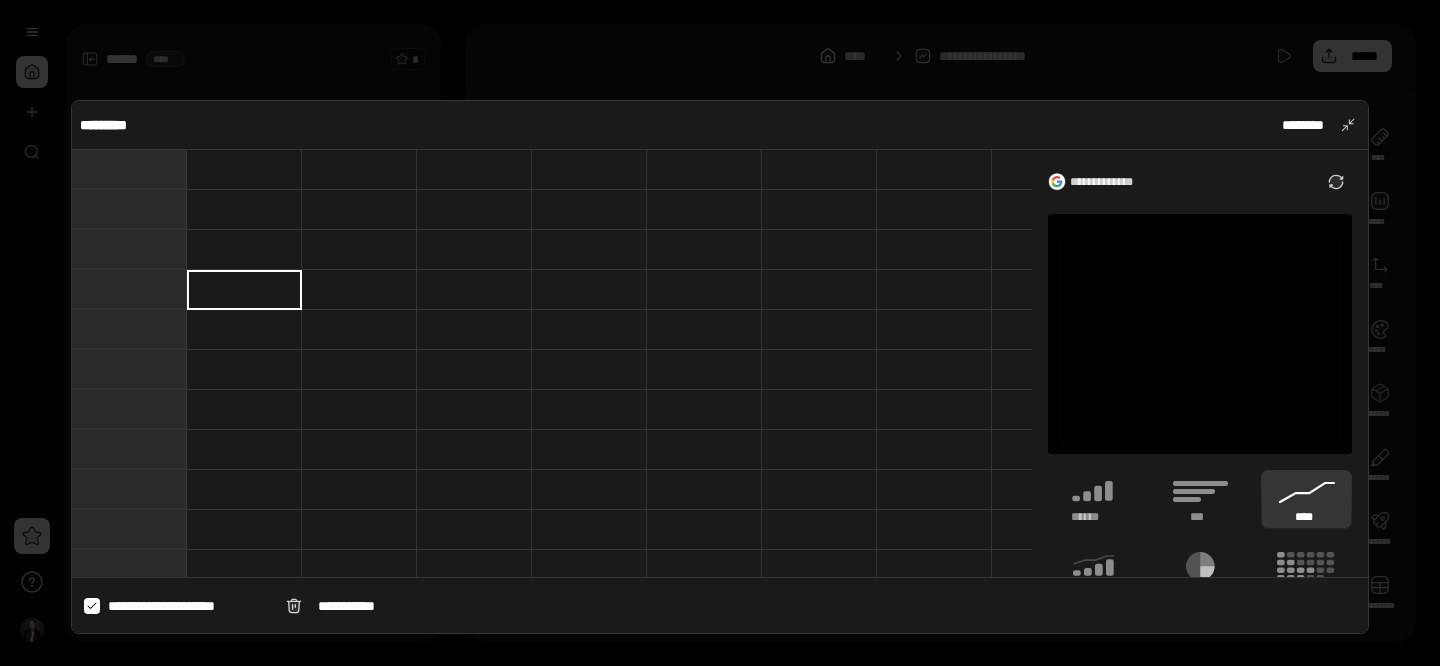 click on "**********" at bounding box center (720, 605) 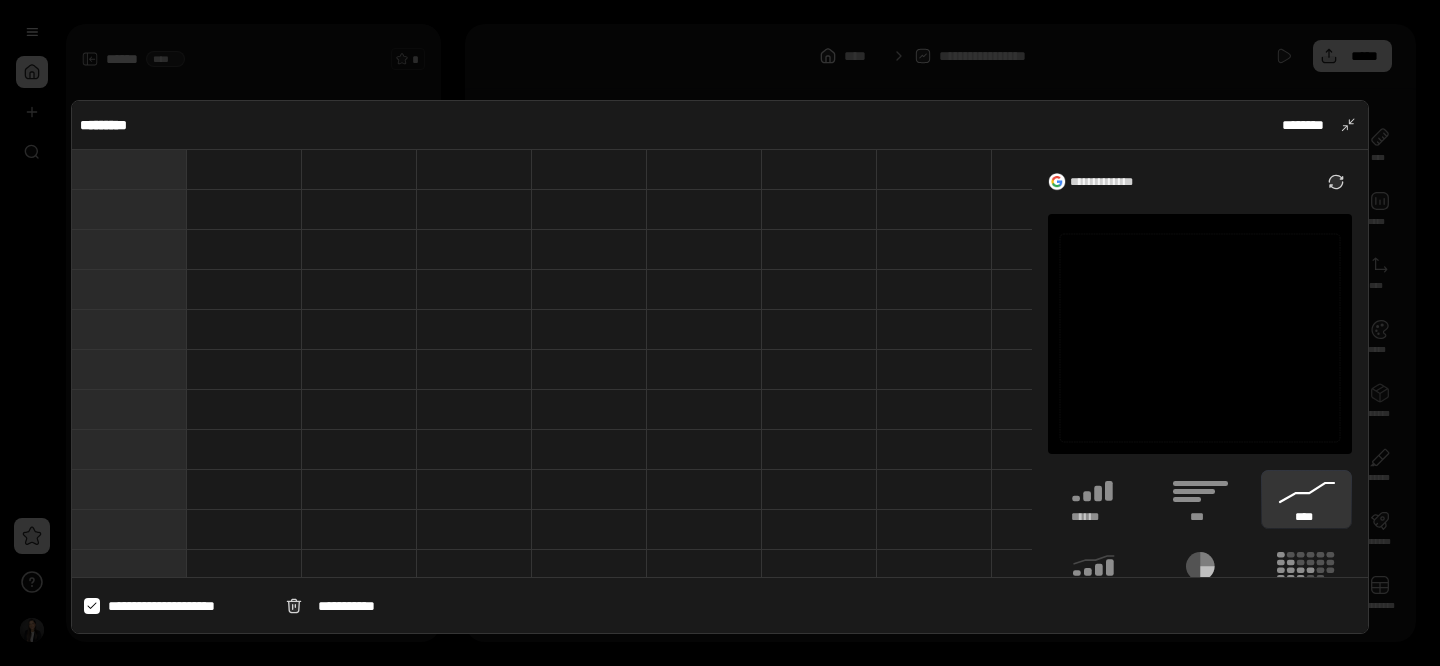 click 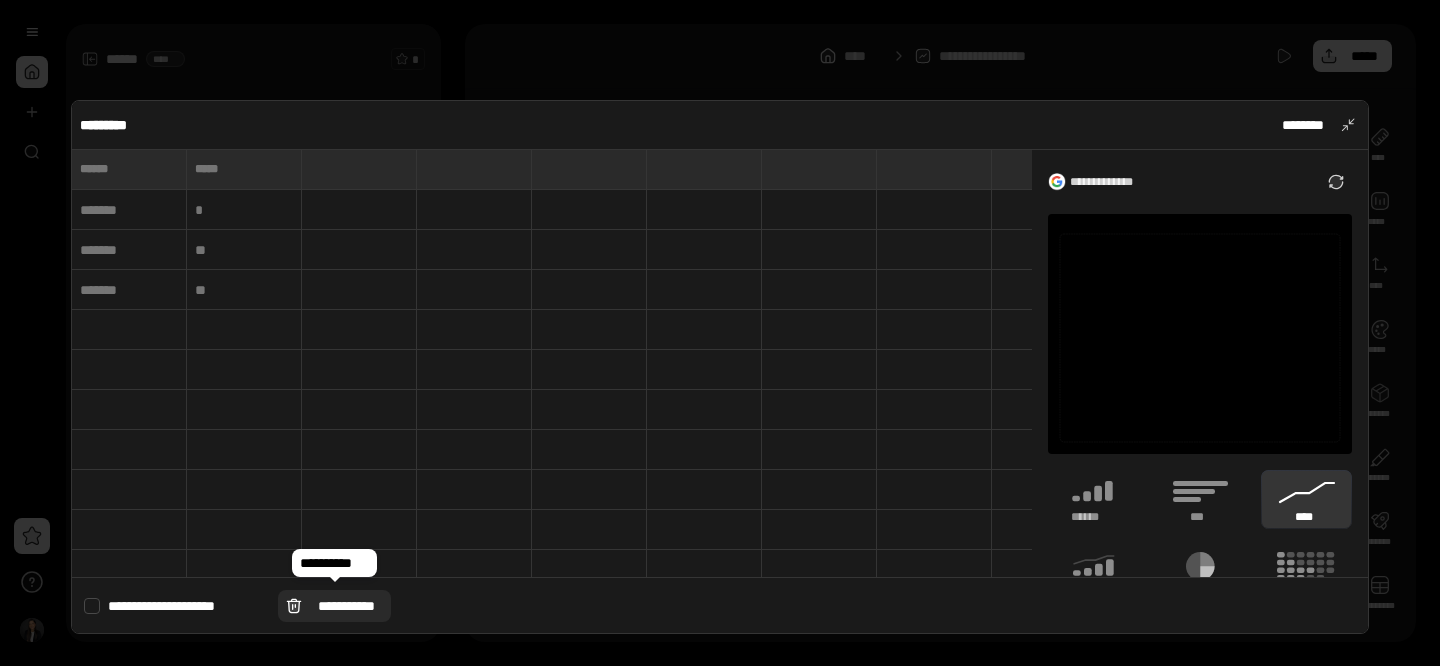click on "**********" at bounding box center [346, 606] 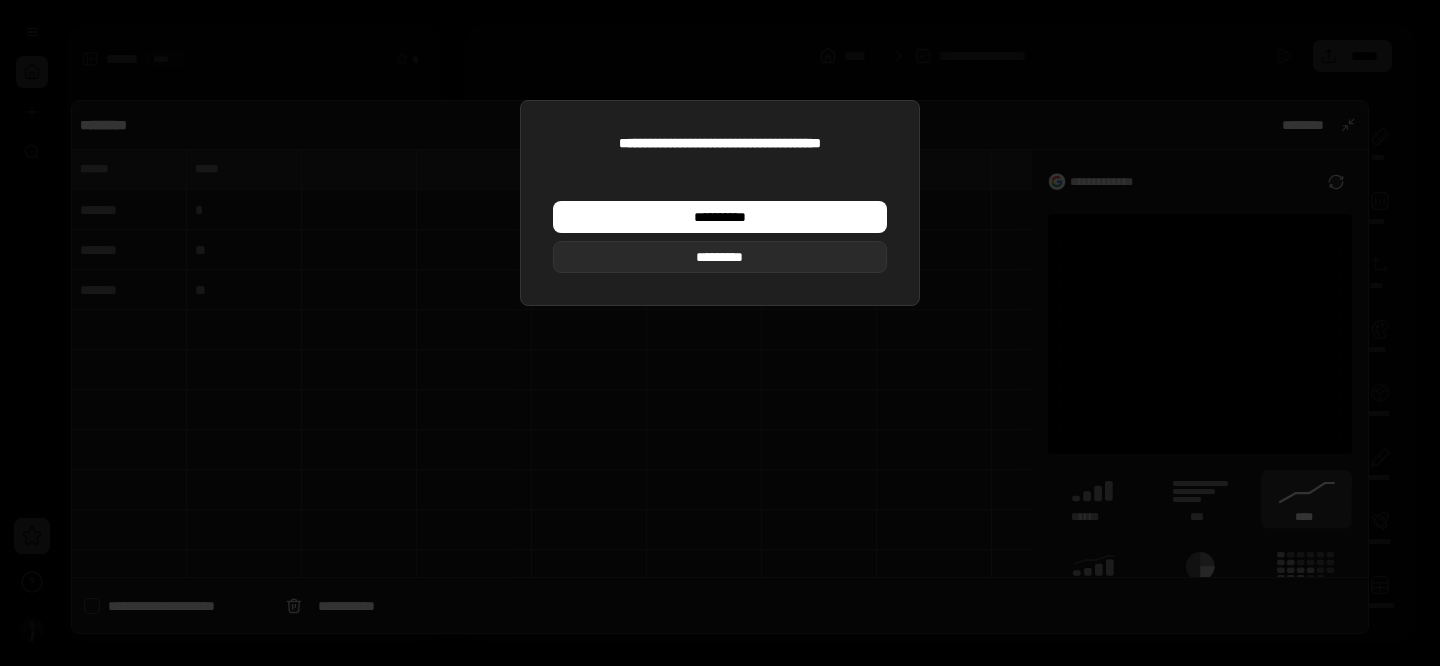 click on "*********" at bounding box center [720, 257] 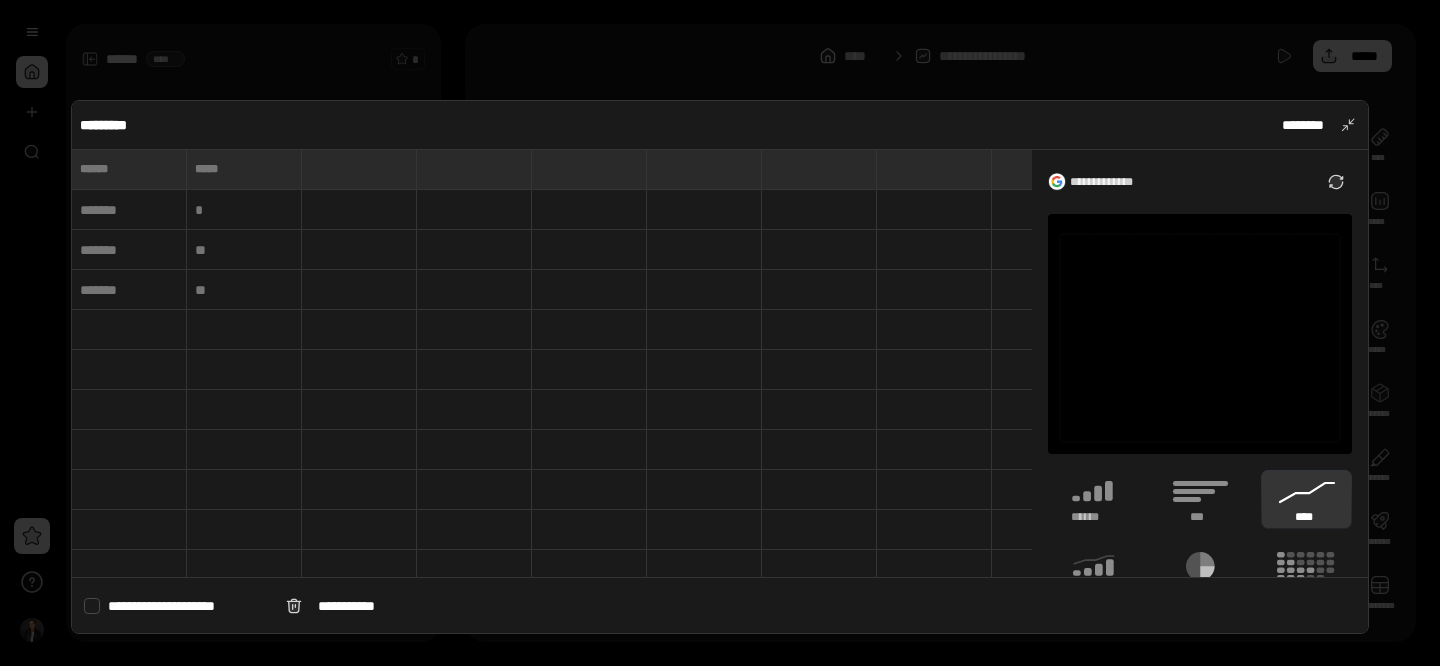 click at bounding box center [129, 169] 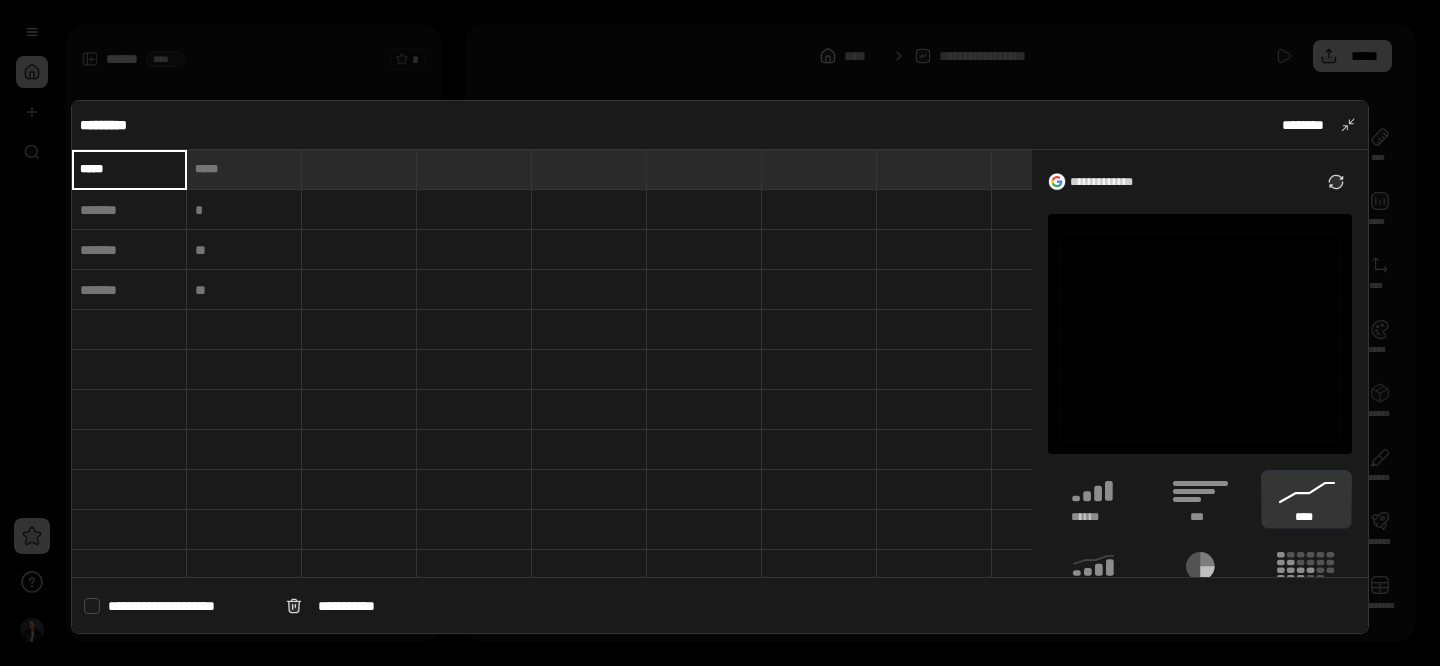 type on "*****" 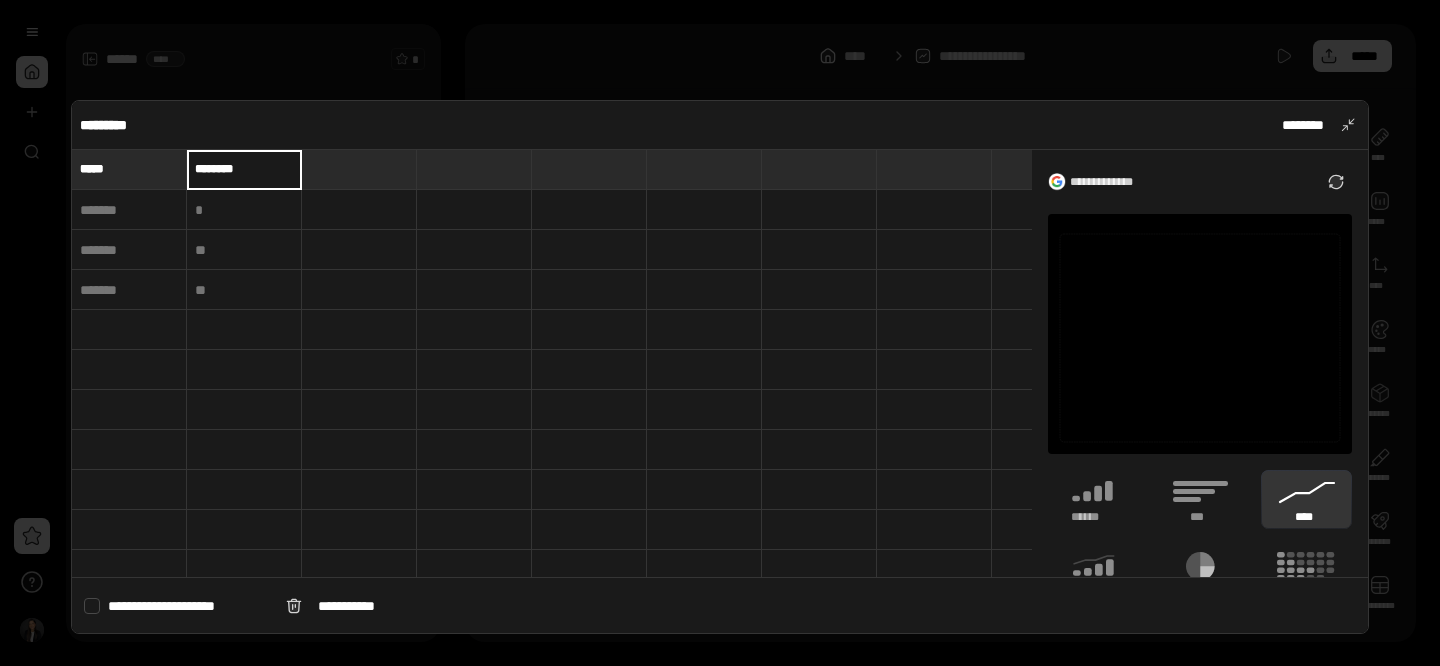 type on "********" 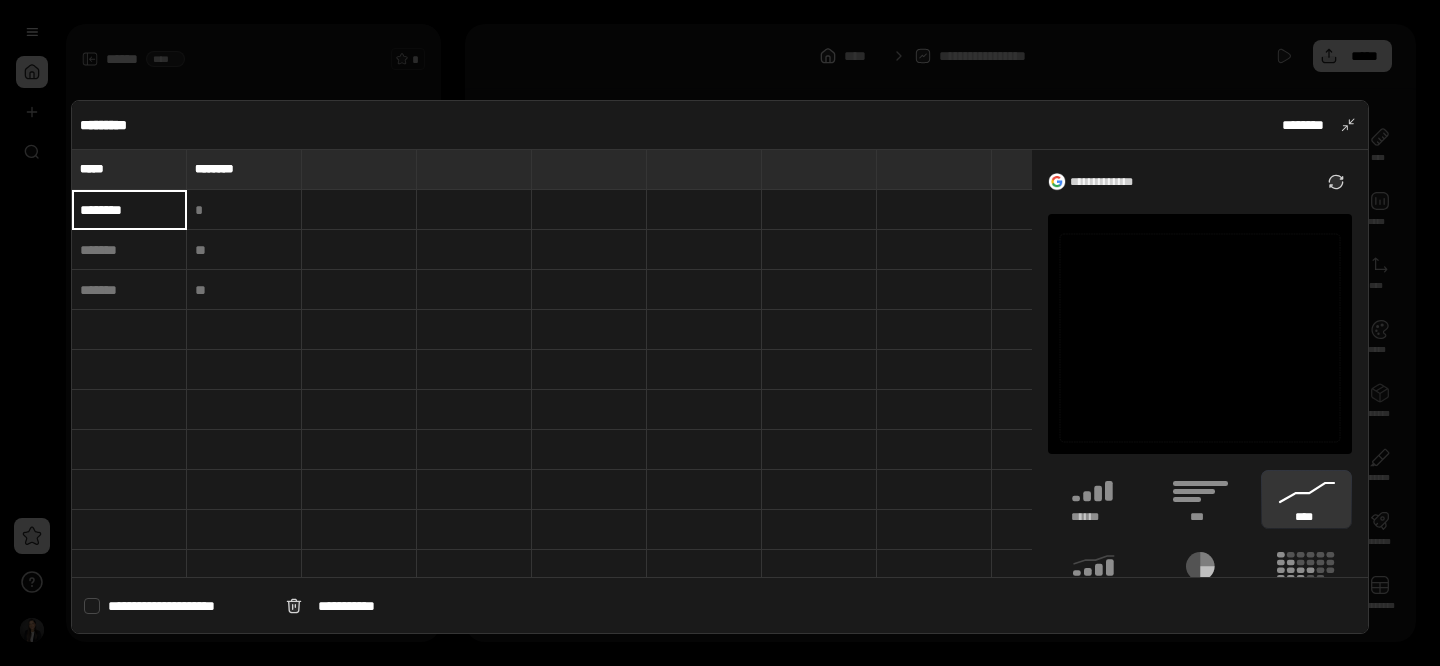 type on "********" 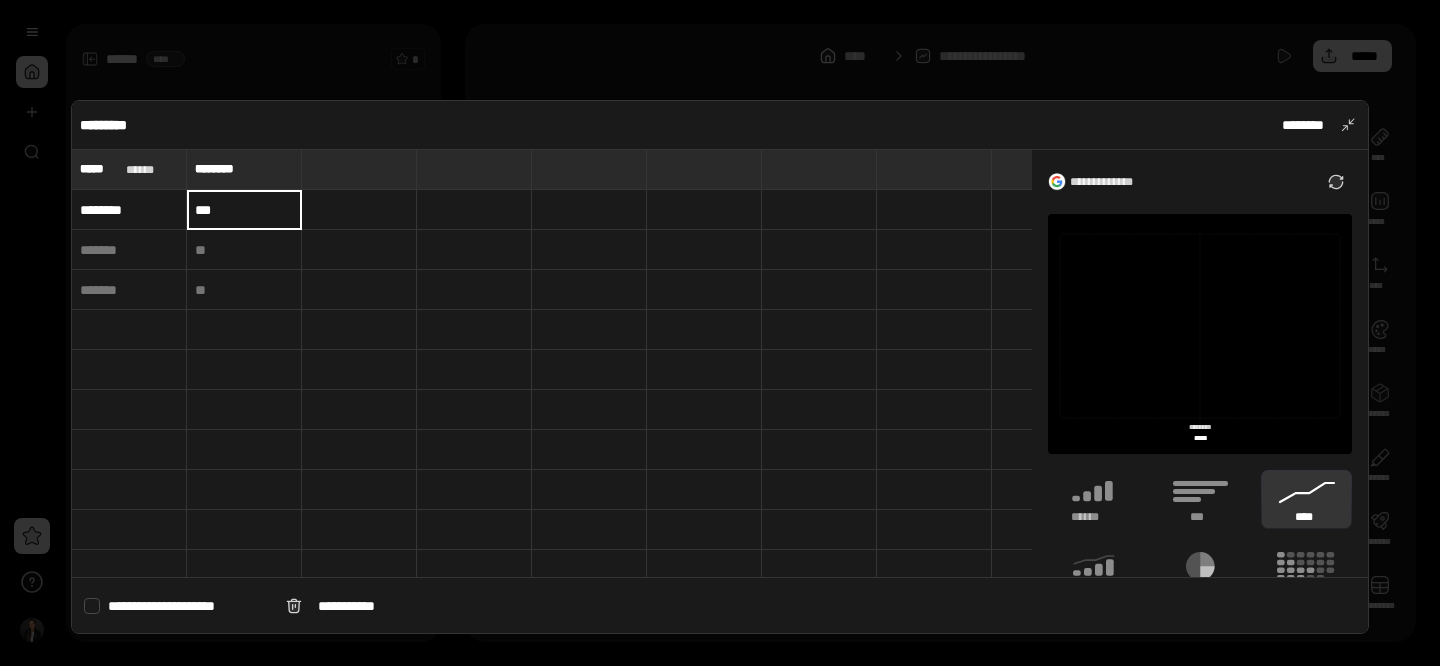 type on "***" 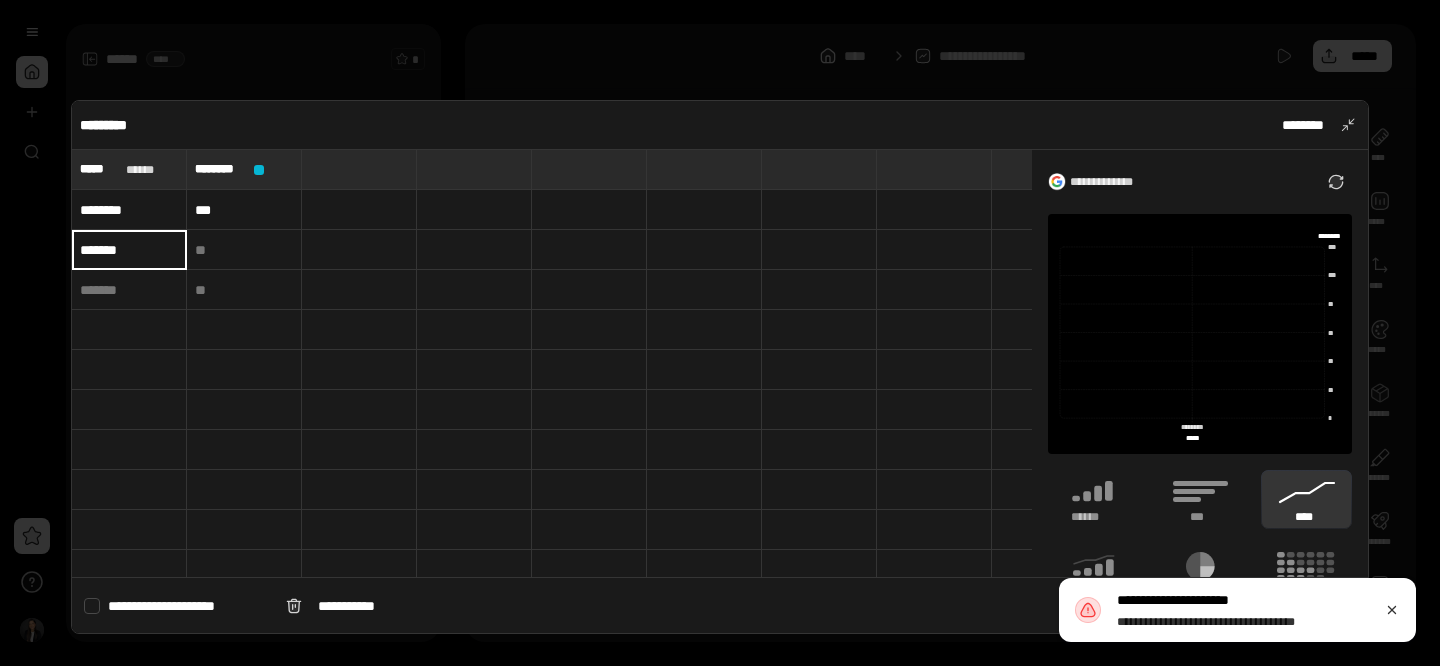 type on "*******" 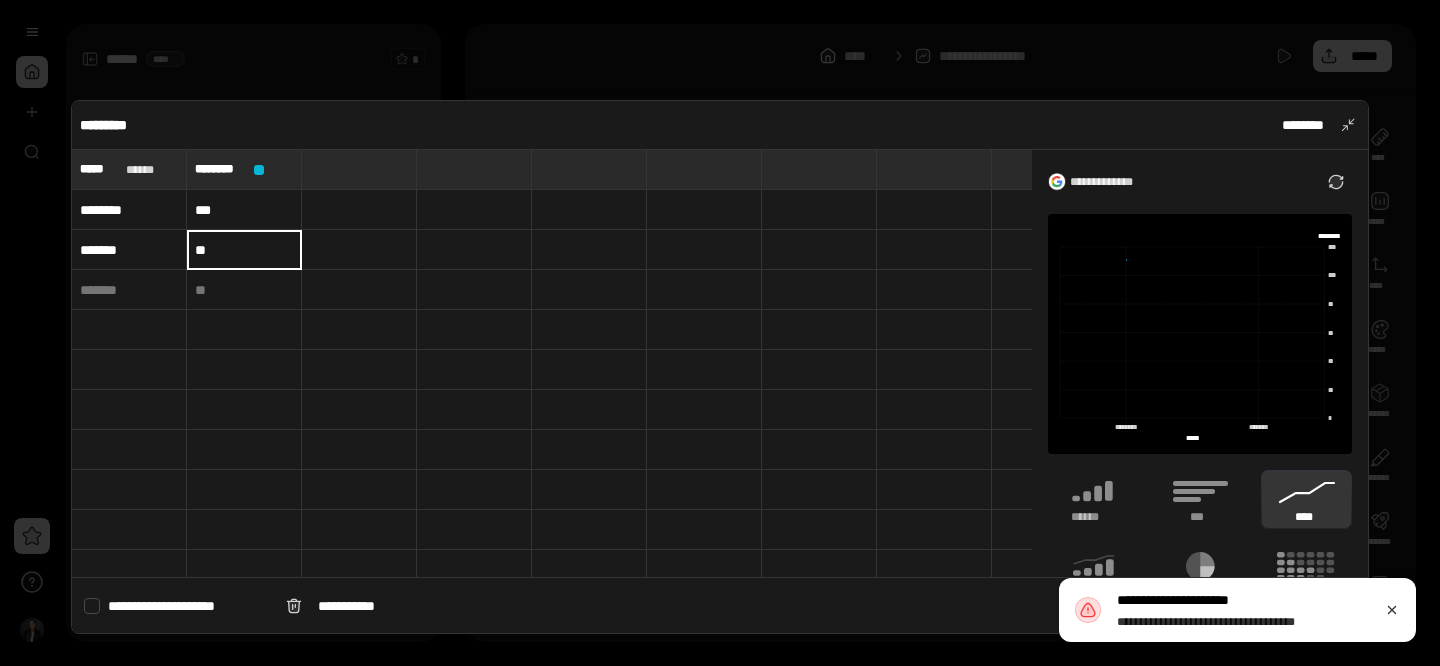 type on "**" 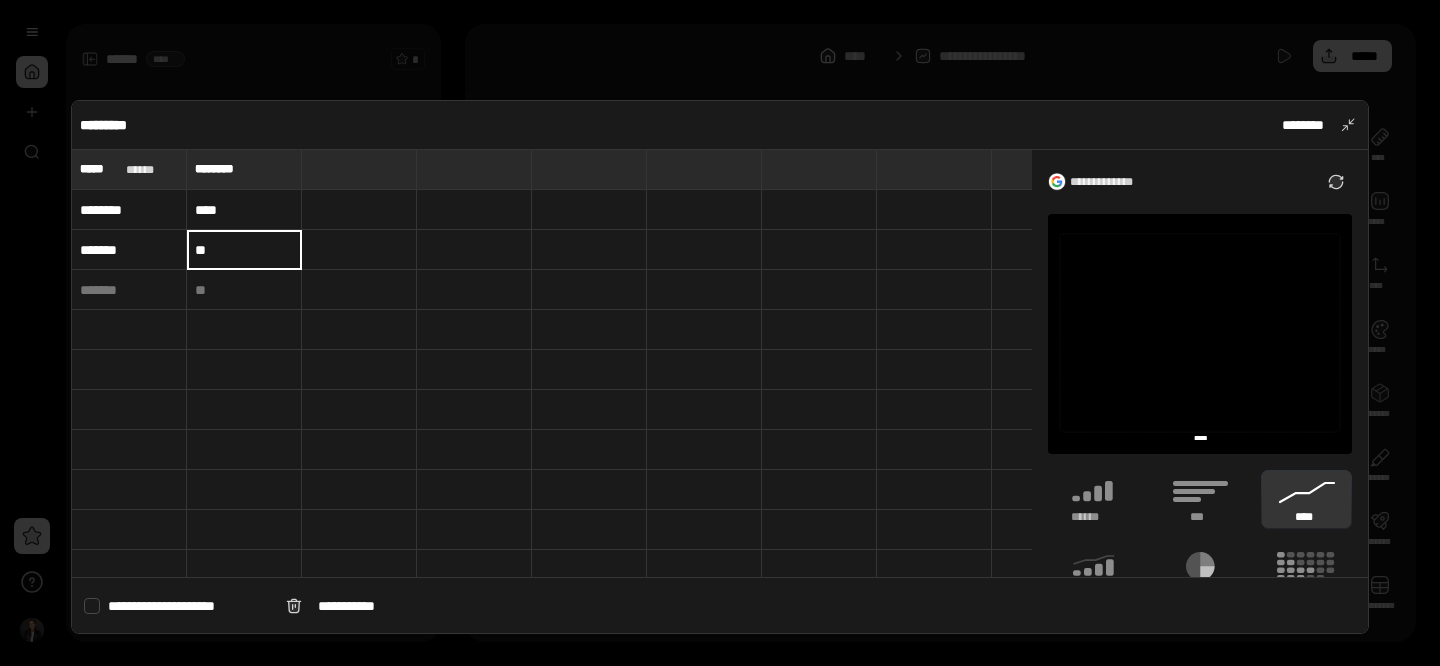 click at bounding box center (244, 290) 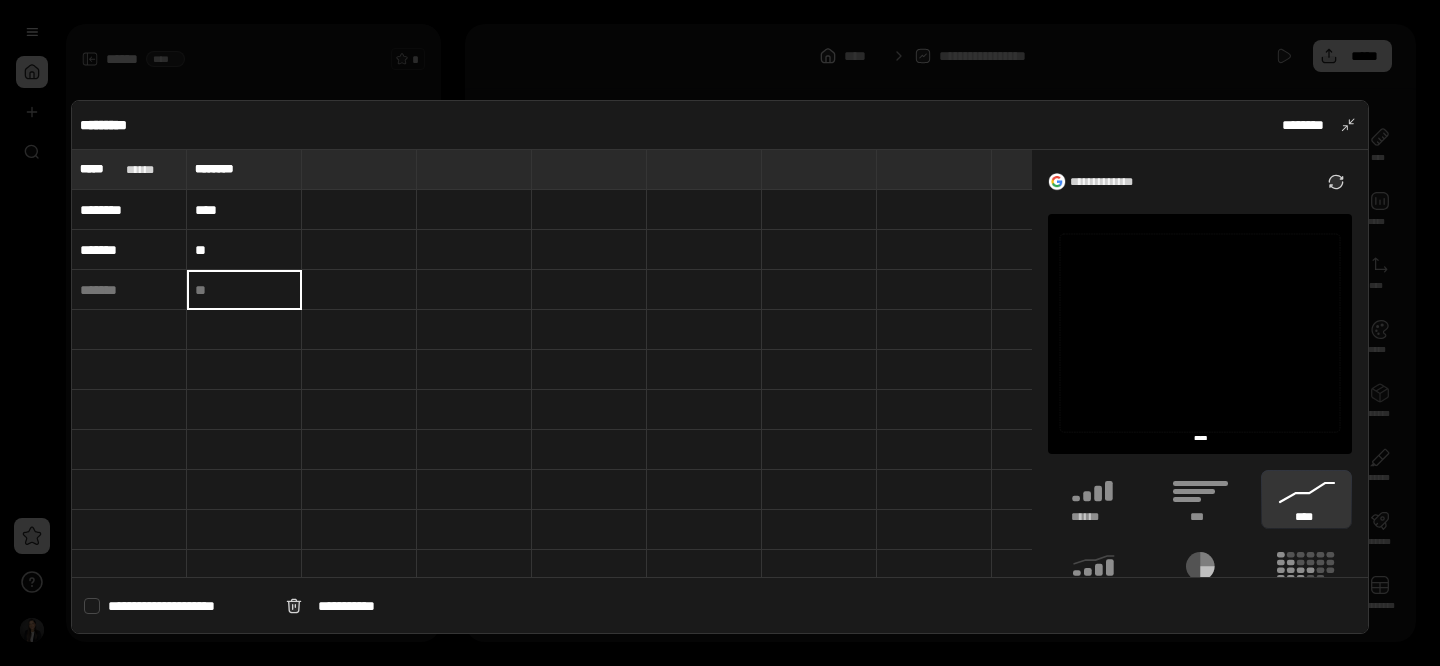 click at bounding box center [129, 290] 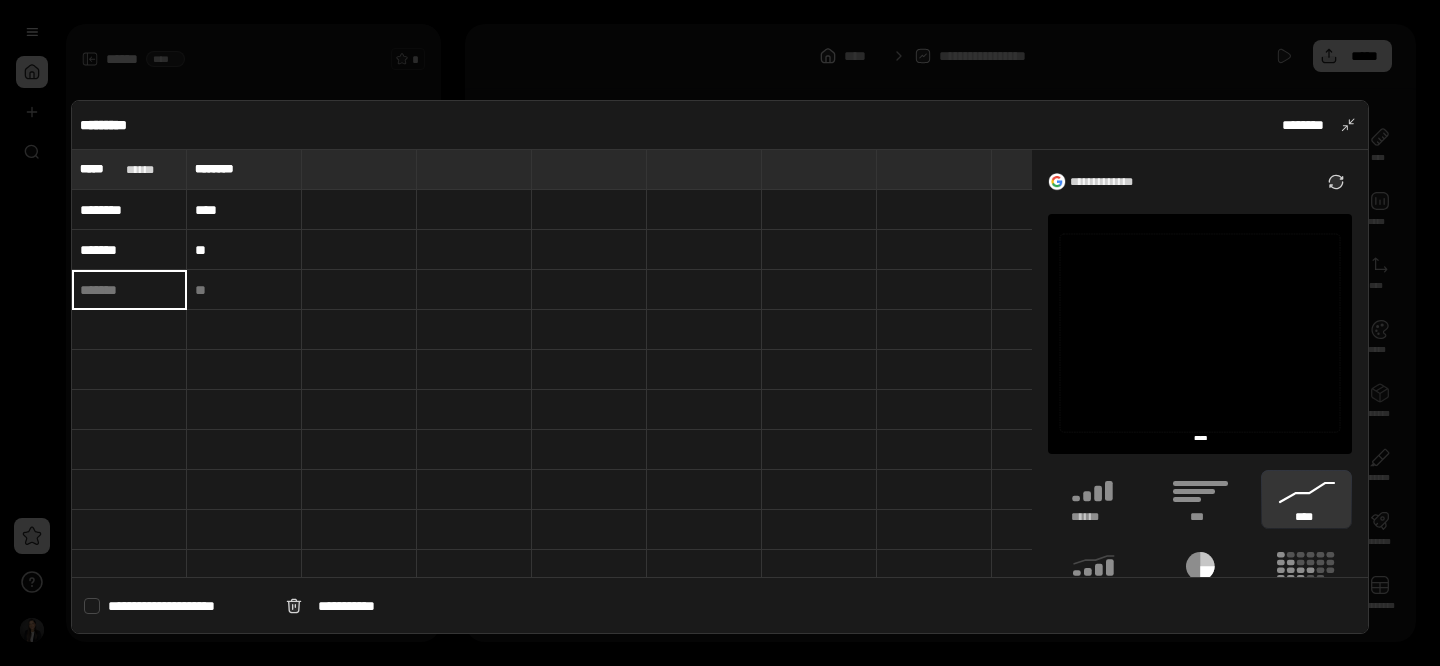 click 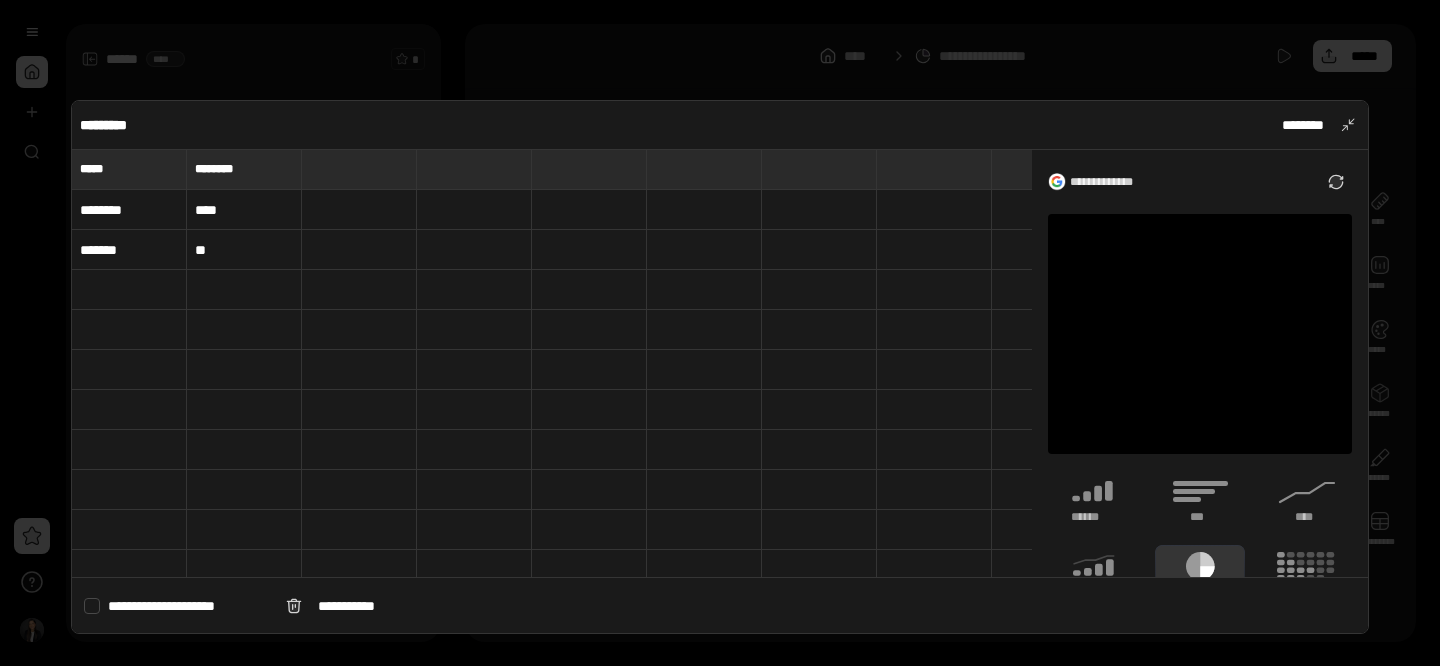 click on "****" at bounding box center (244, 210) 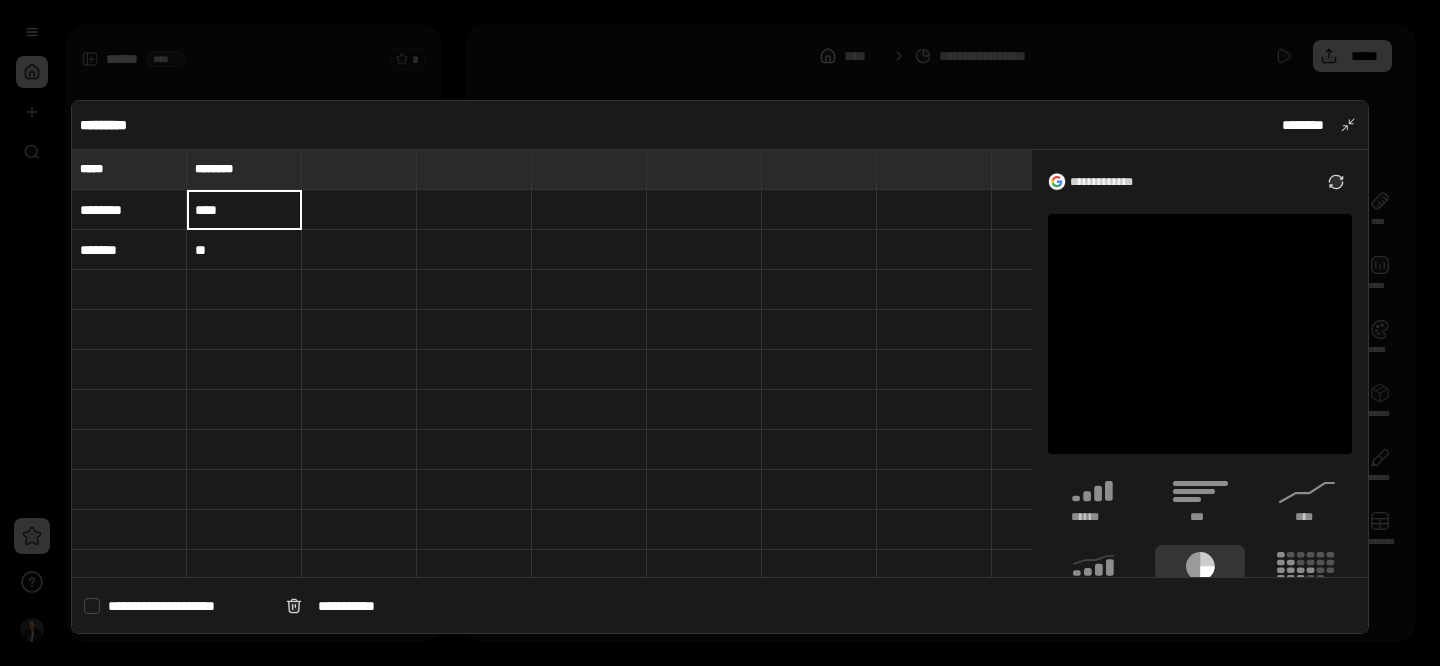 click on "****" at bounding box center (244, 210) 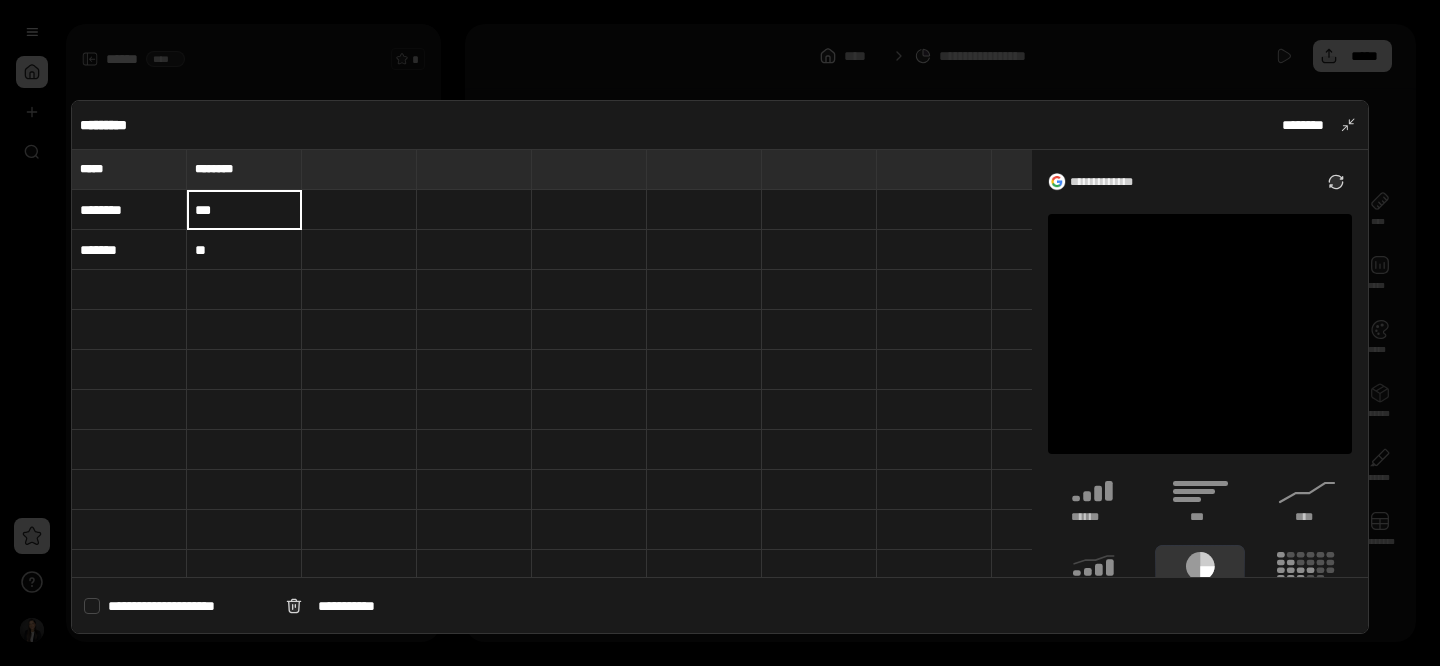 type on "***" 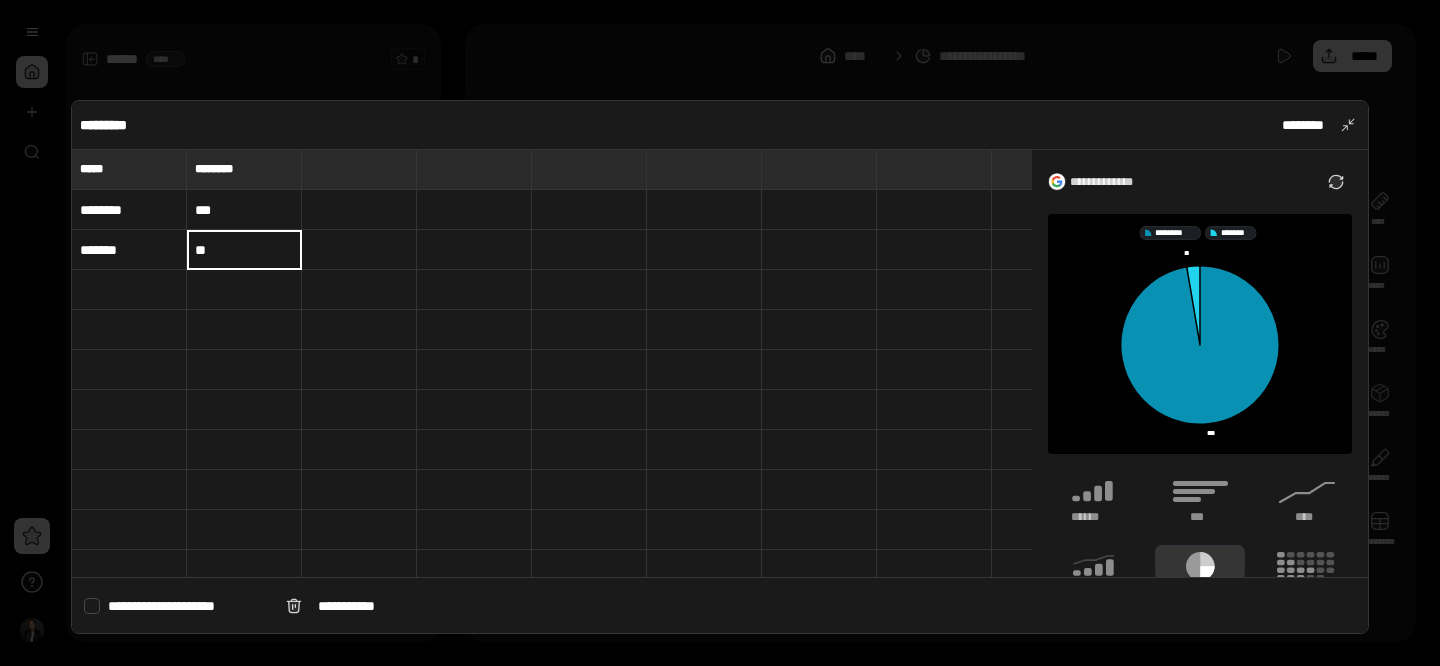 scroll, scrollTop: 102, scrollLeft: 0, axis: vertical 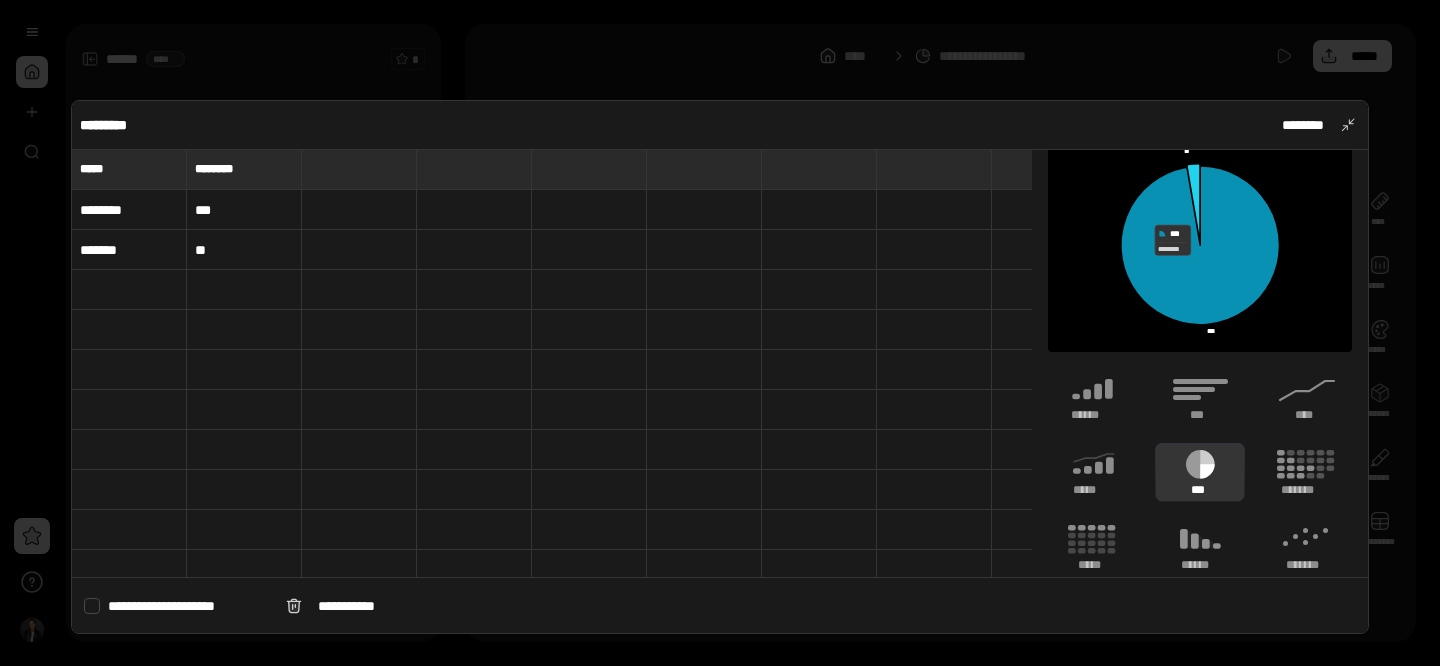 click 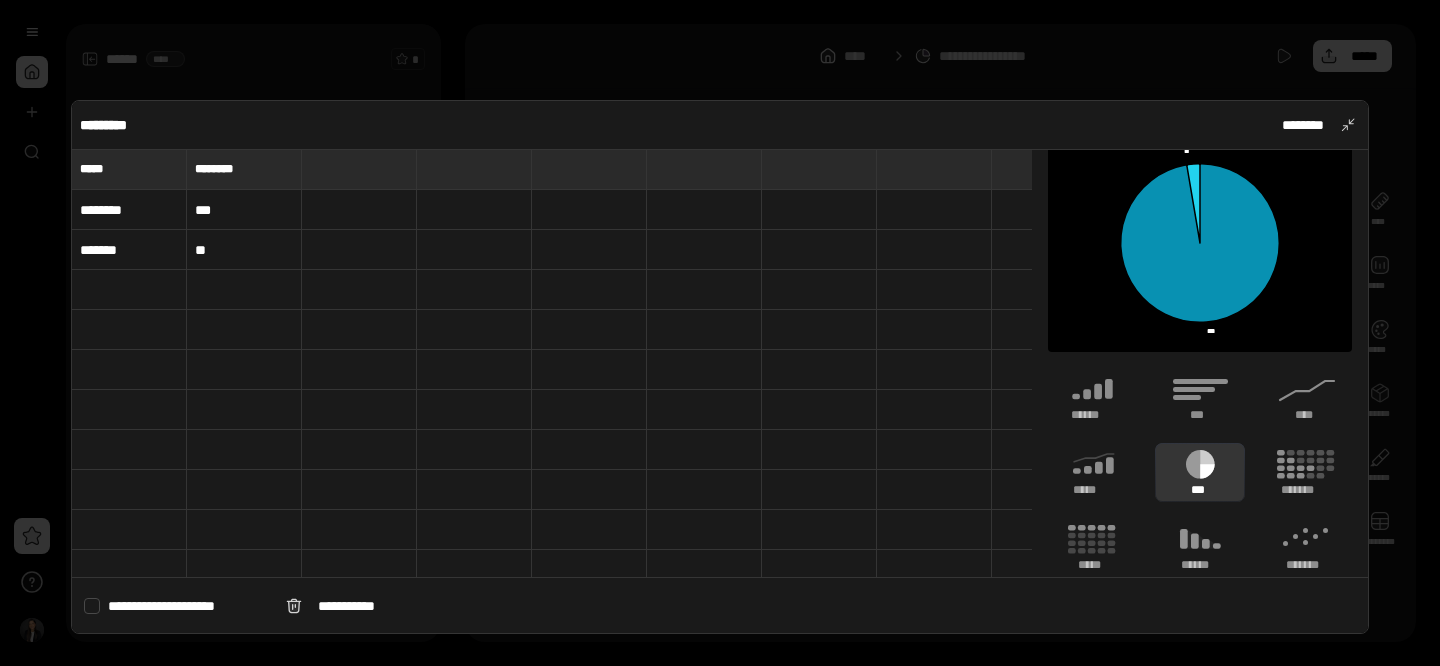 click at bounding box center [720, 333] 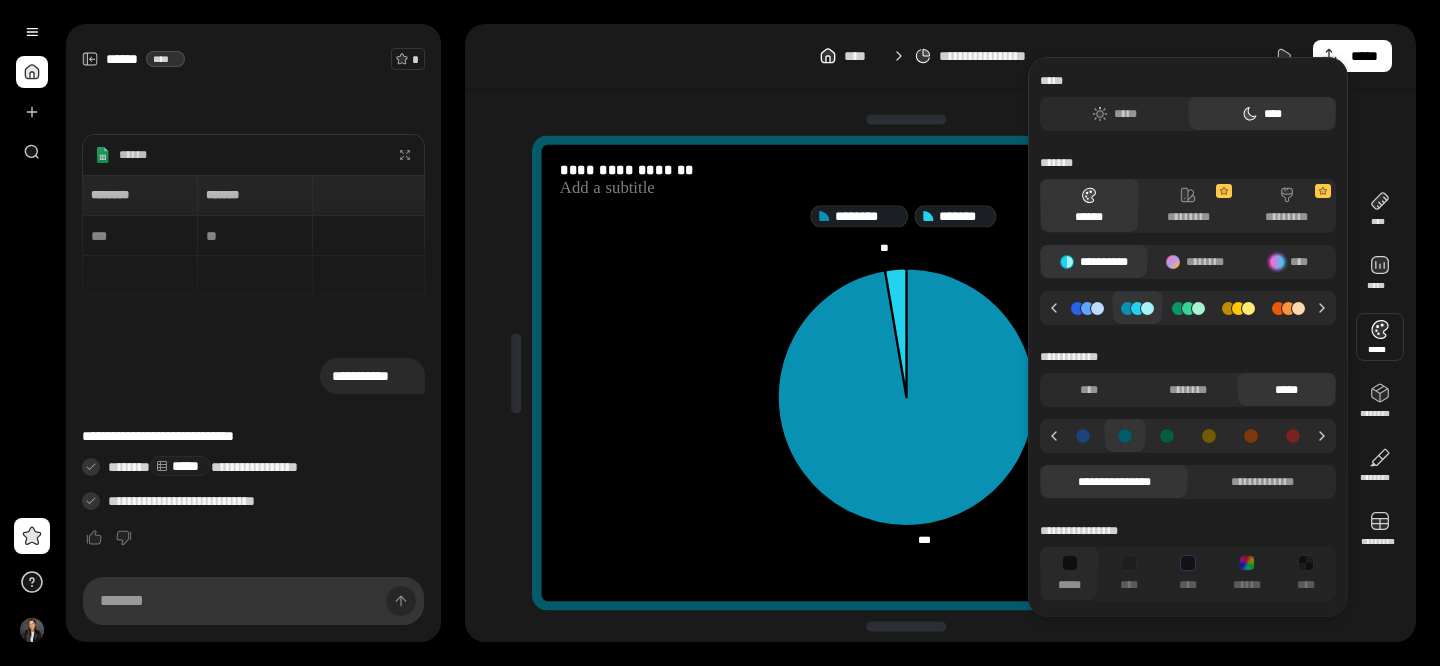 click 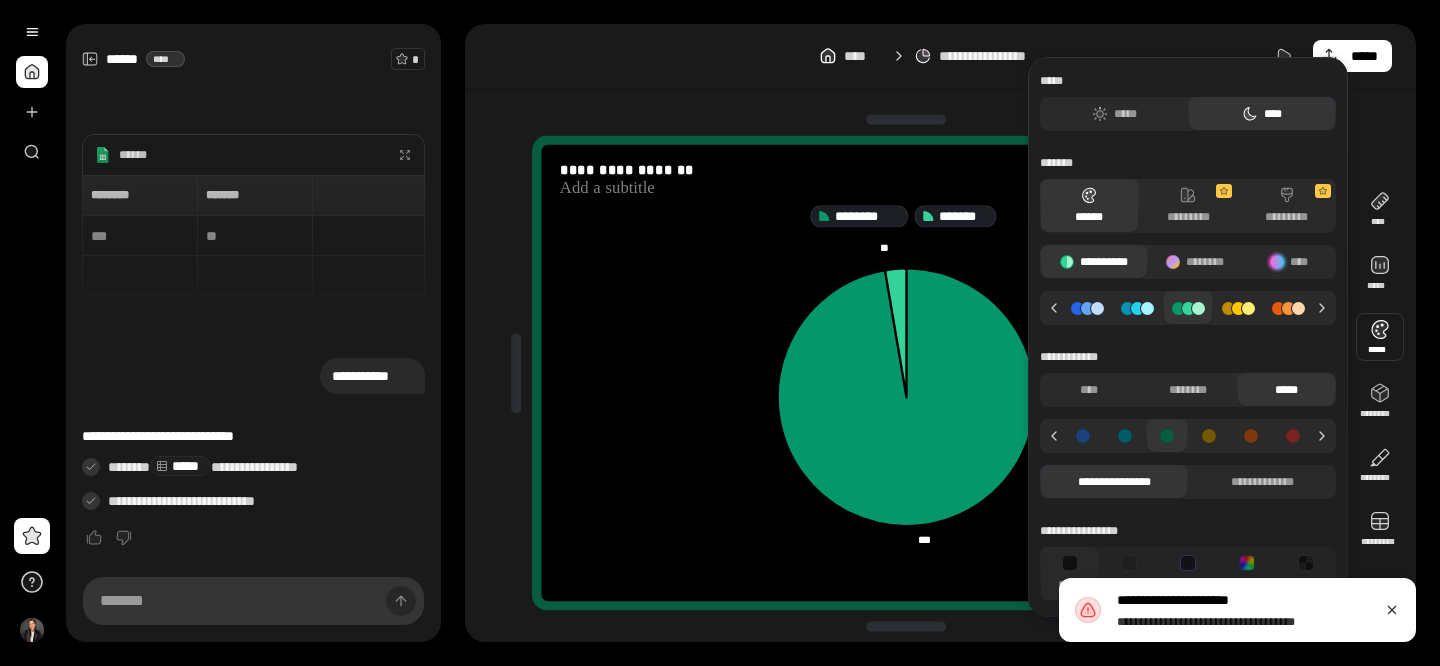 click 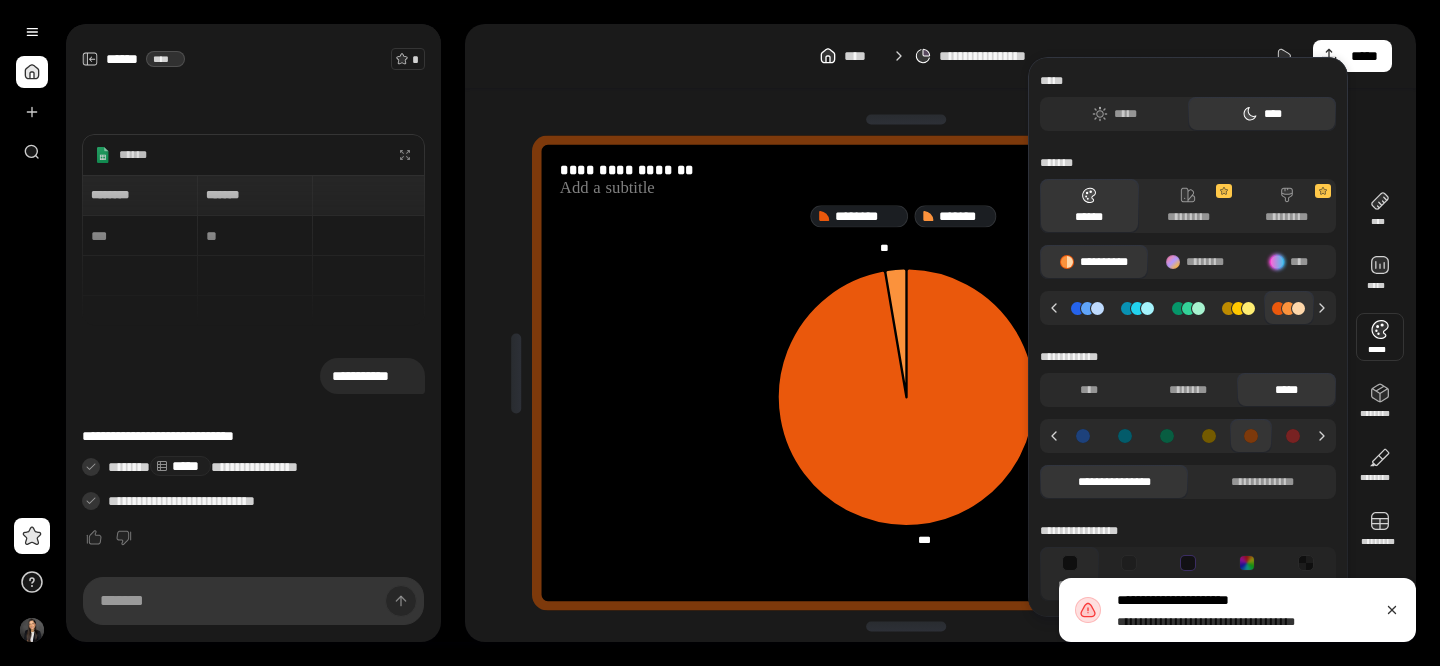 click 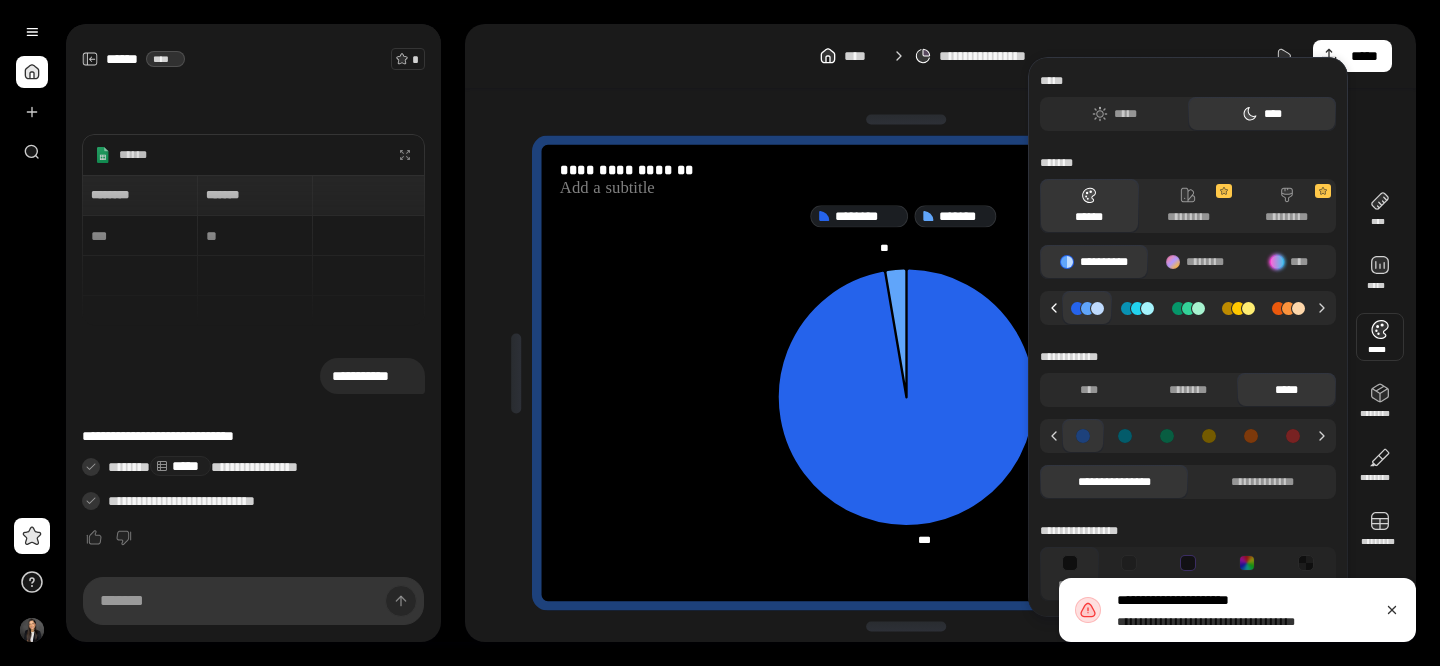 click 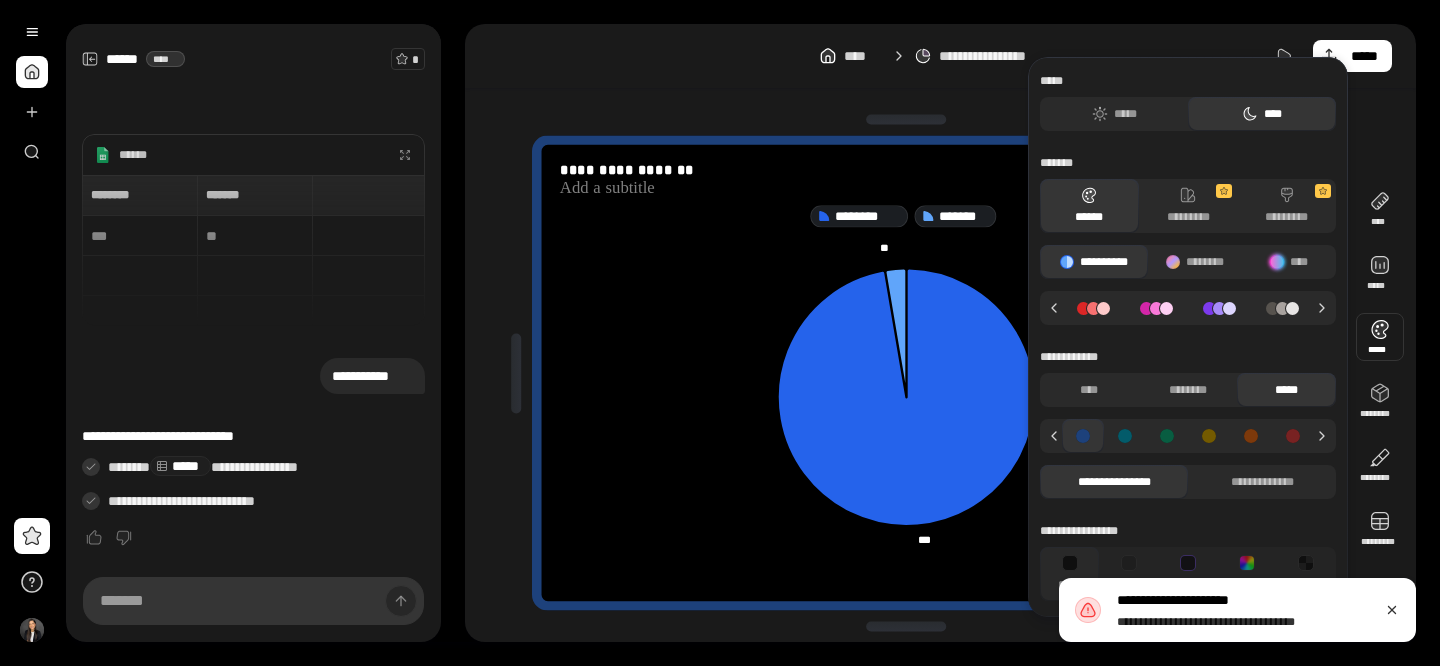 click 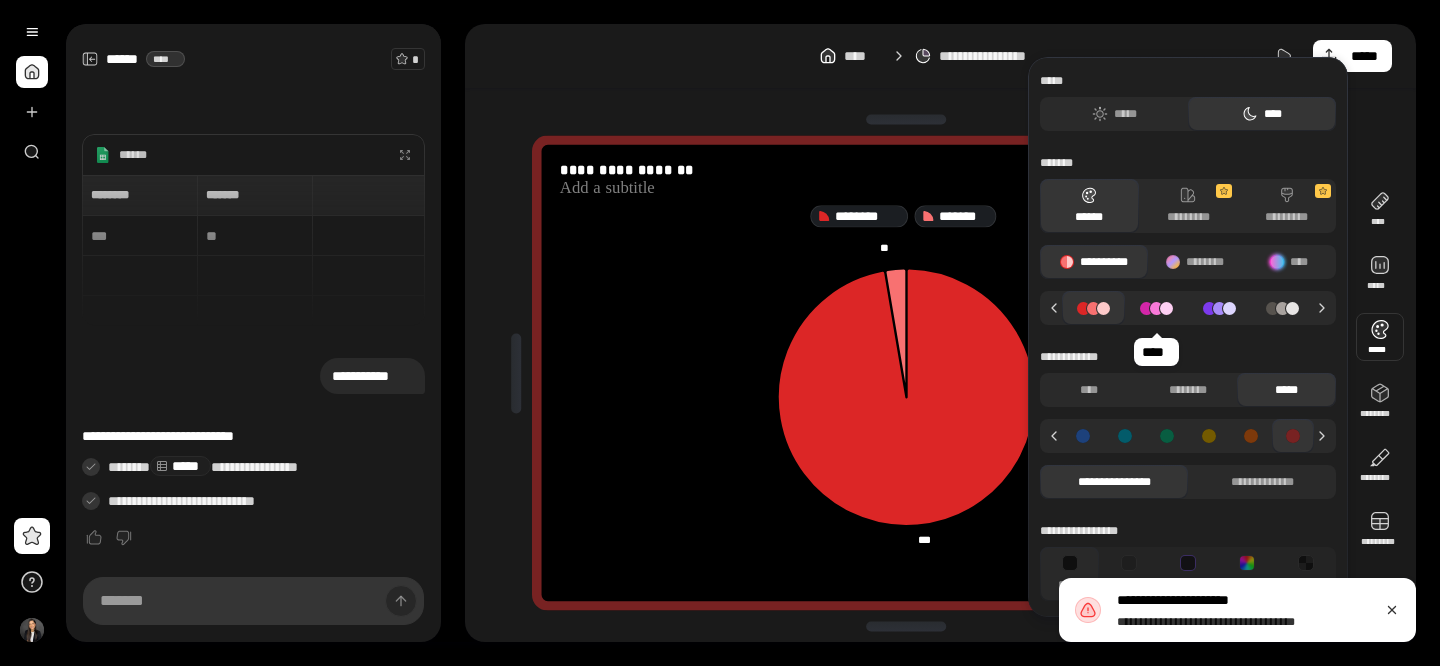 click 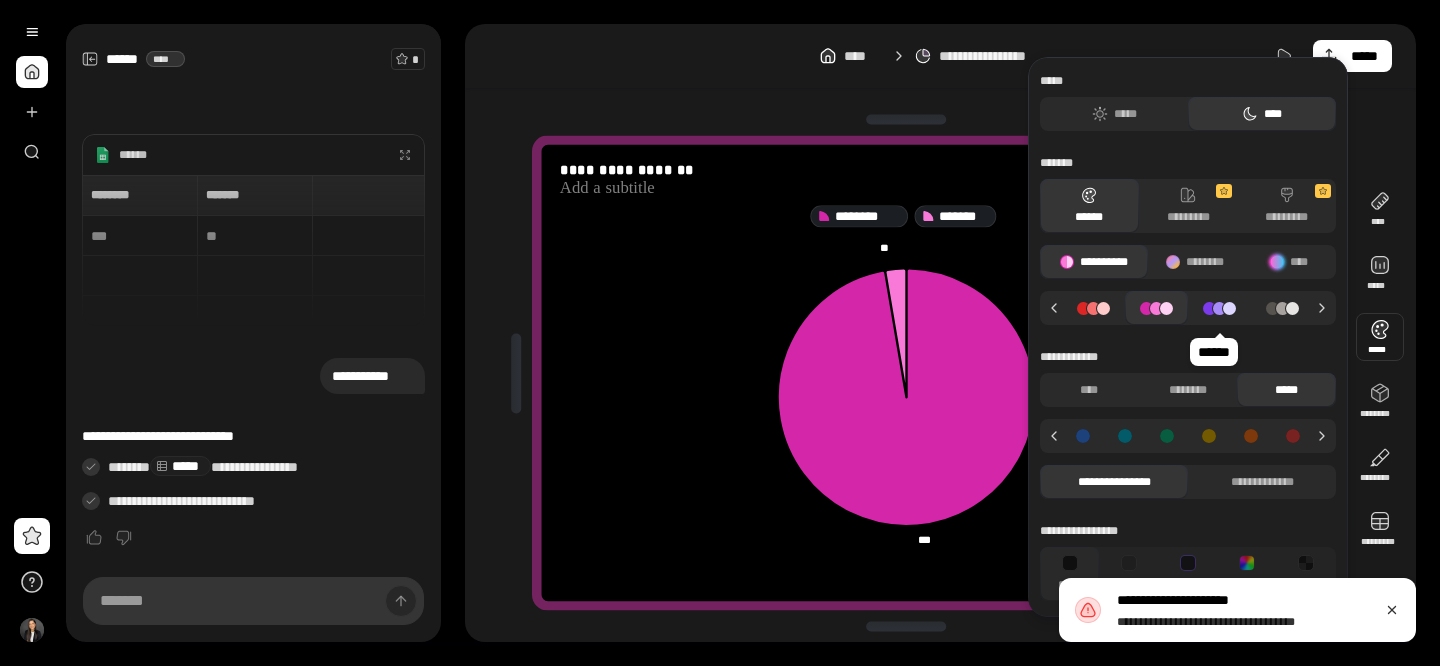click 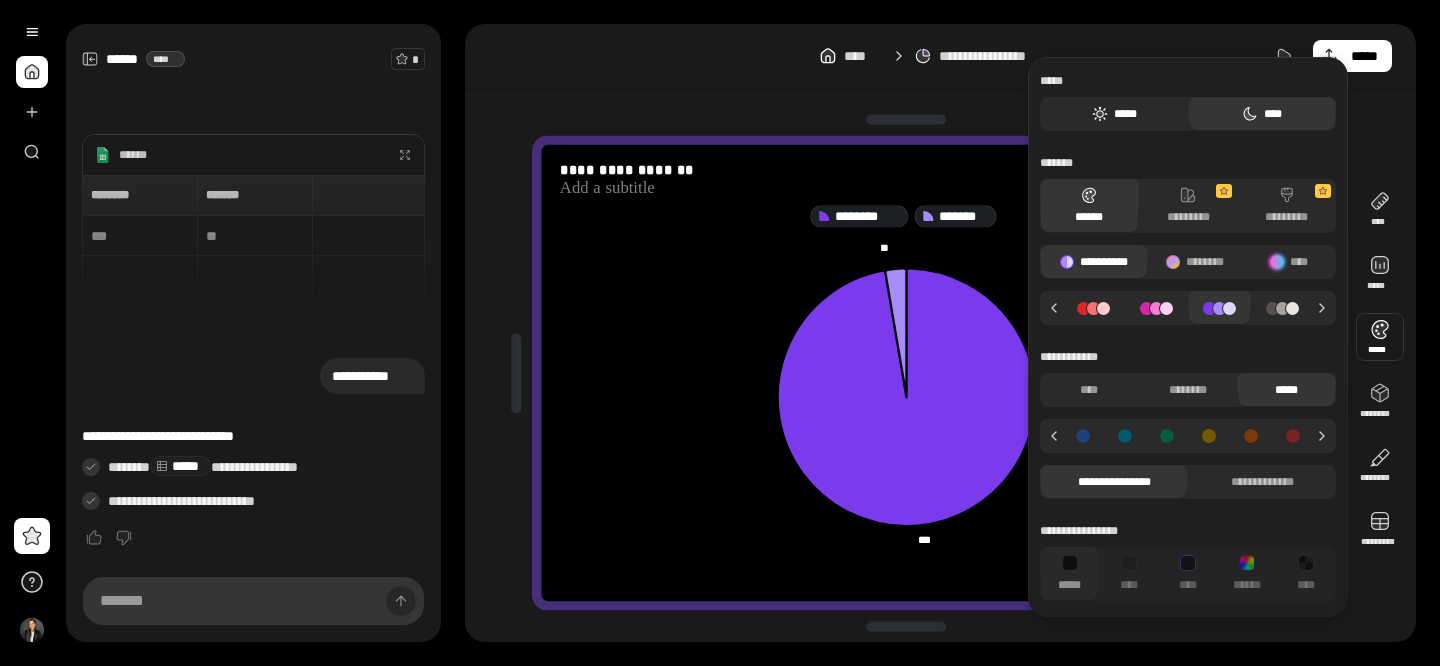 click 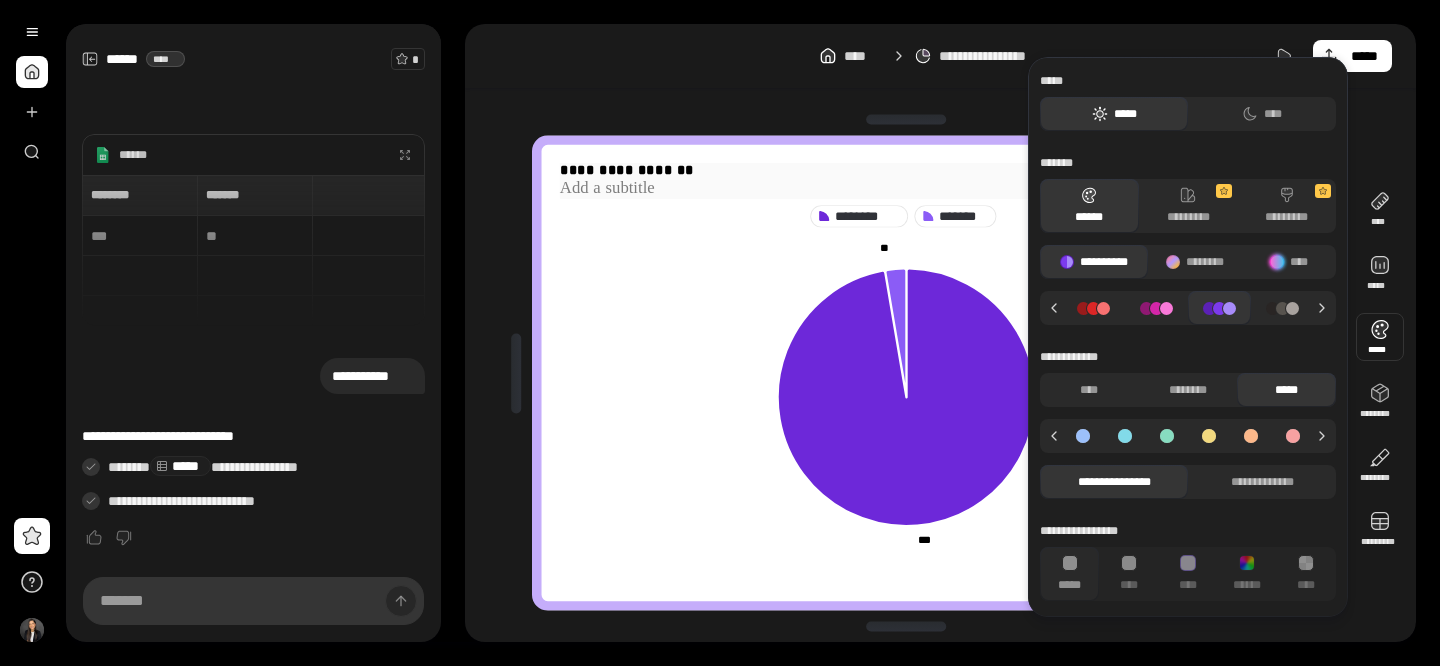 click at bounding box center (906, 189) 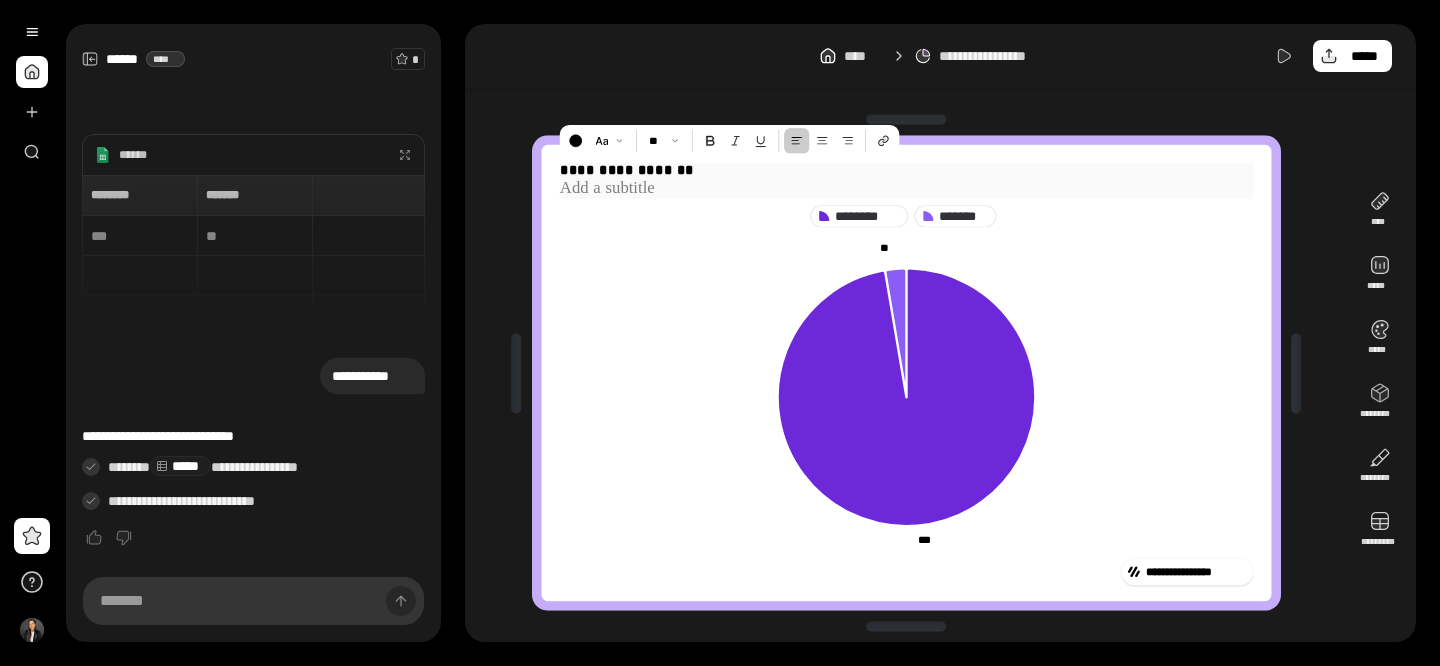 click on "**********" at bounding box center (906, 171) 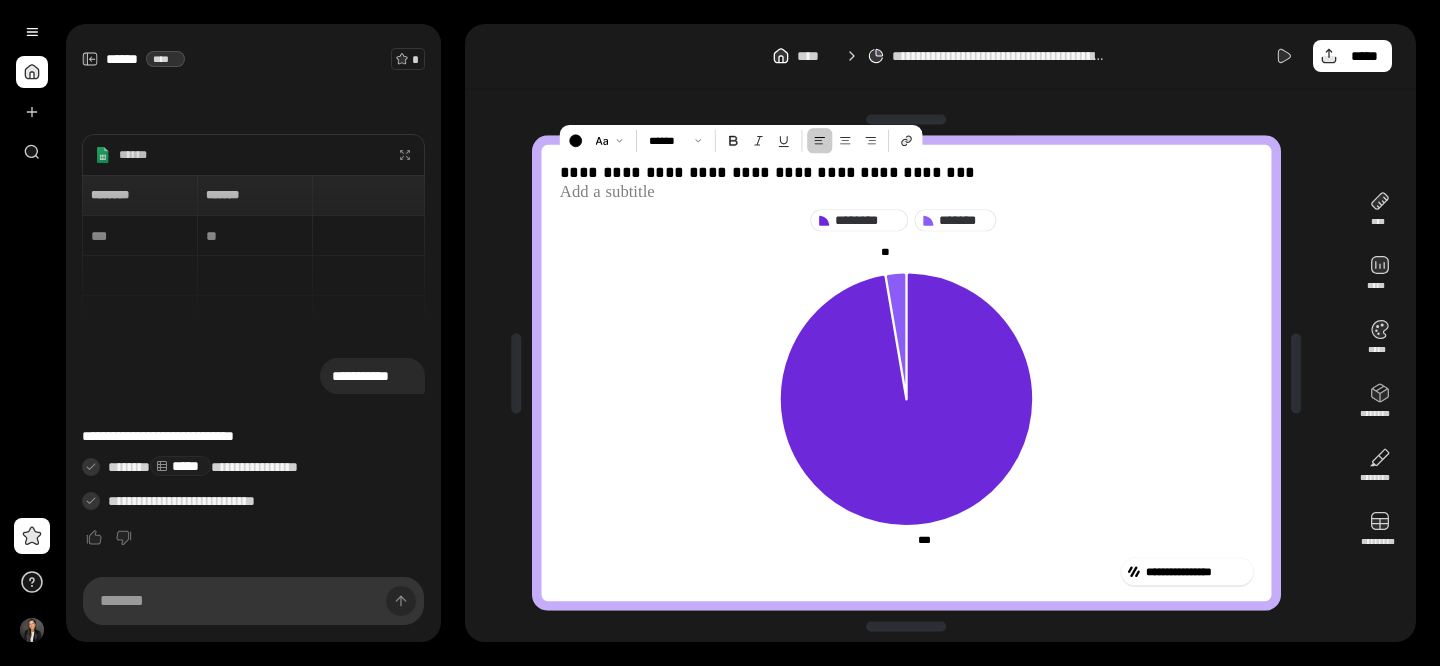 click on "**********" at bounding box center (906, 373) 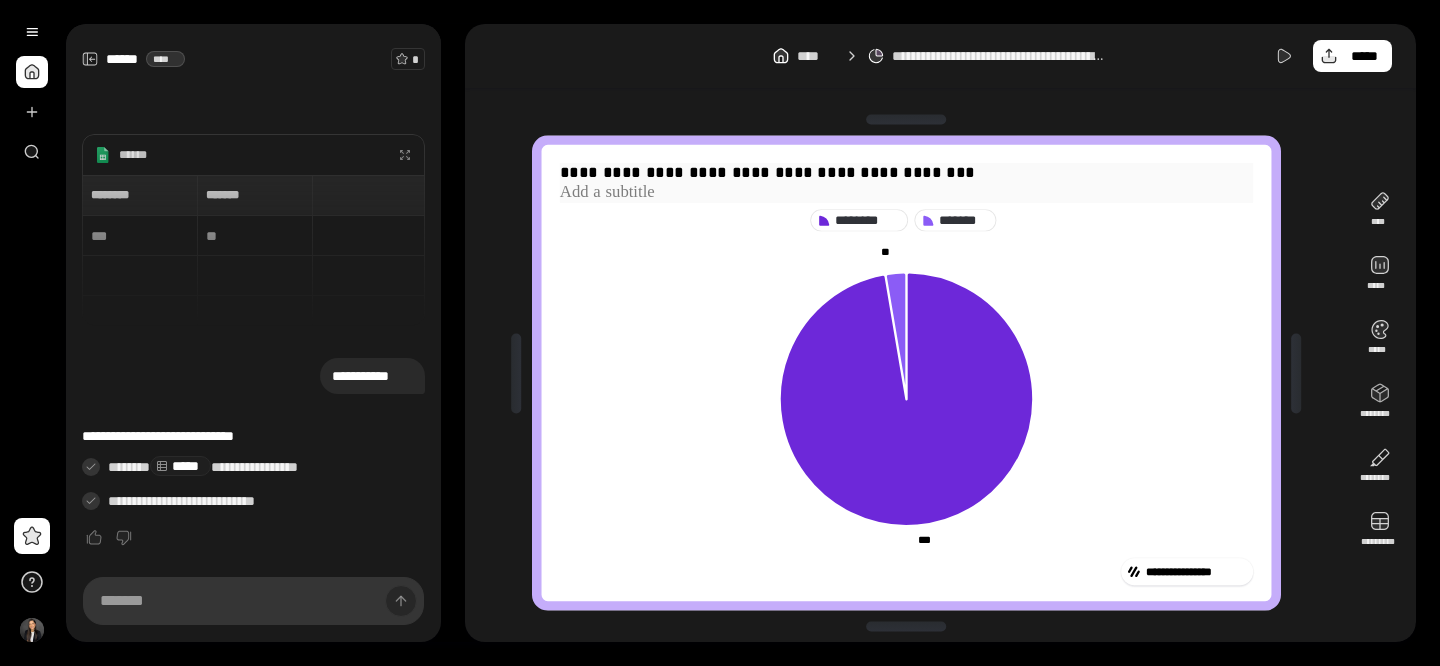 click on "**********" at bounding box center (906, 173) 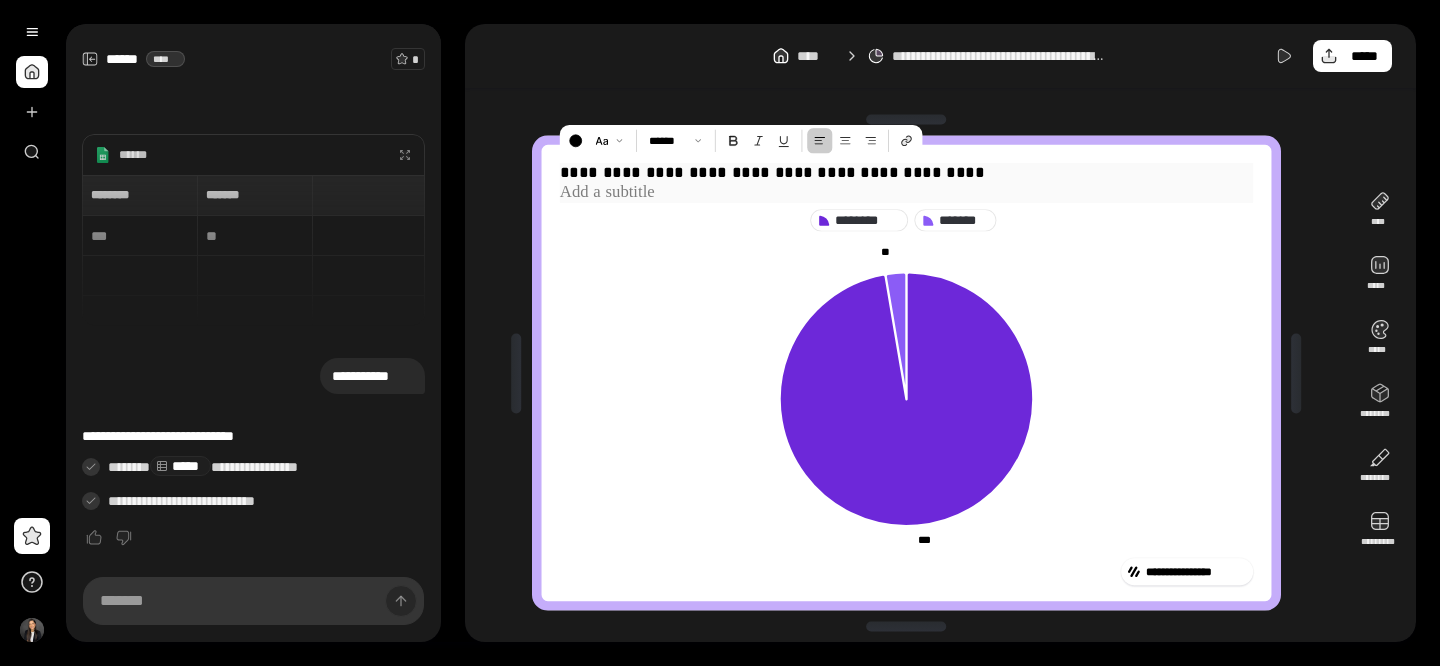 click at bounding box center [906, 193] 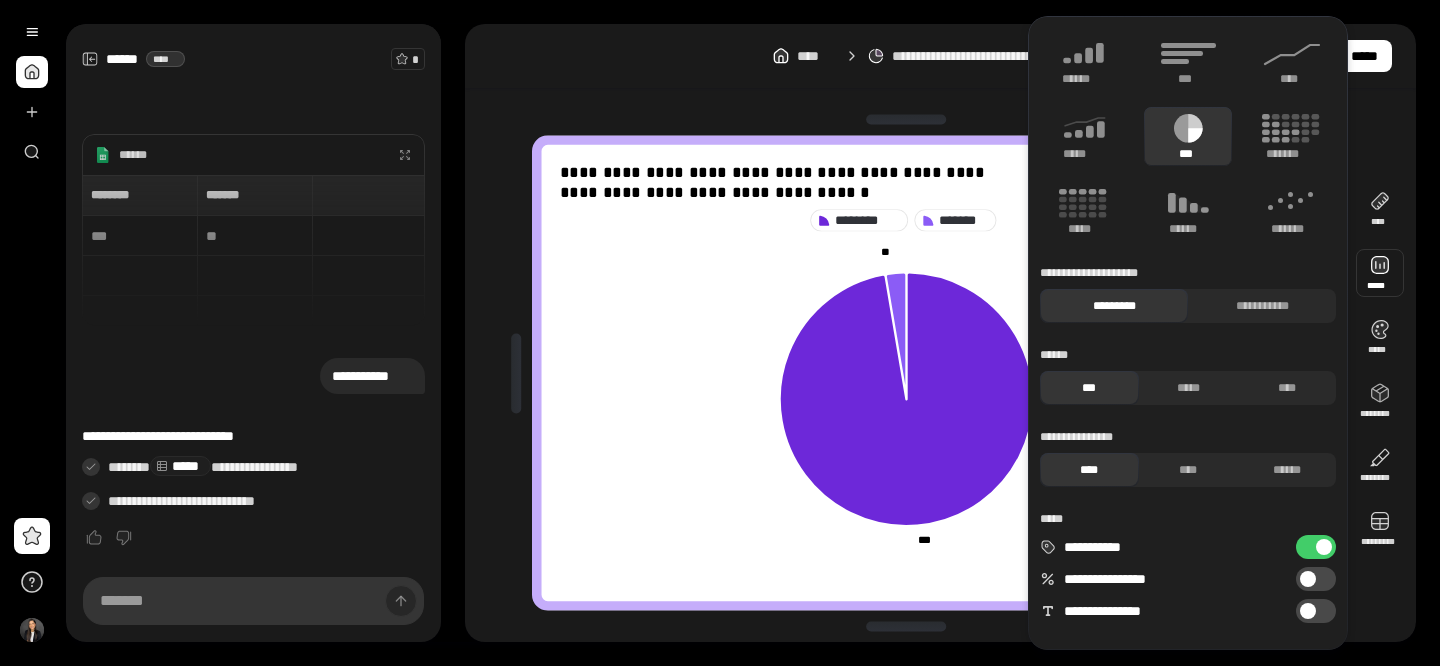 click at bounding box center (1308, 579) 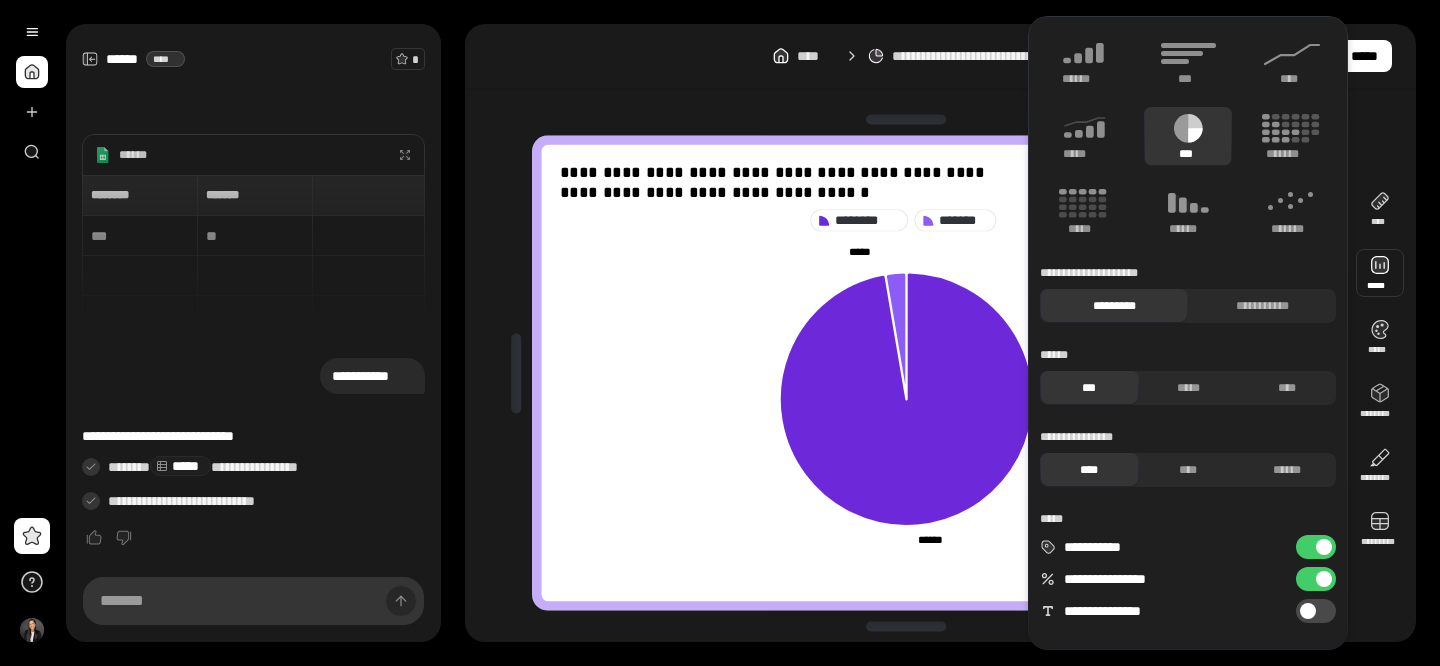click at bounding box center [1308, 611] 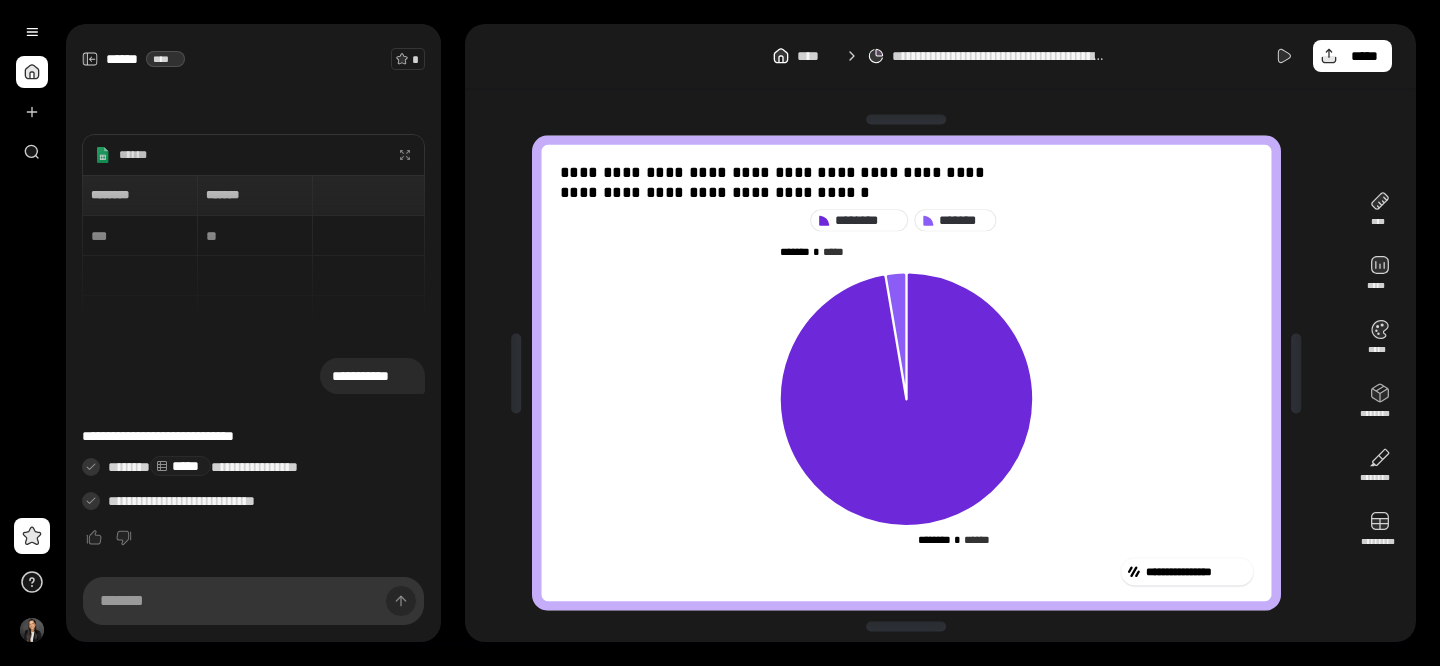 click on "**** ***** ***** ******** ******** *********" at bounding box center (1380, 373) 